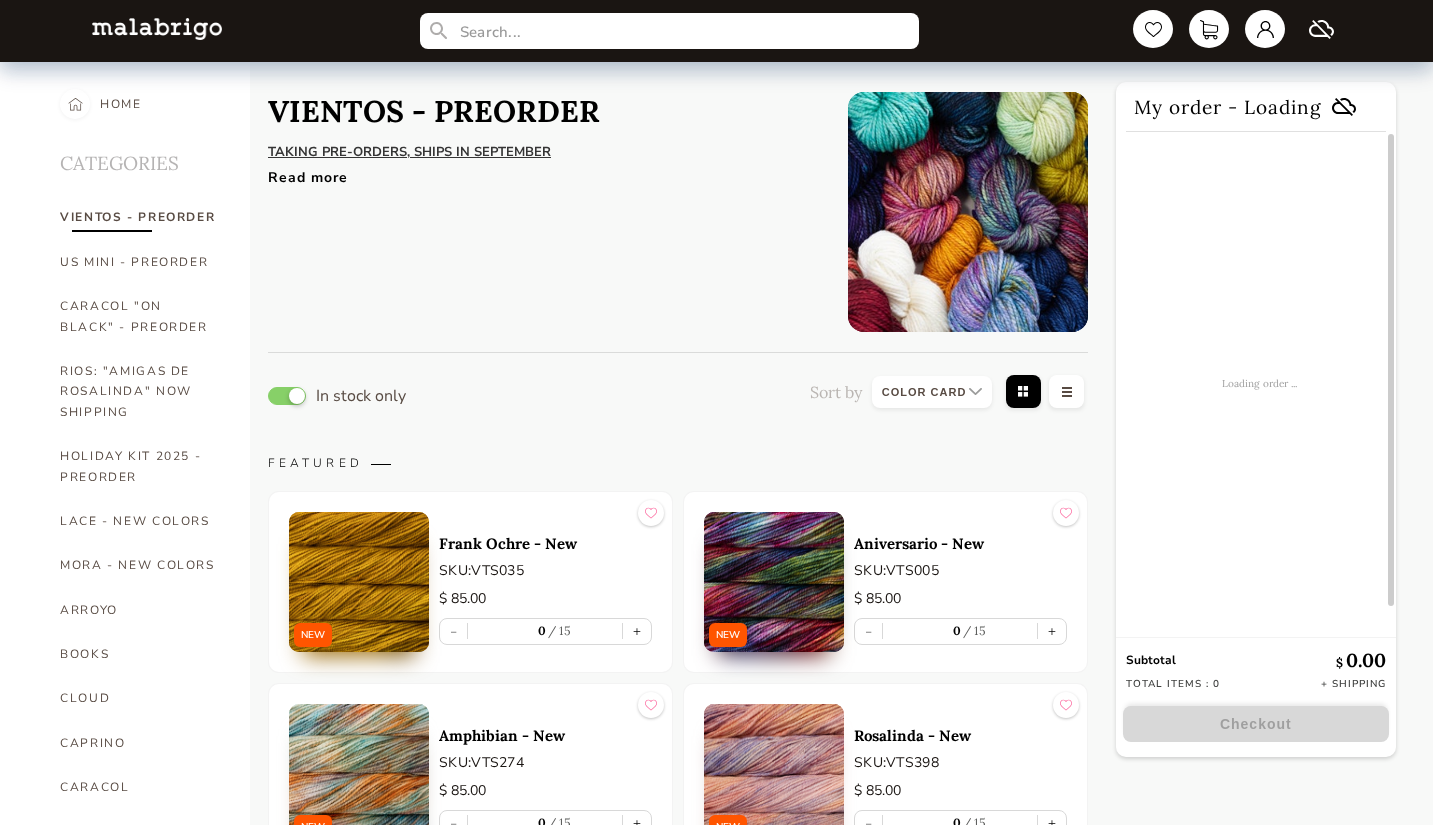 select on "INDEX" 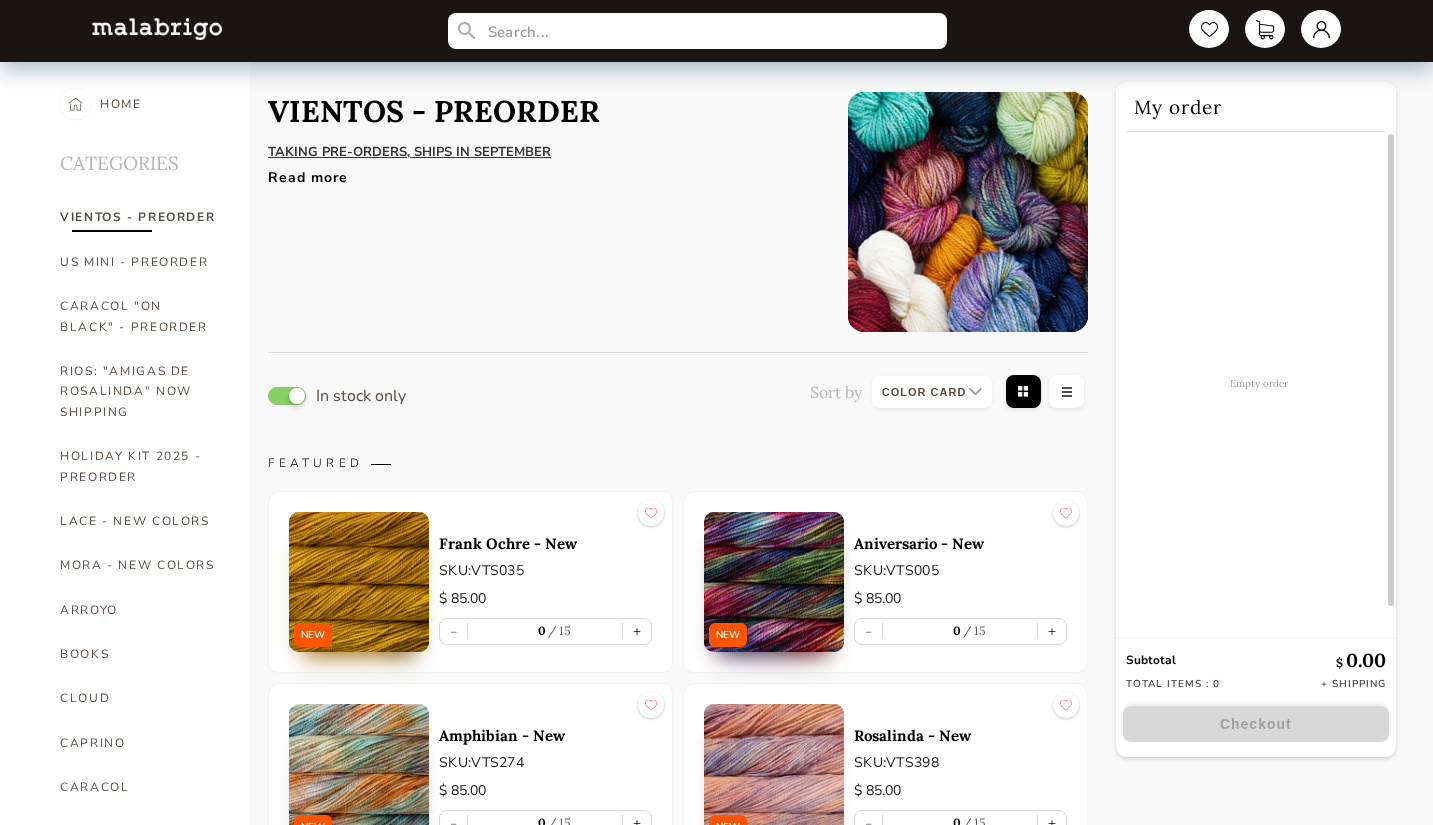 click on "Read more" at bounding box center [543, 172] 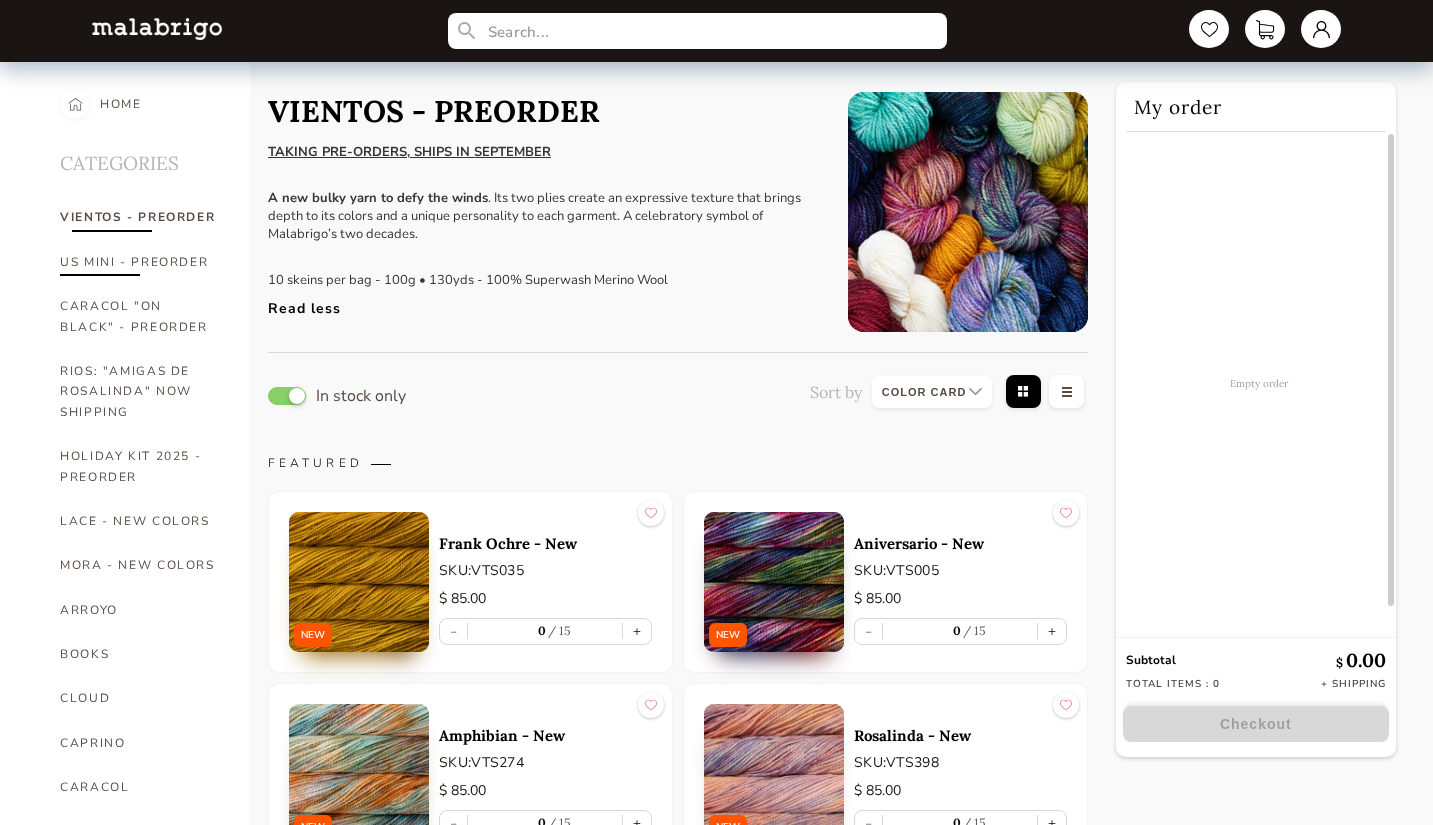 click on "US MINI - PREORDER" at bounding box center (140, 262) 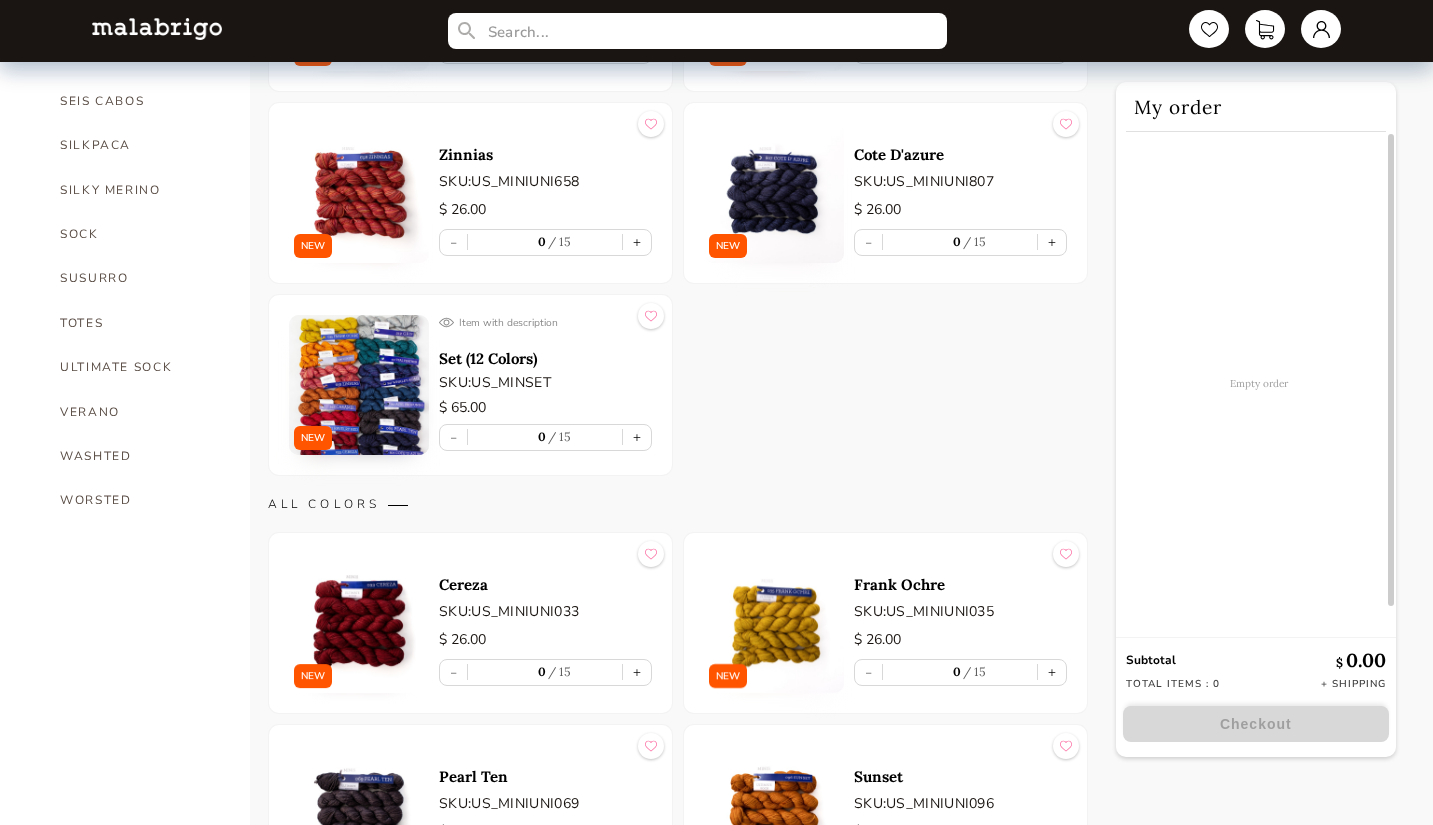 scroll, scrollTop: 1400, scrollLeft: 0, axis: vertical 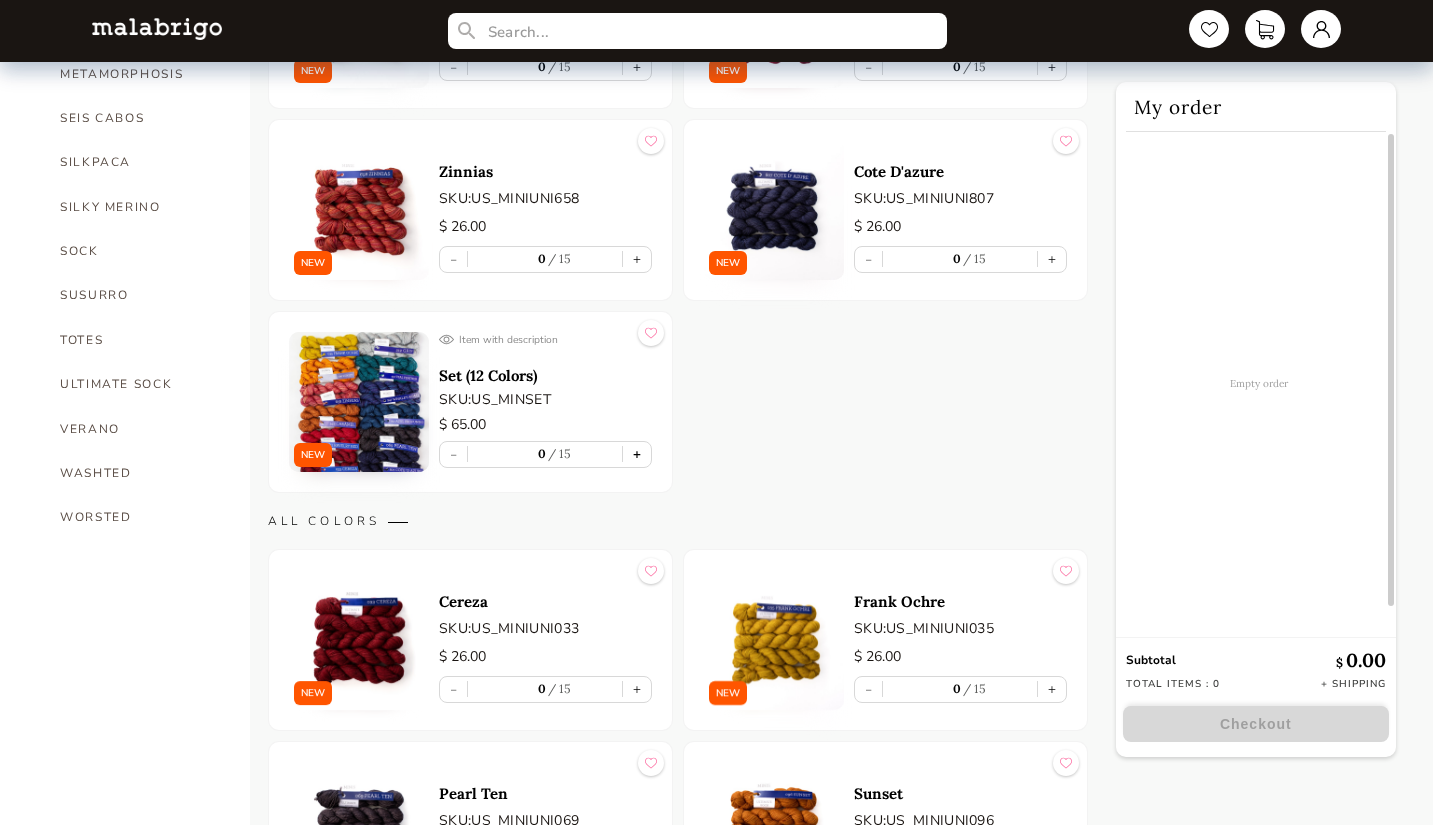 click on "+" at bounding box center (637, 454) 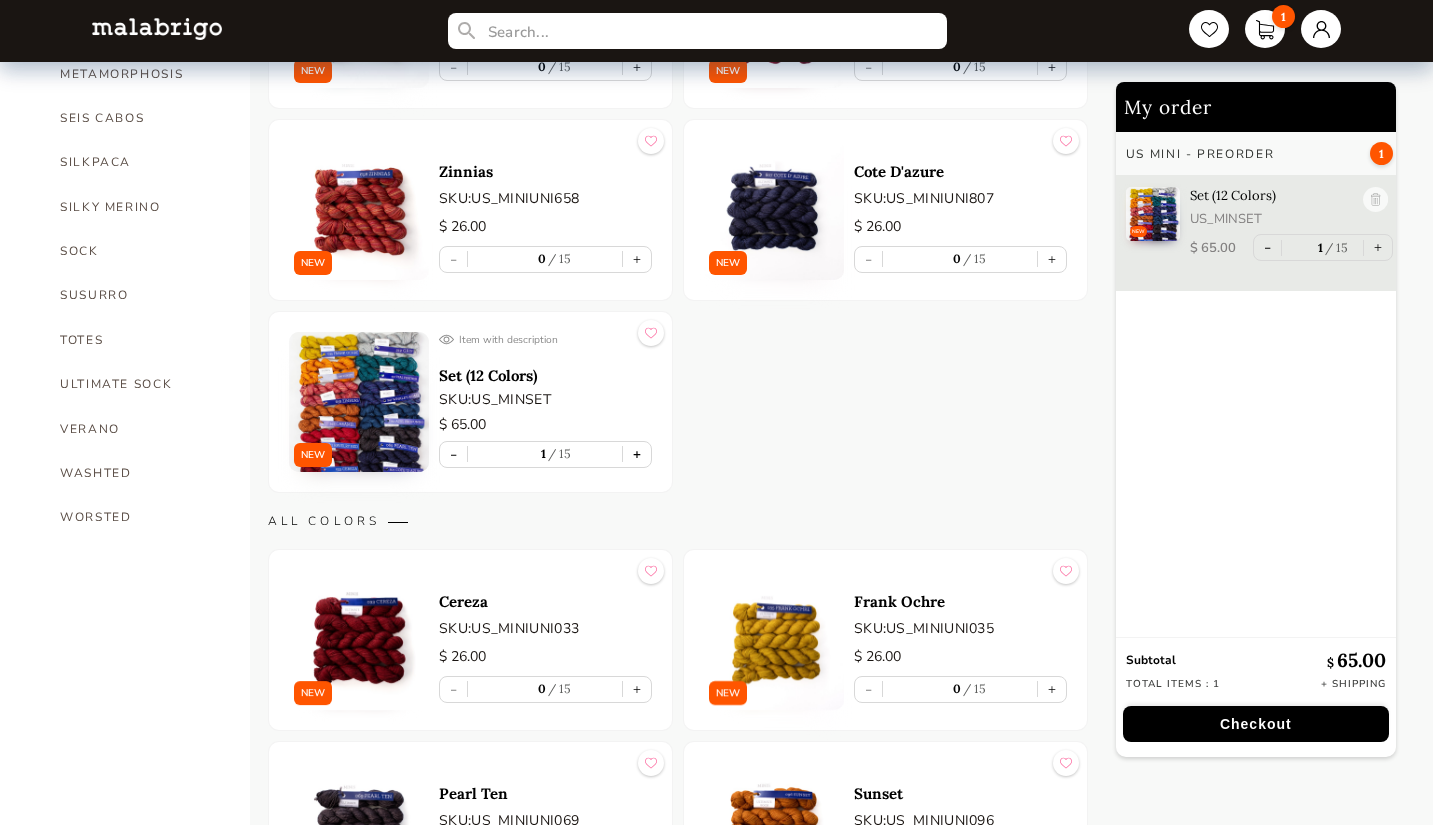 click on "+" at bounding box center [637, 454] 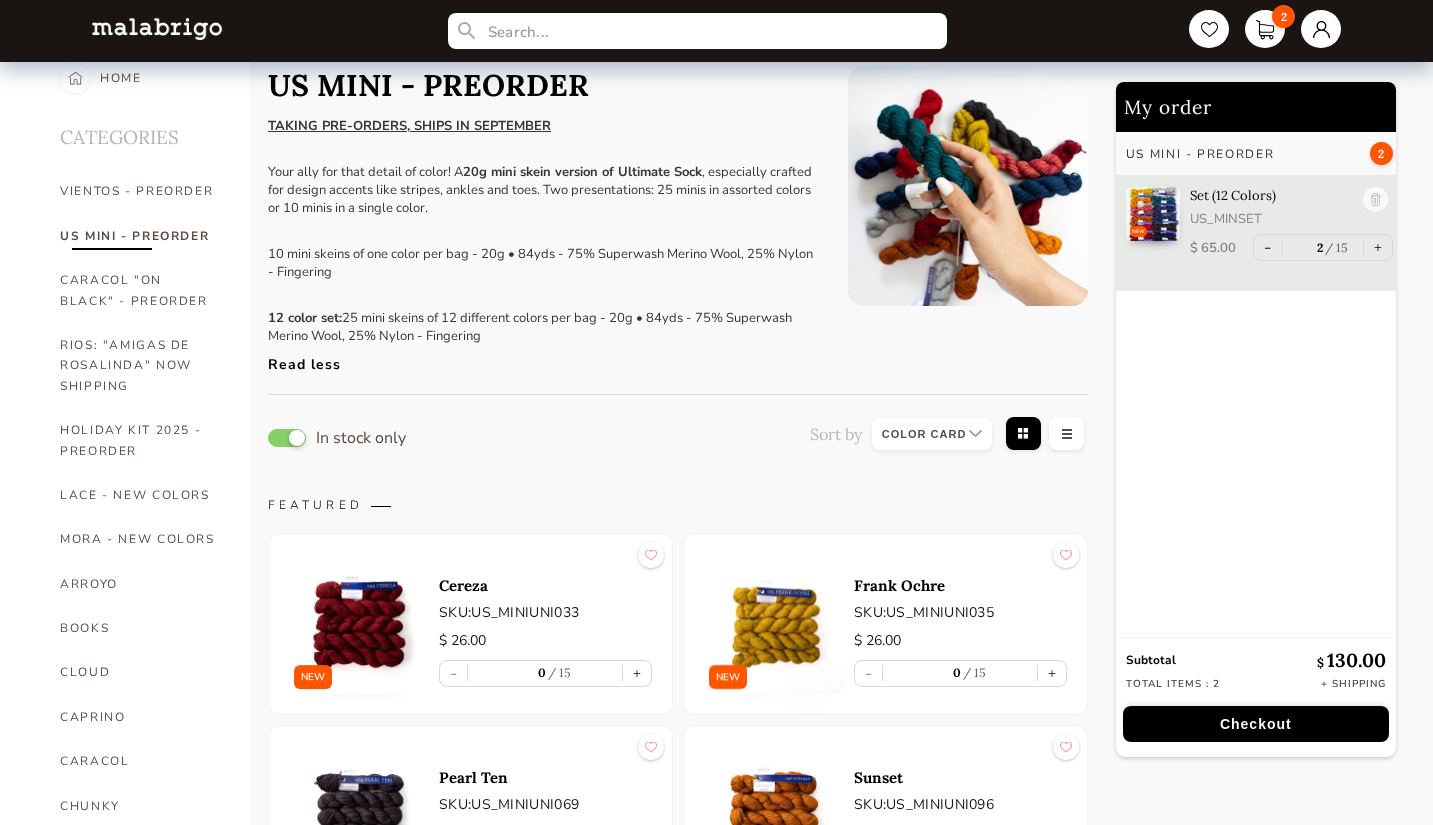 scroll, scrollTop: 0, scrollLeft: 0, axis: both 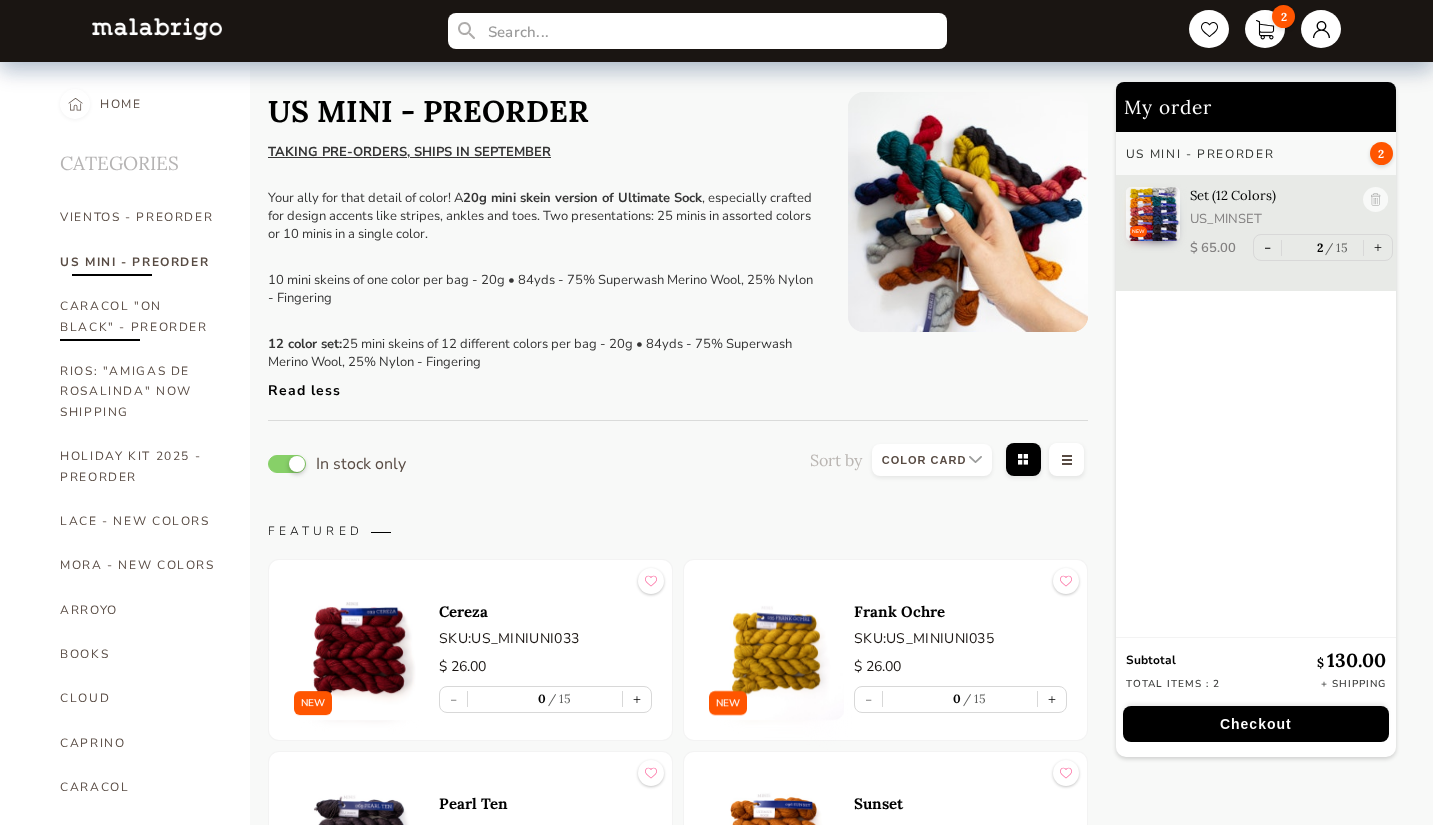 click on "CARACOL "ON BLACK" - PREORDER" at bounding box center [140, 316] 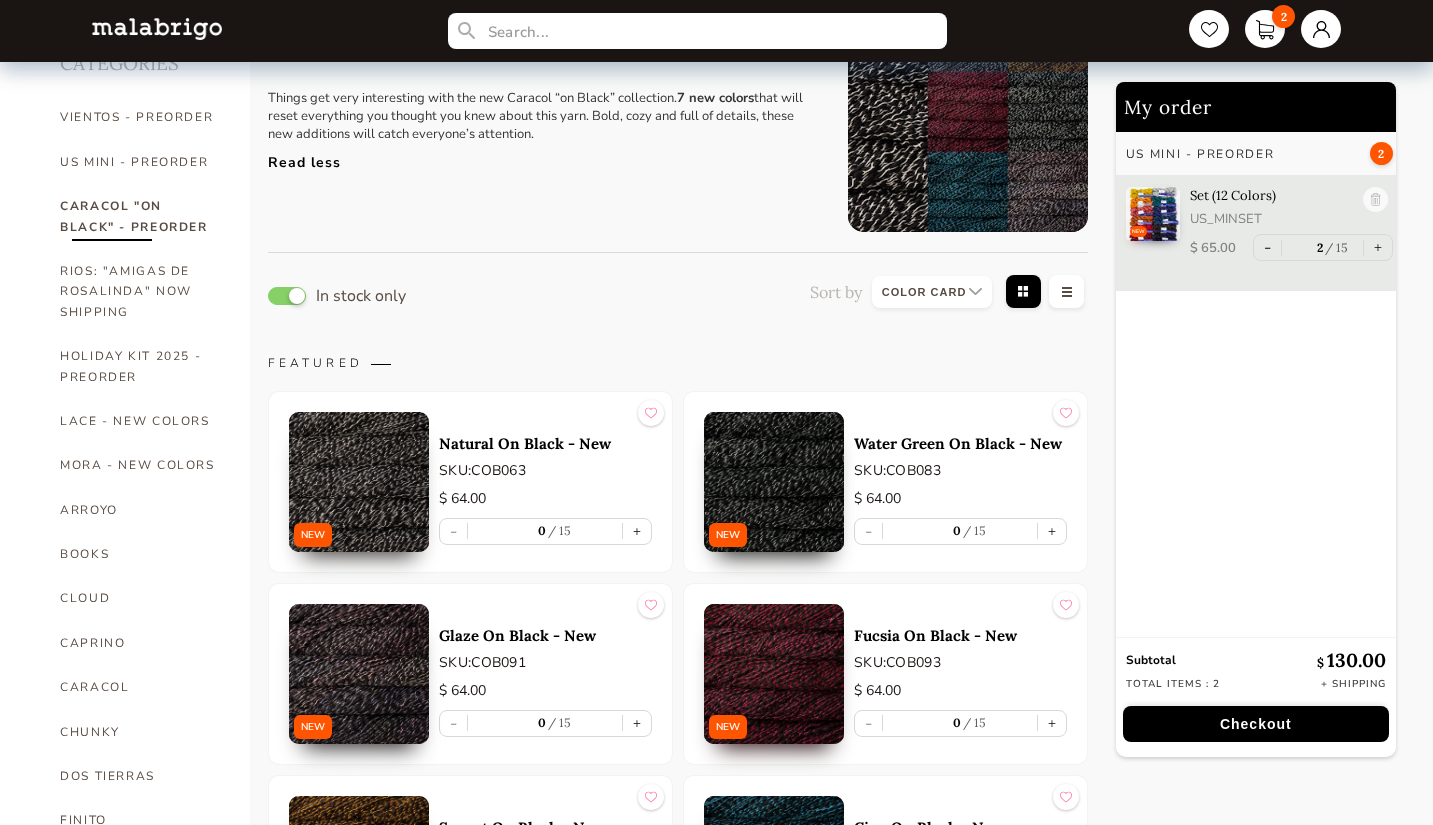 scroll, scrollTop: 200, scrollLeft: 0, axis: vertical 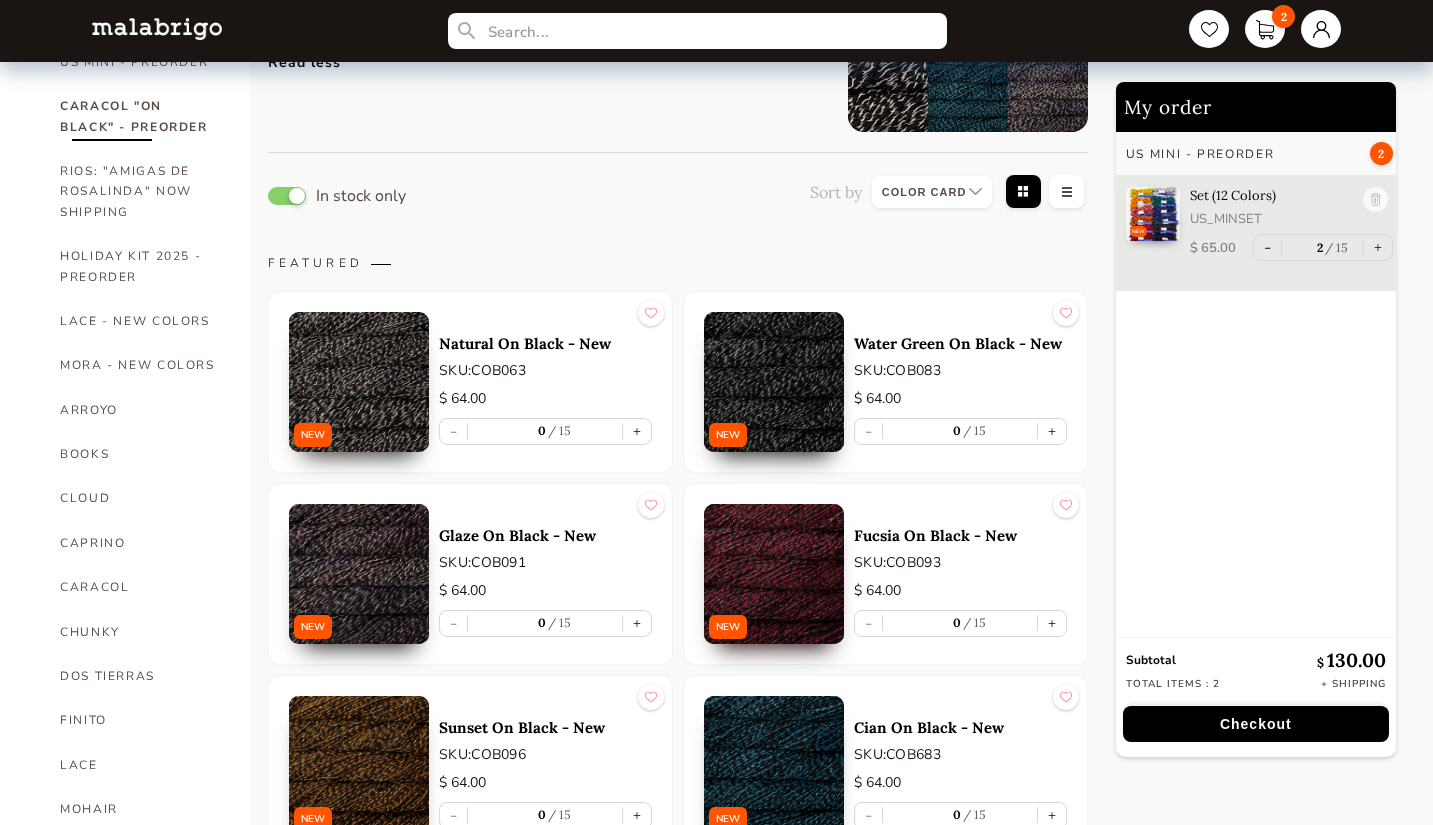 click on "Natural On Black - New" at bounding box center (545, 343) 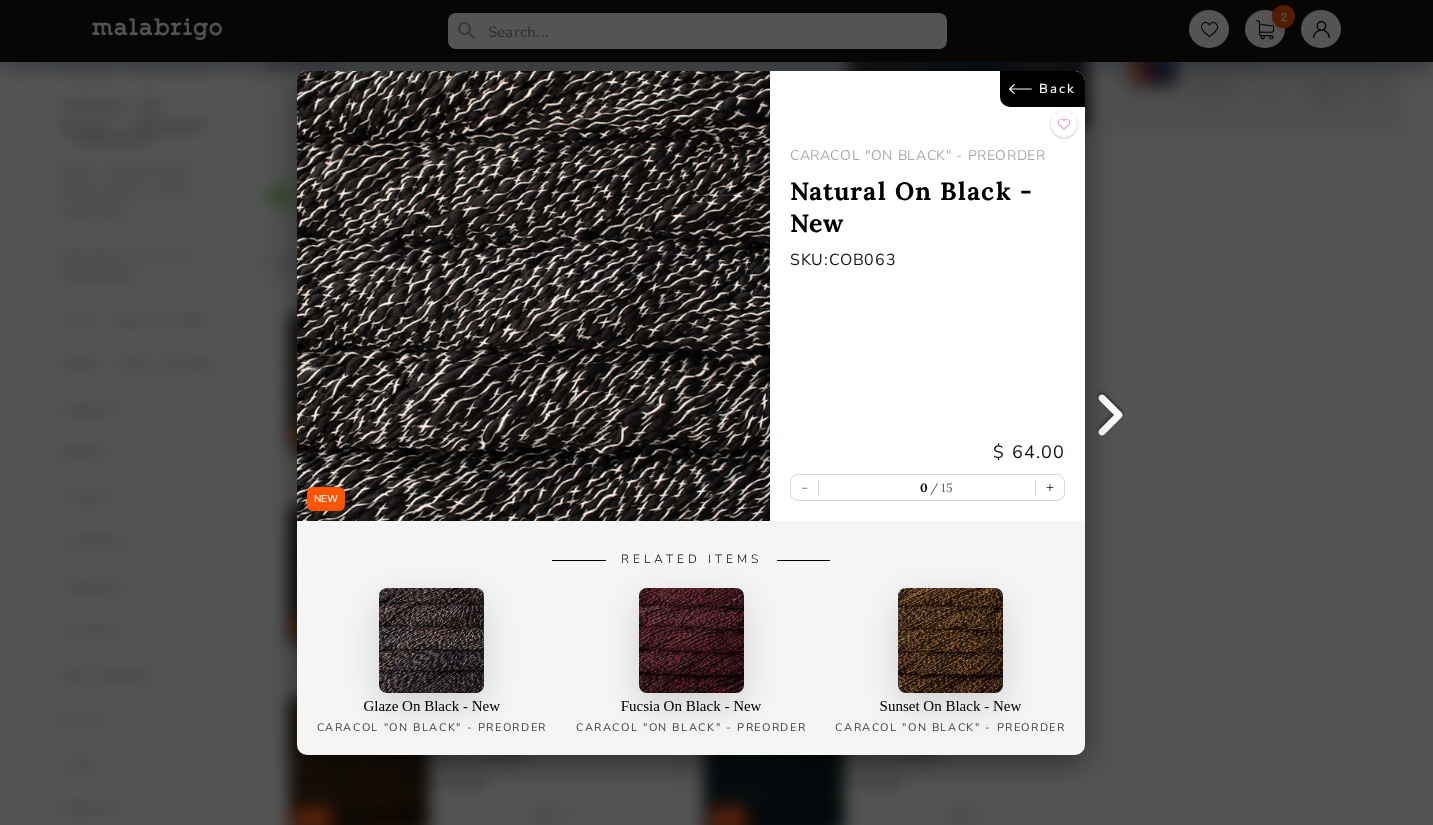scroll, scrollTop: 100, scrollLeft: 0, axis: vertical 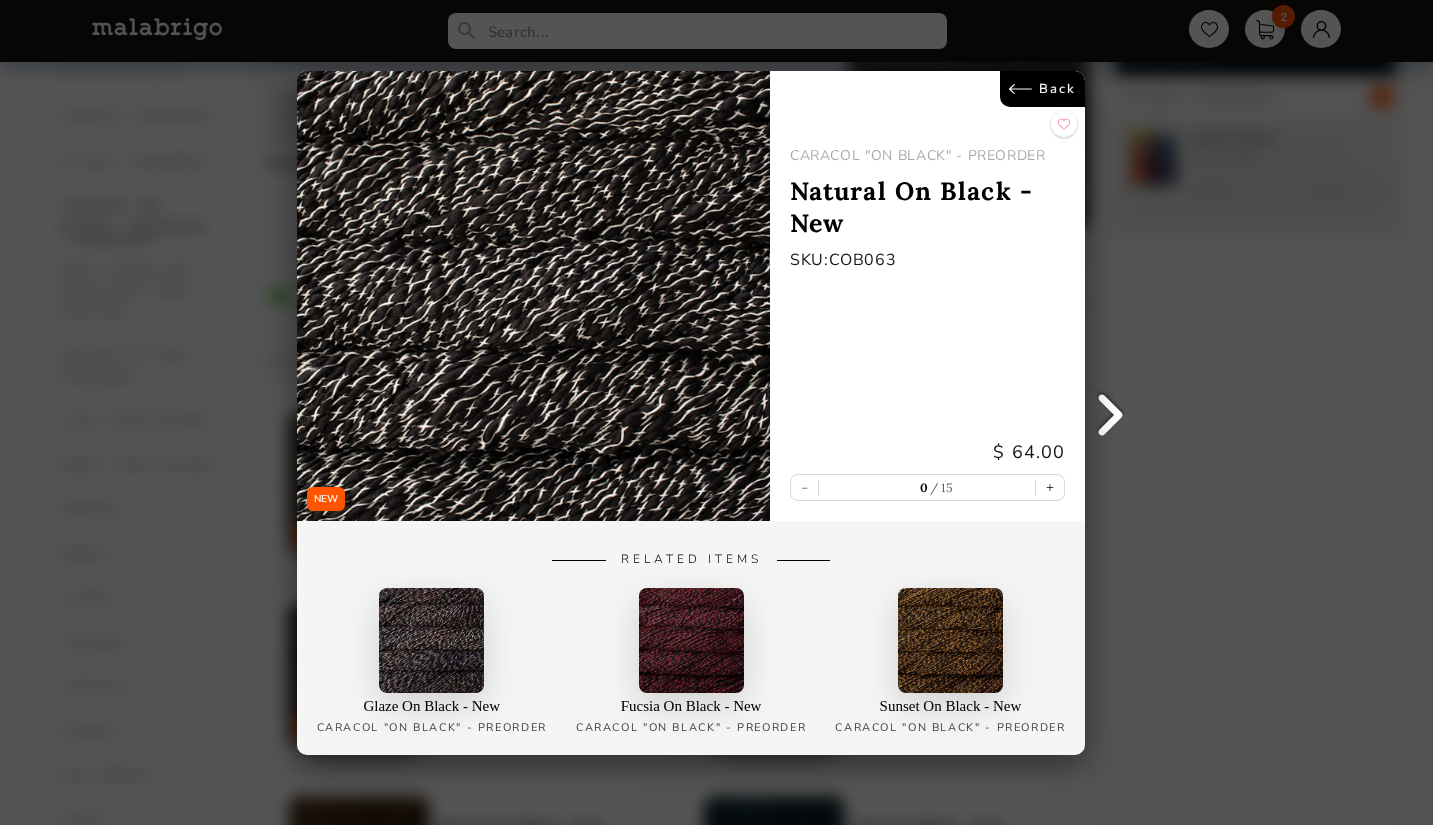 click on "Back" at bounding box center (1043, 89) 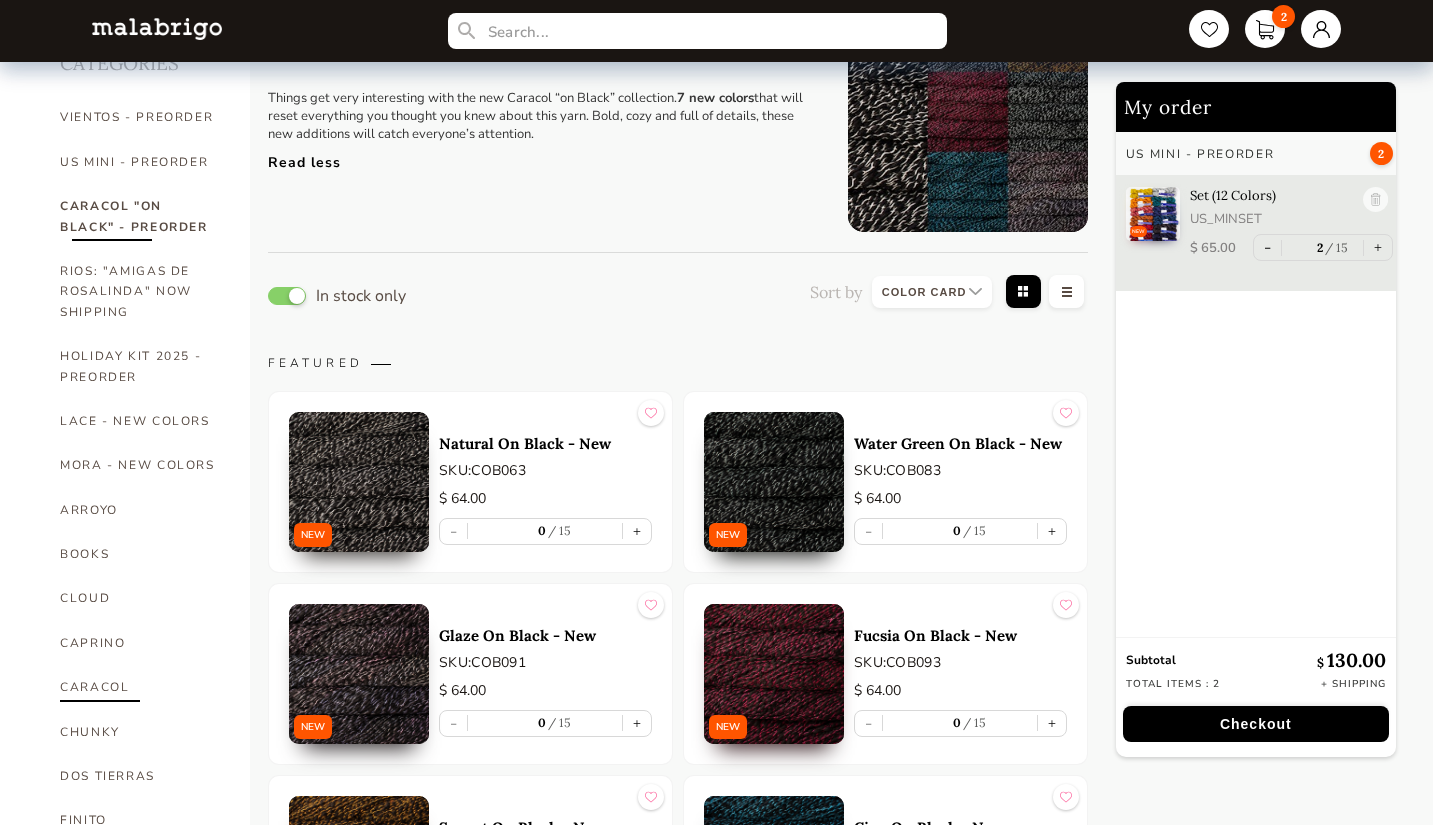 click on "CARACOL" at bounding box center (140, 687) 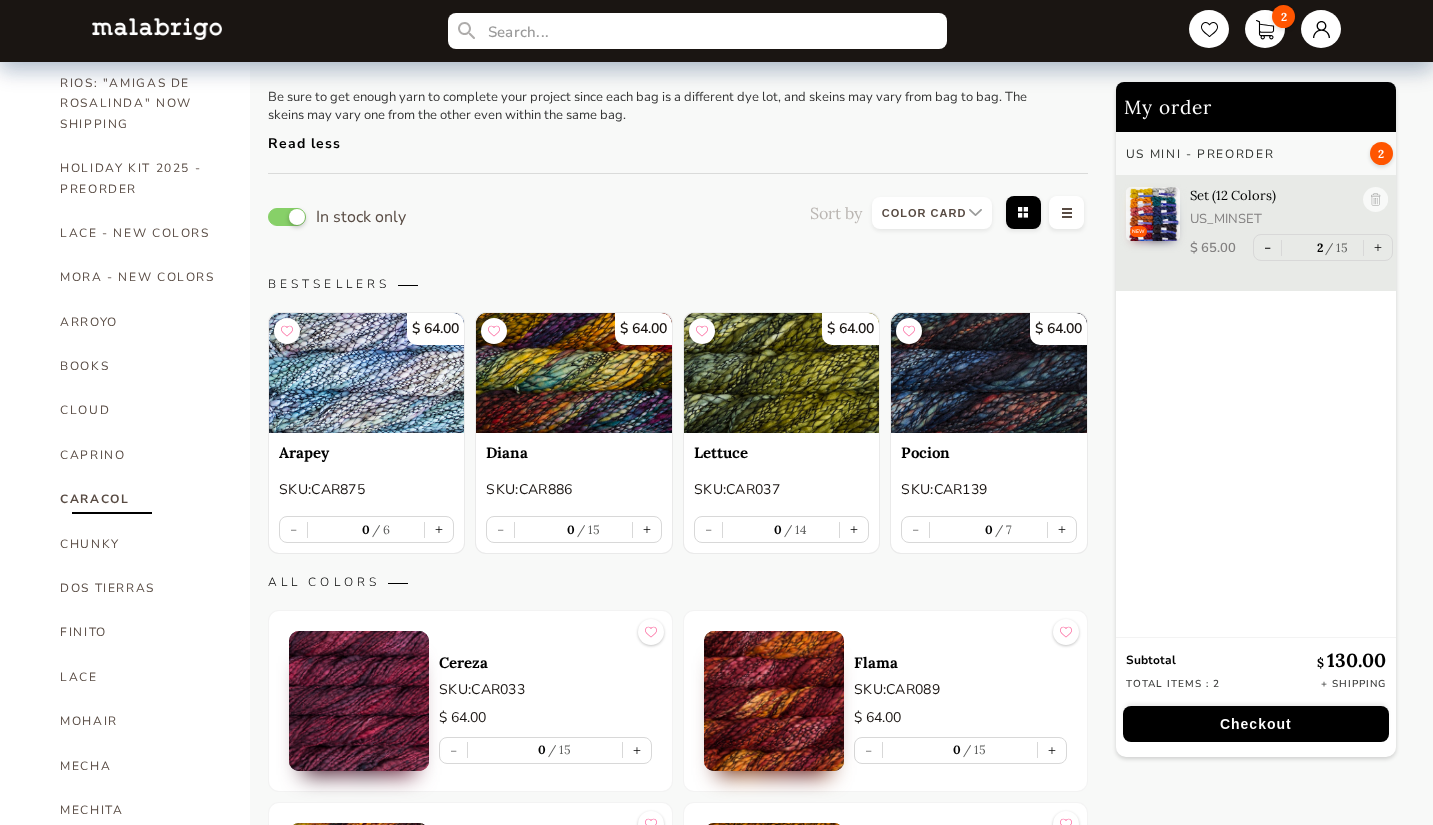 scroll, scrollTop: 300, scrollLeft: 0, axis: vertical 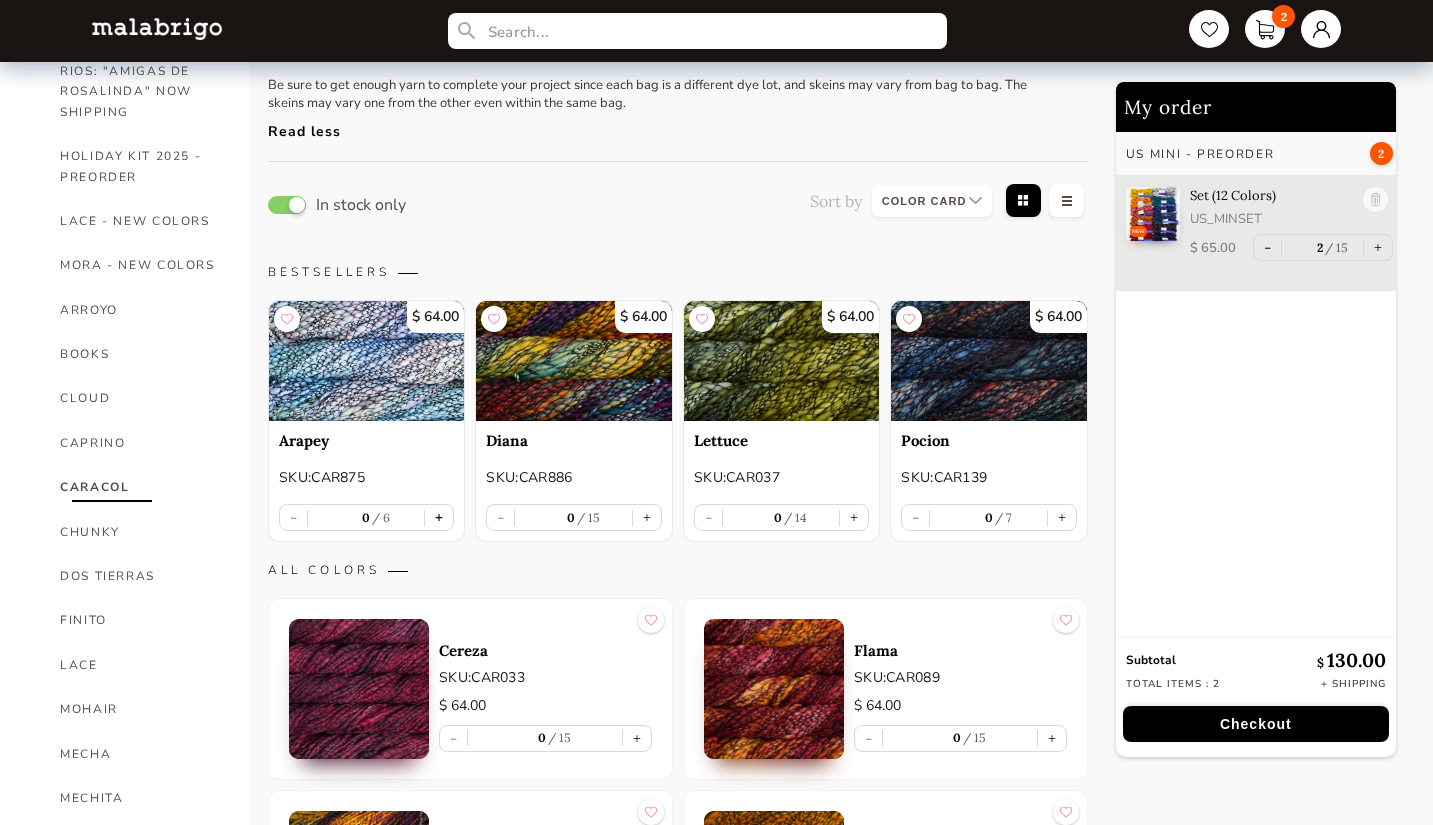 click on "+" at bounding box center (439, 517) 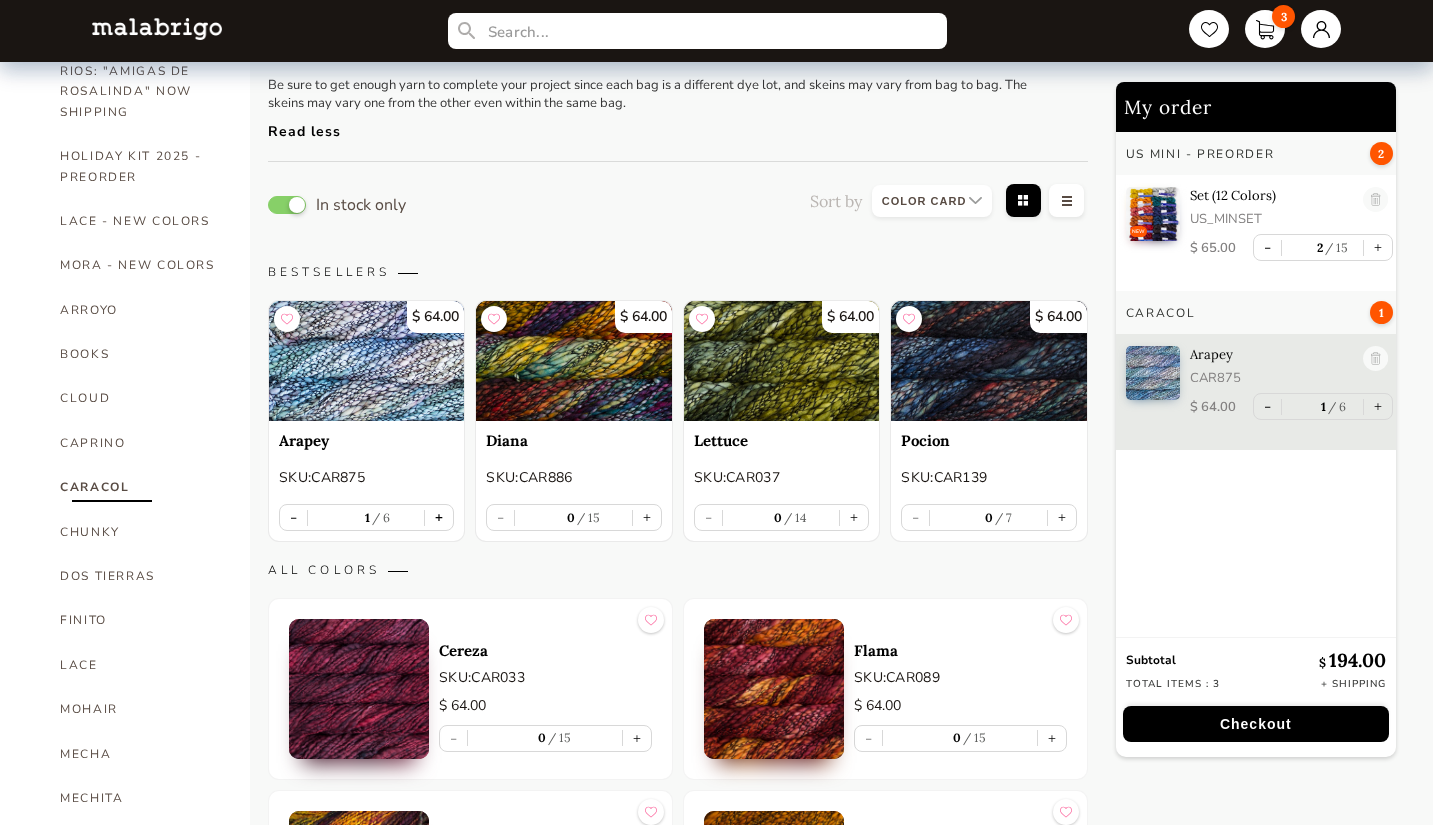 type on "1" 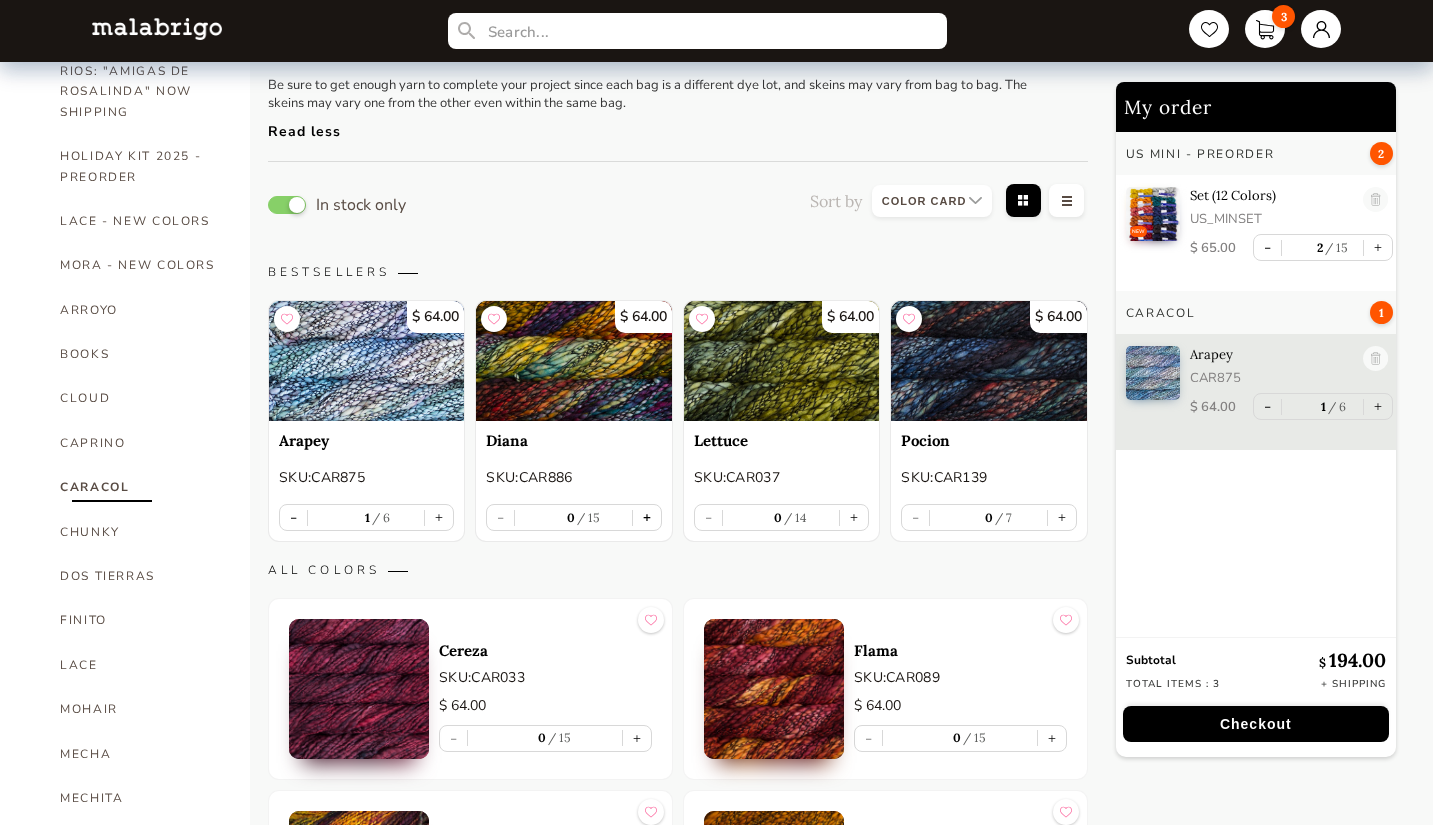 click on "+" at bounding box center (647, 517) 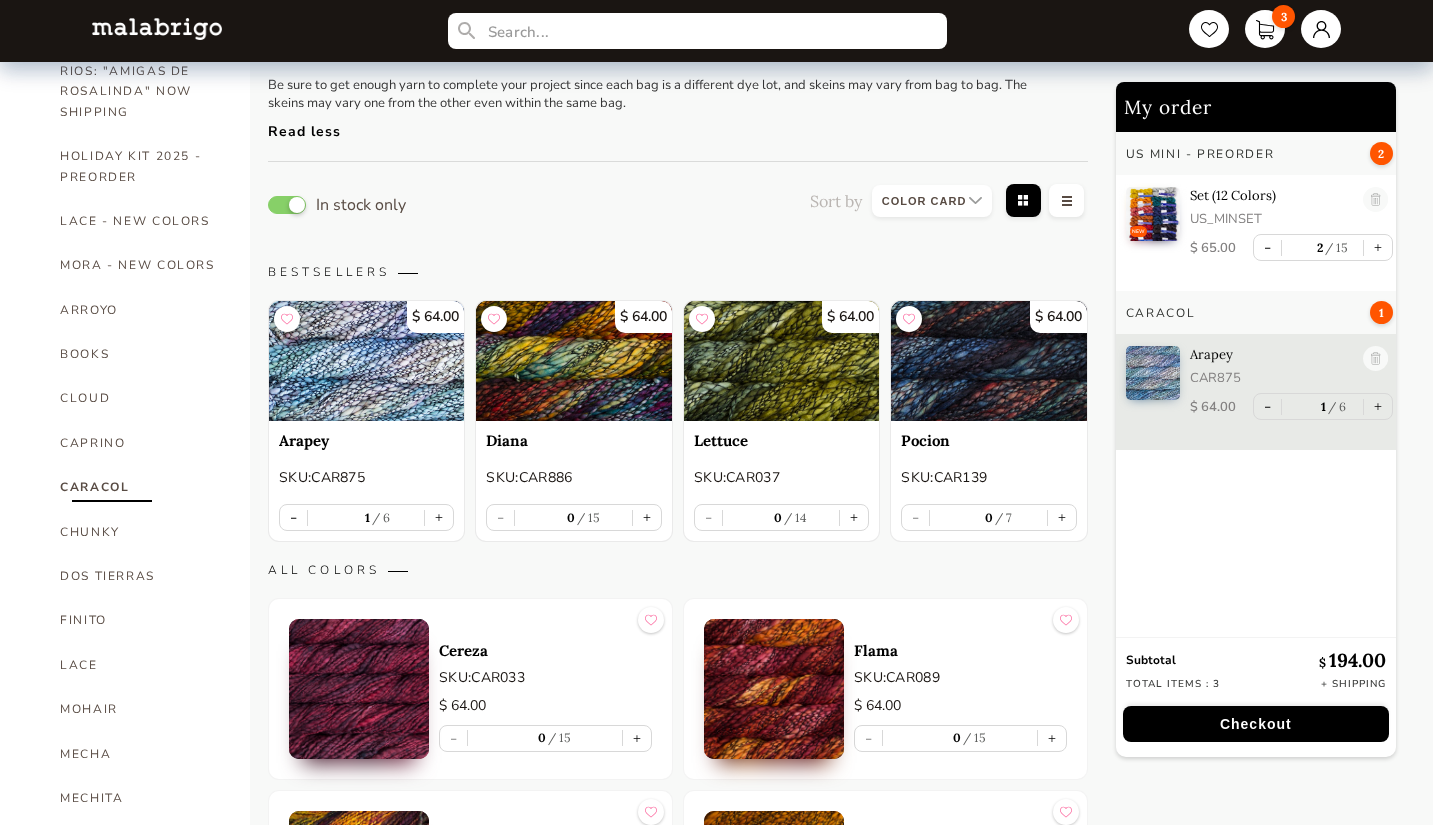 type on "1" 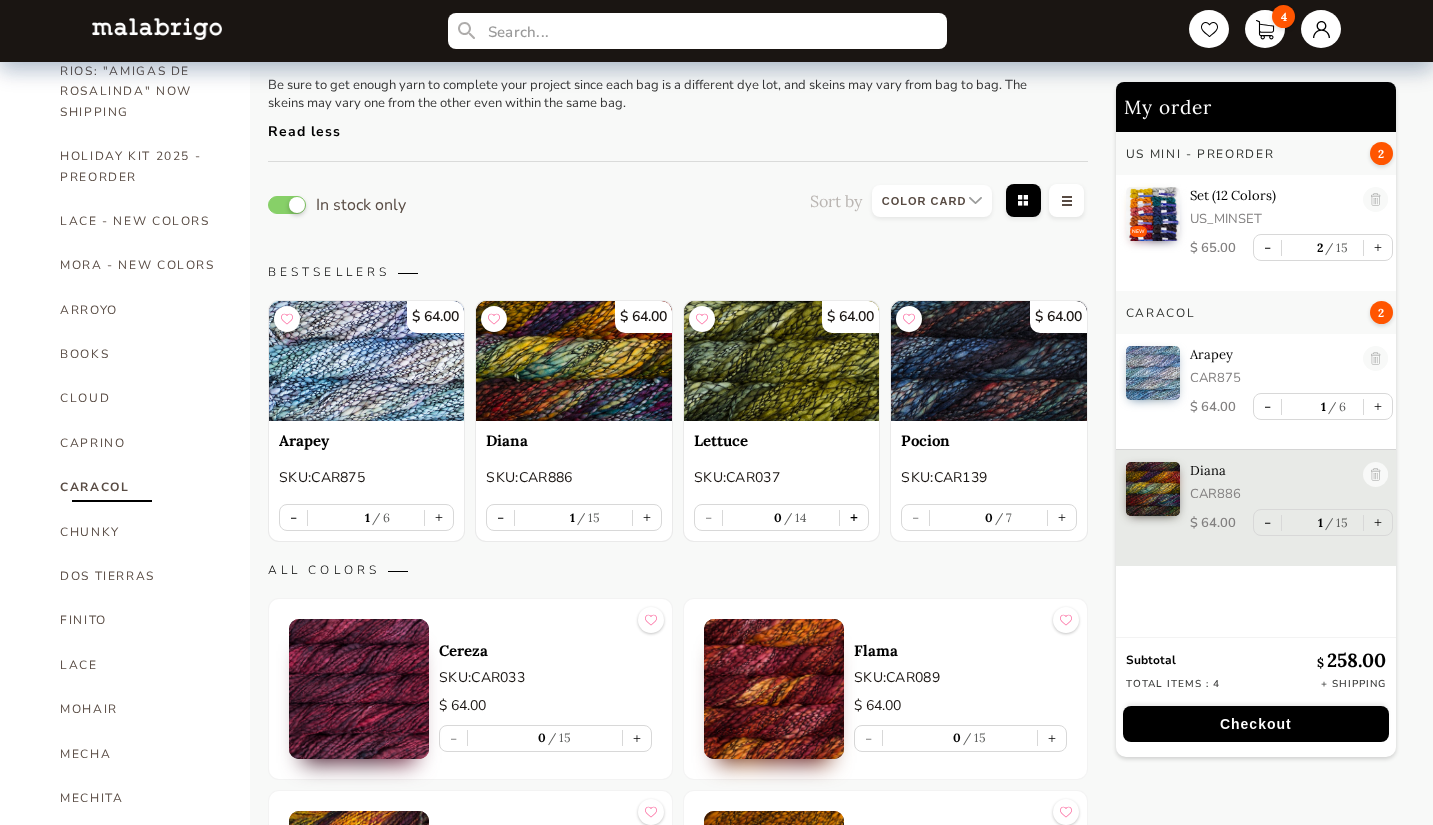 click on "+" at bounding box center [854, 517] 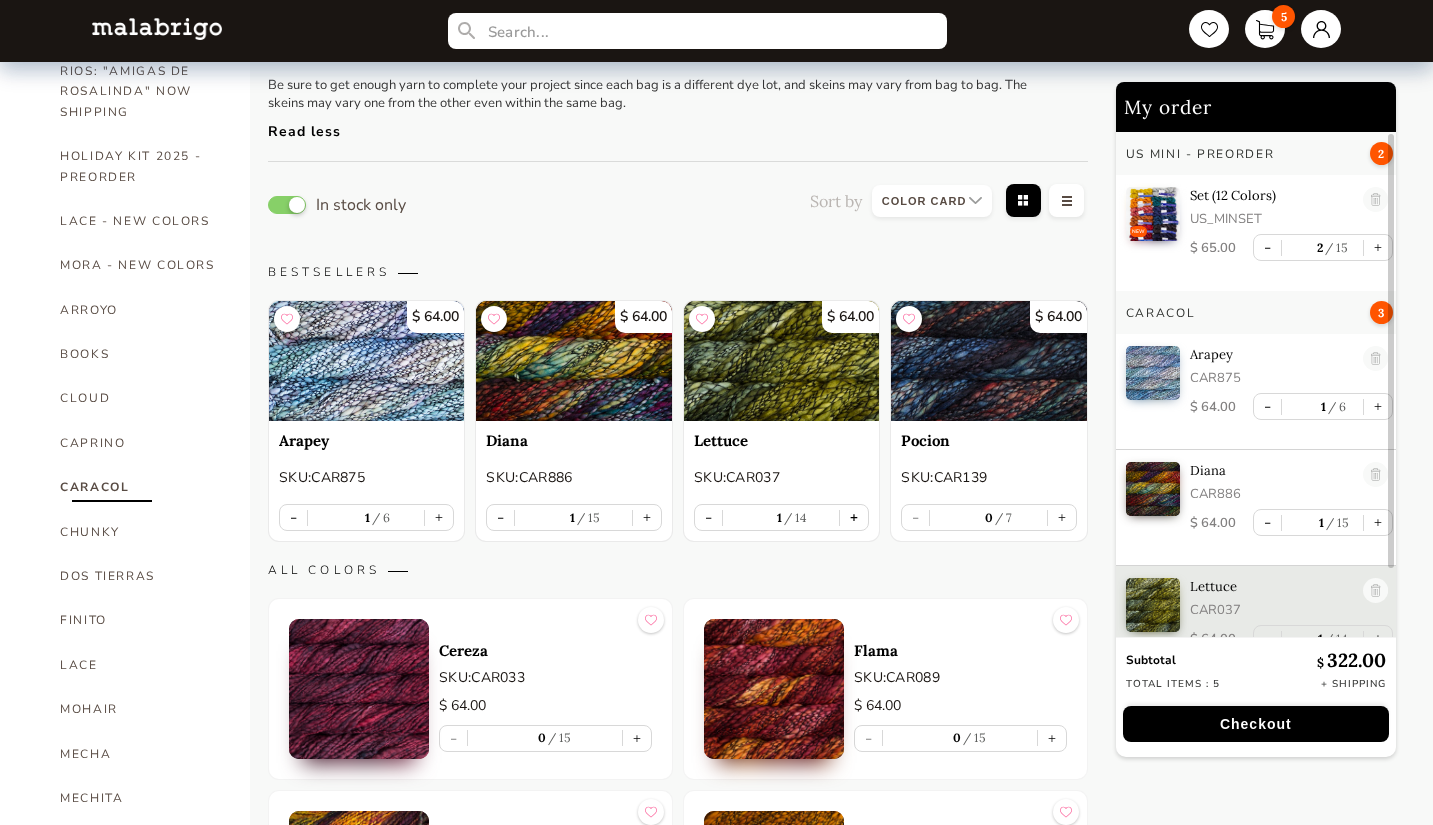 scroll, scrollTop: 20, scrollLeft: 0, axis: vertical 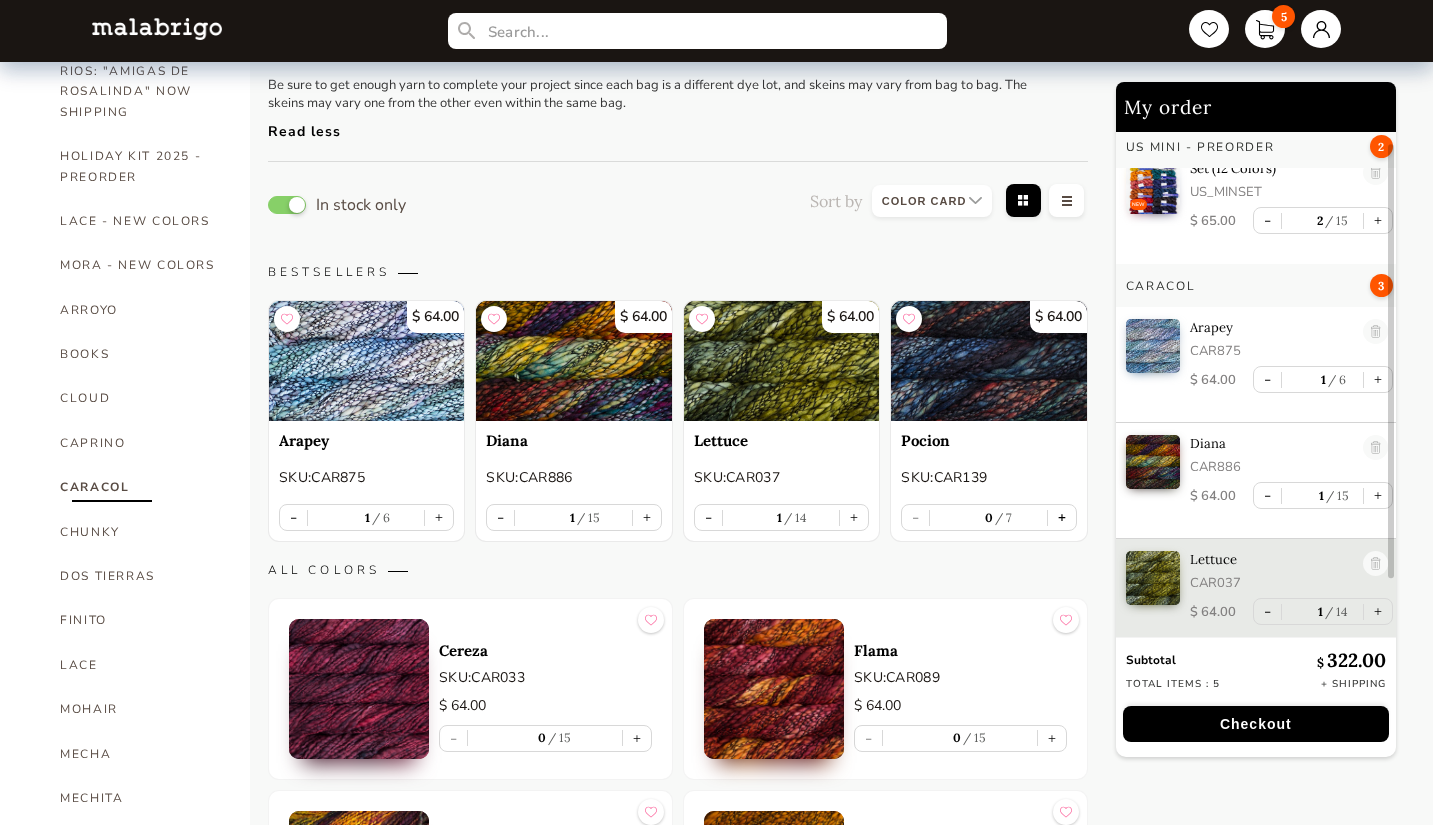 click on "+" at bounding box center [1062, 517] 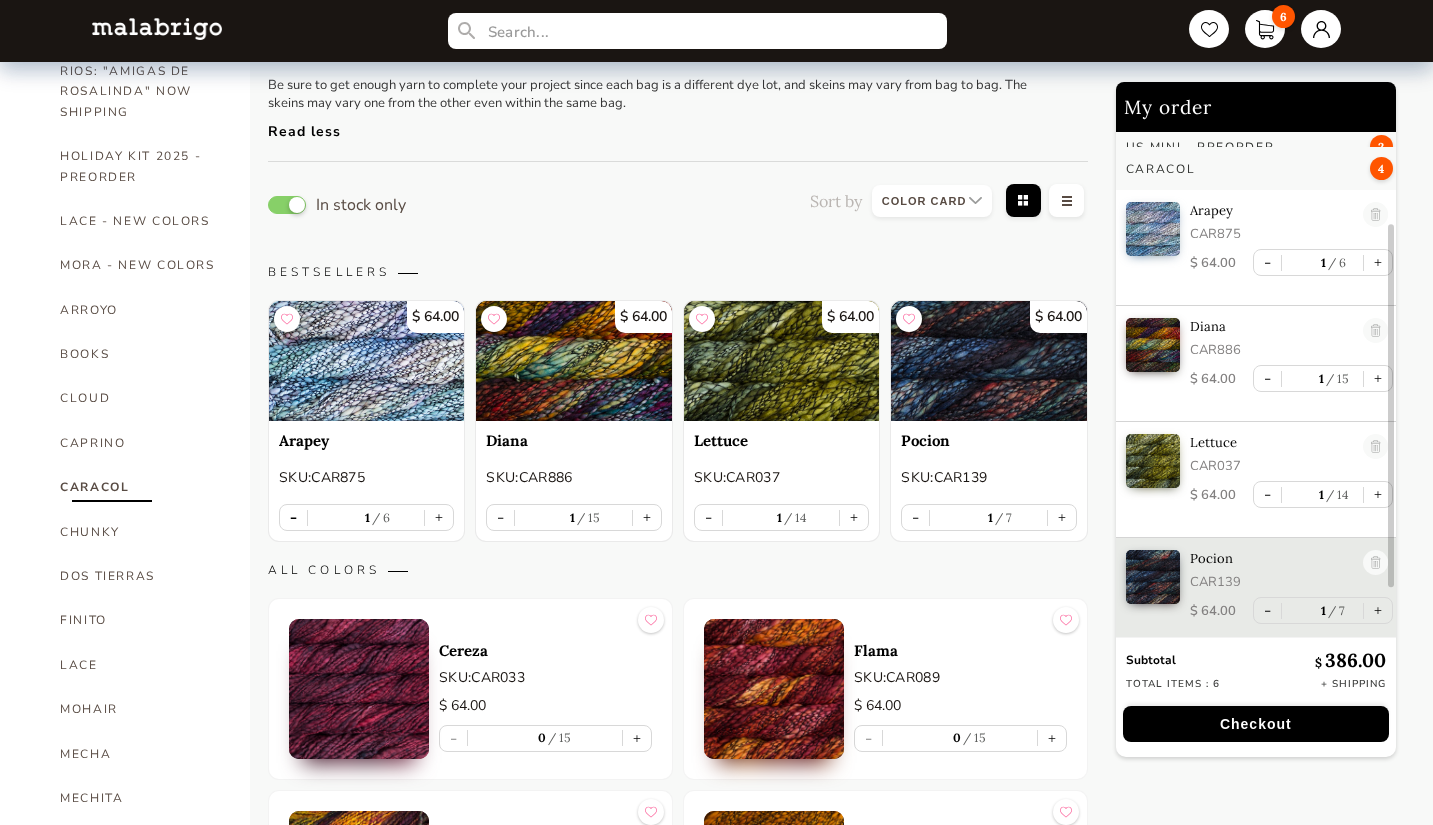 scroll, scrollTop: 138, scrollLeft: 0, axis: vertical 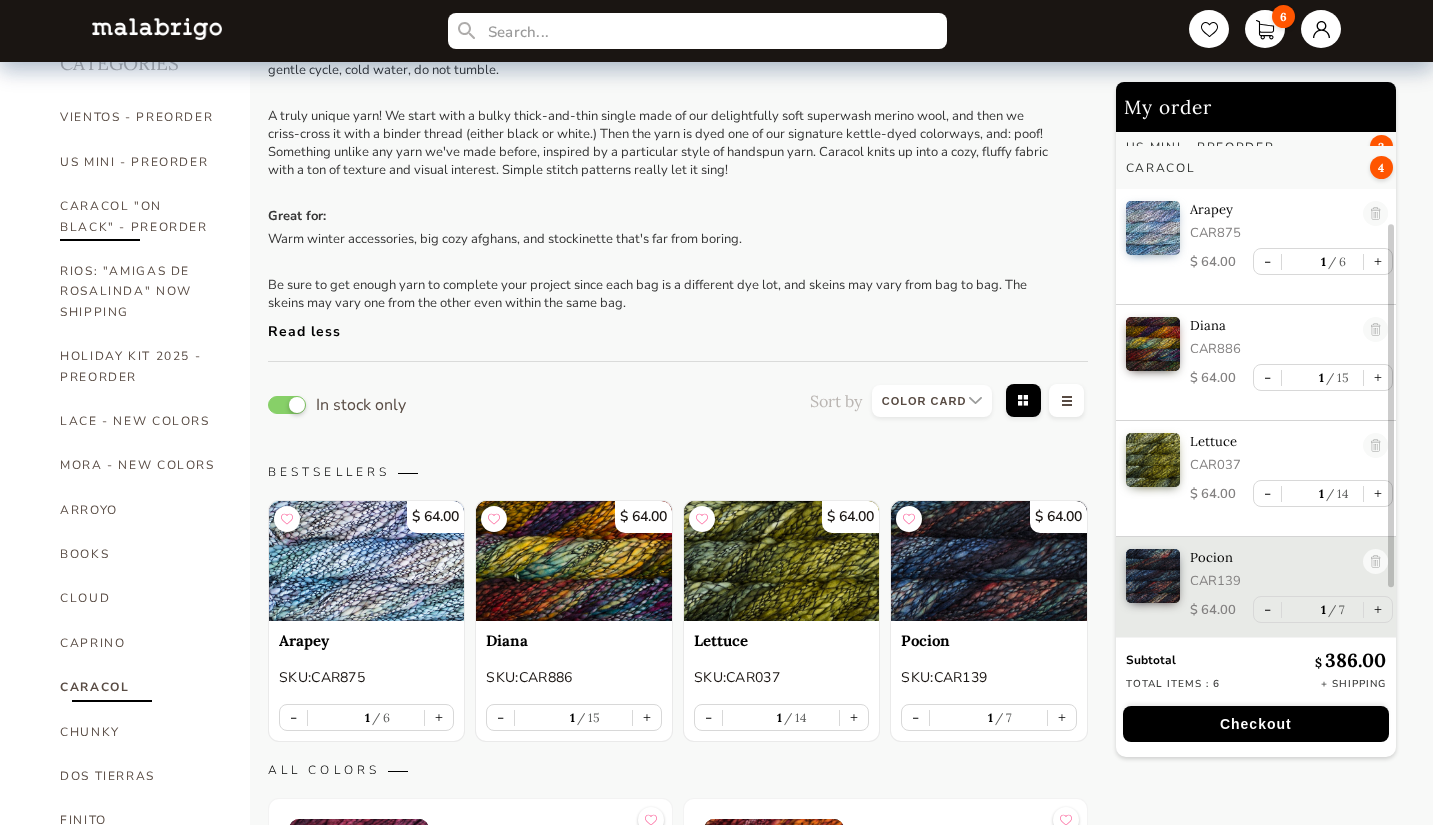 click on "CARACOL "ON BLACK" - PREORDER" at bounding box center [140, 216] 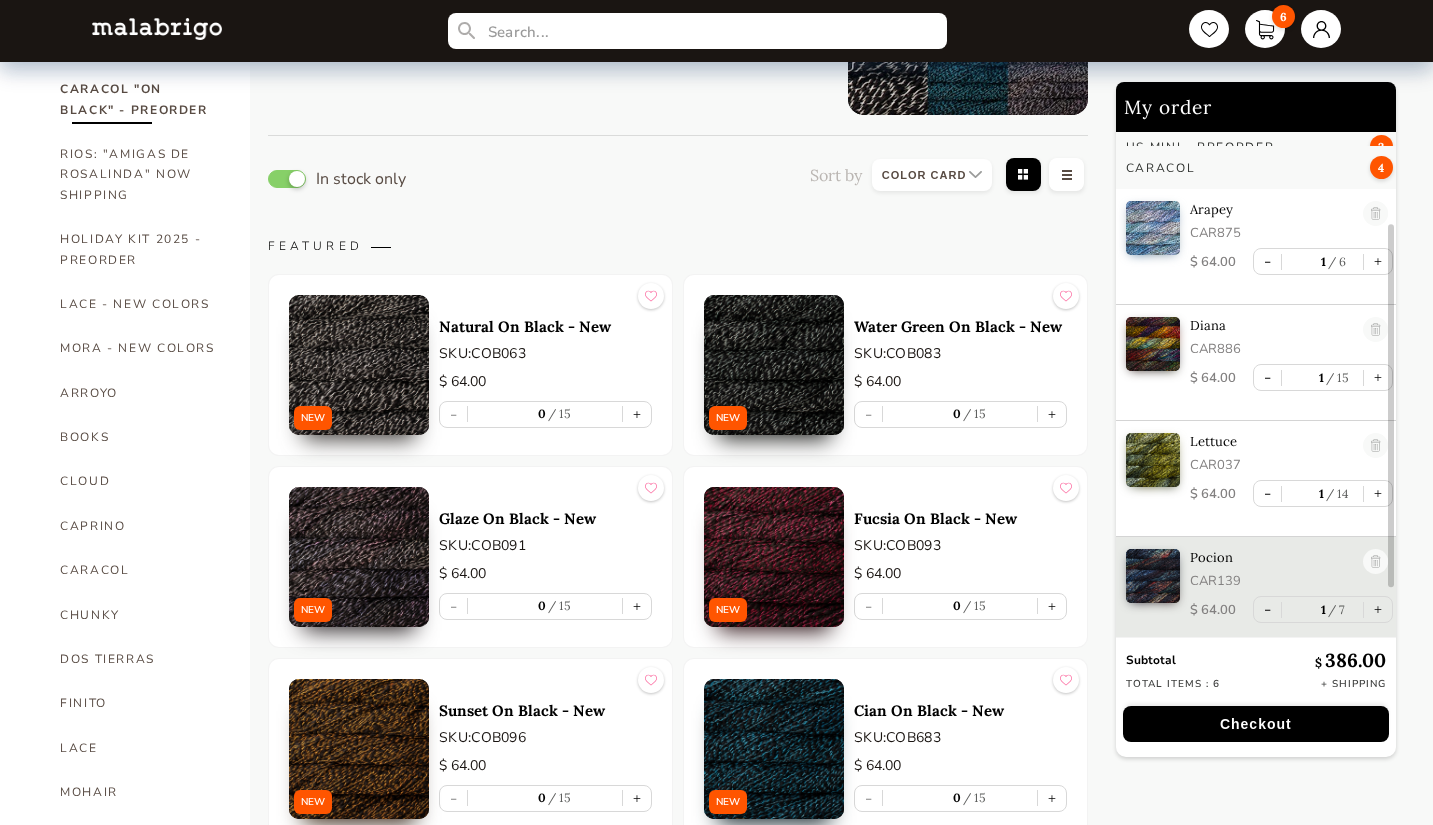 scroll, scrollTop: 200, scrollLeft: 0, axis: vertical 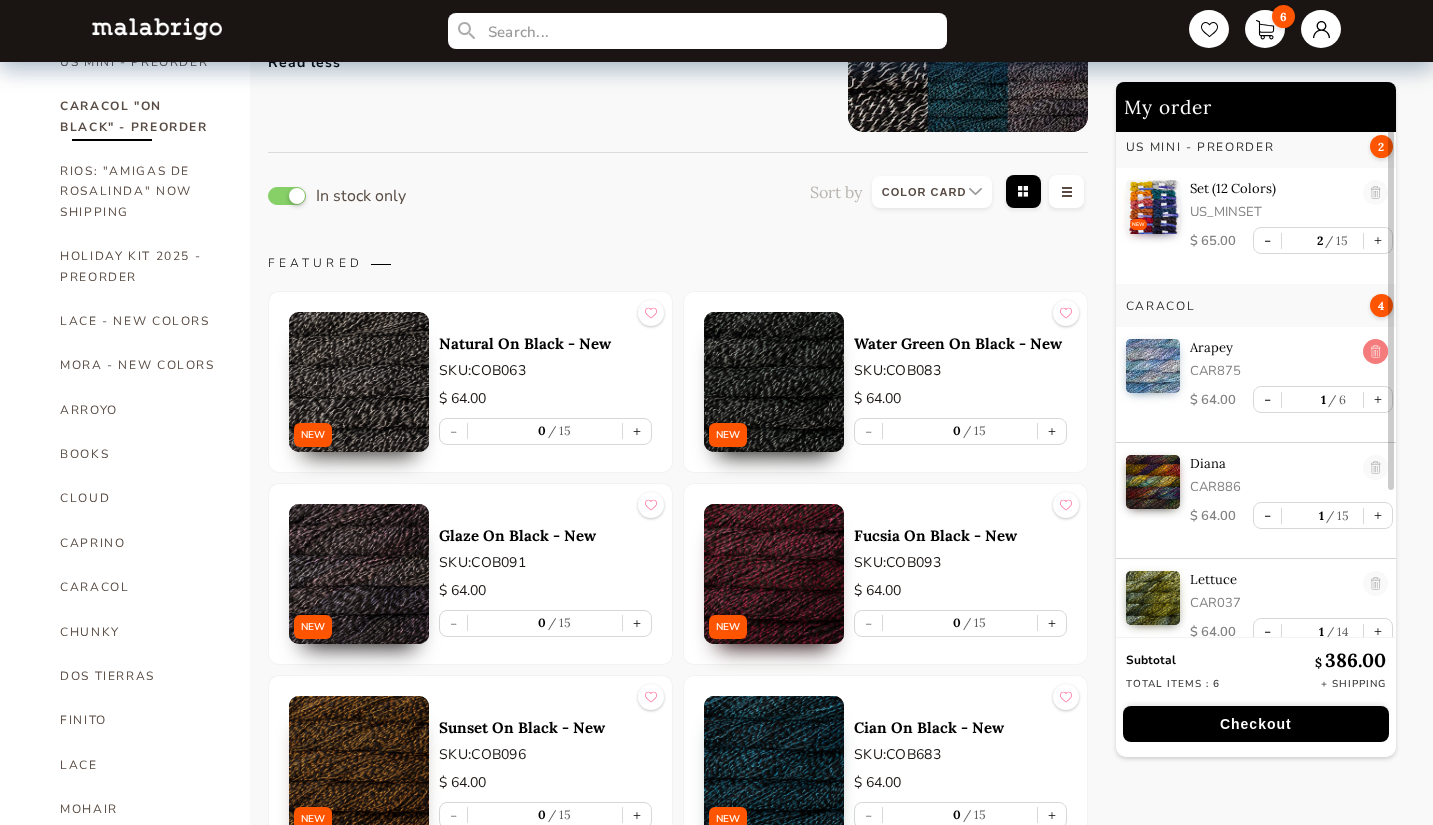 click at bounding box center (1375, 352) 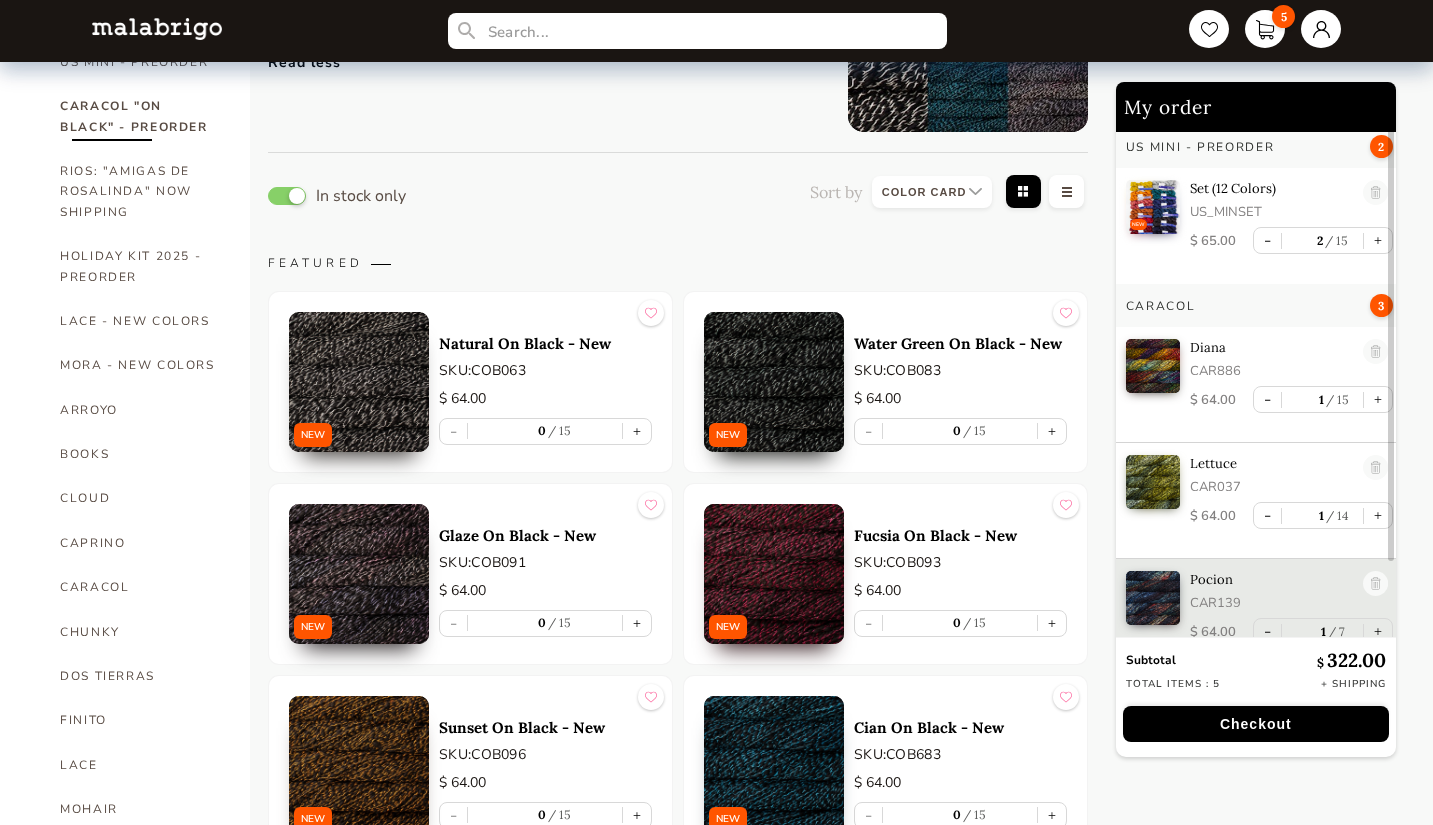 click at bounding box center [1375, 352] 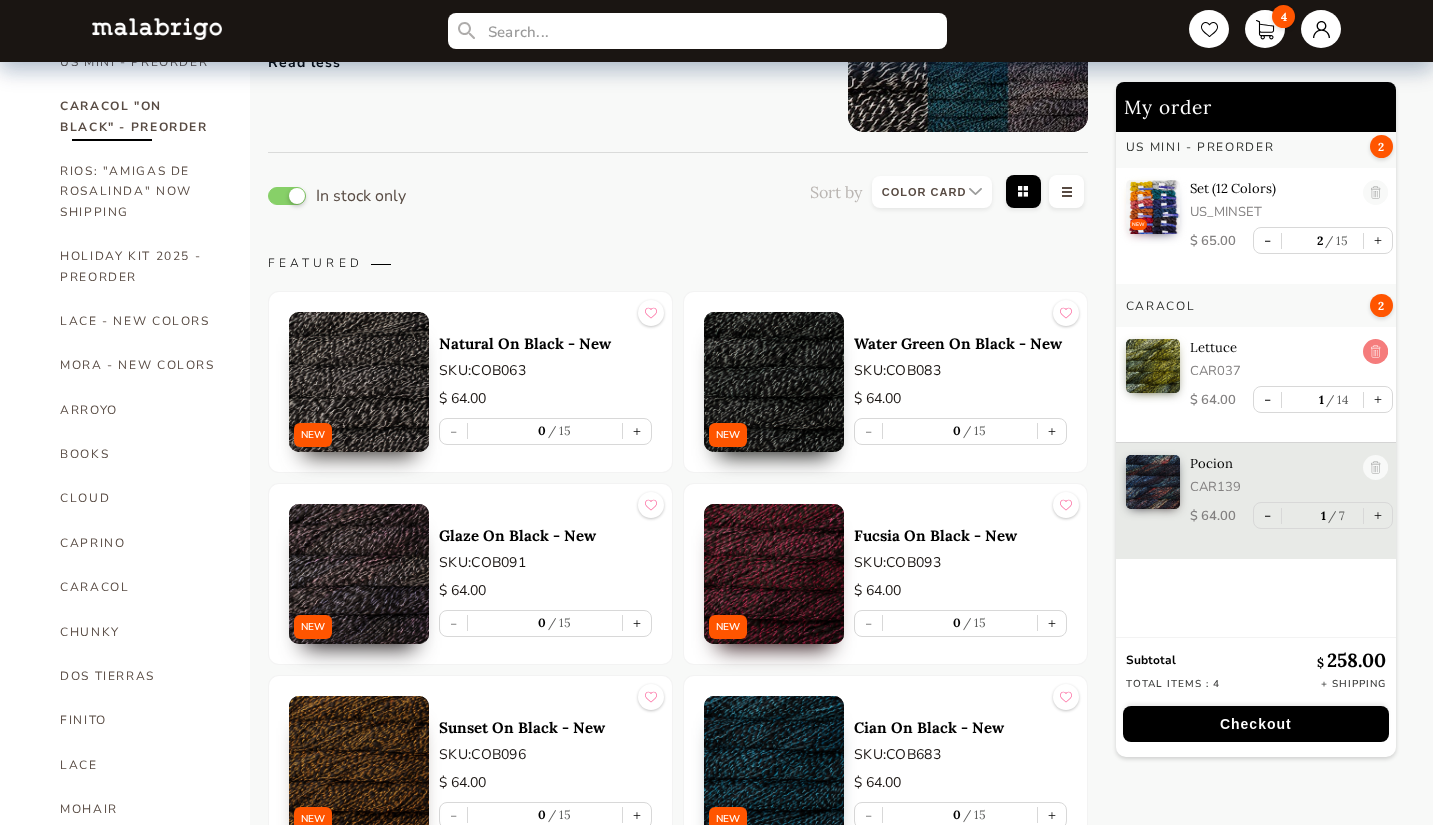 click at bounding box center (1375, 352) 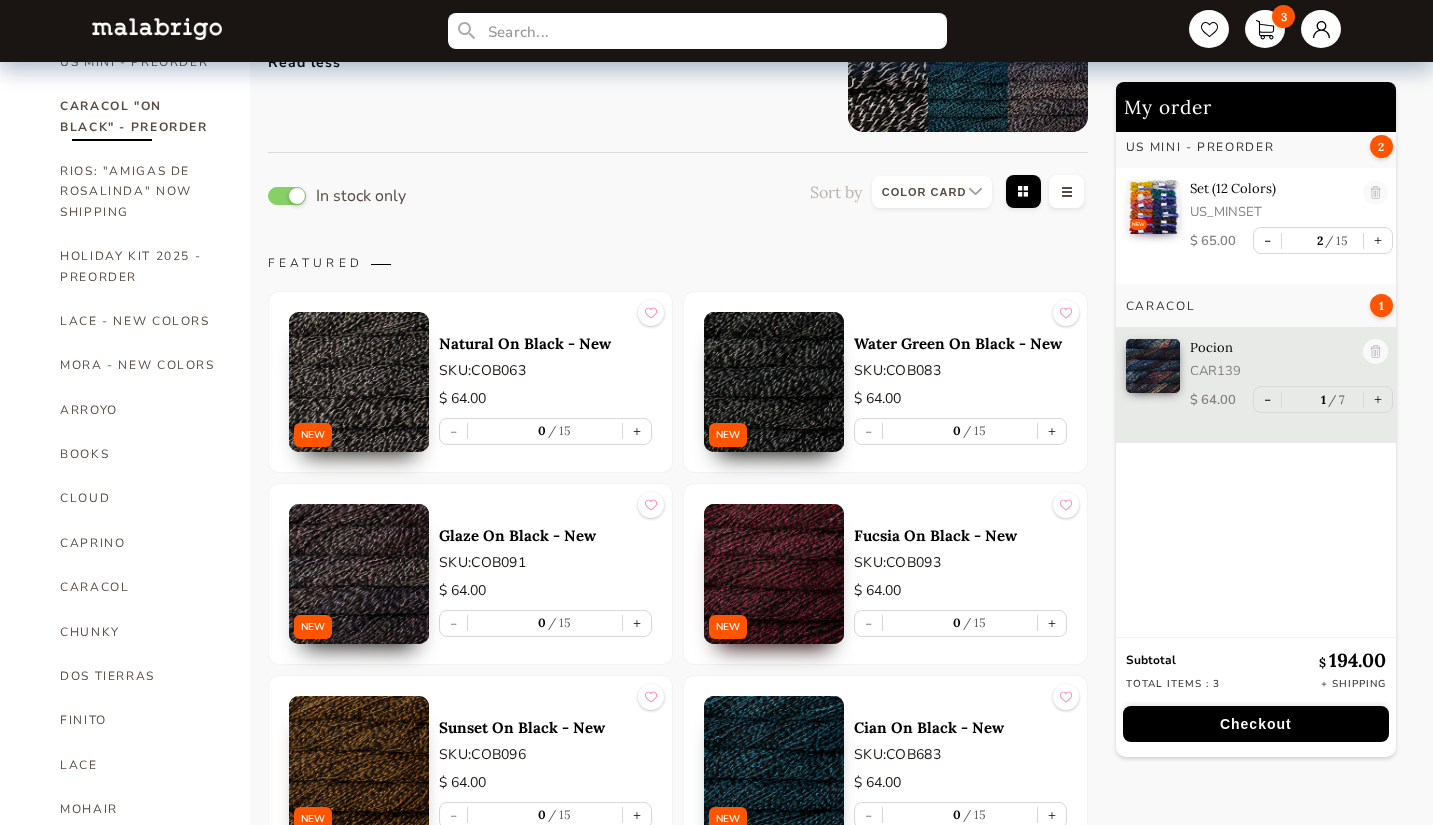 click at bounding box center [1375, 352] 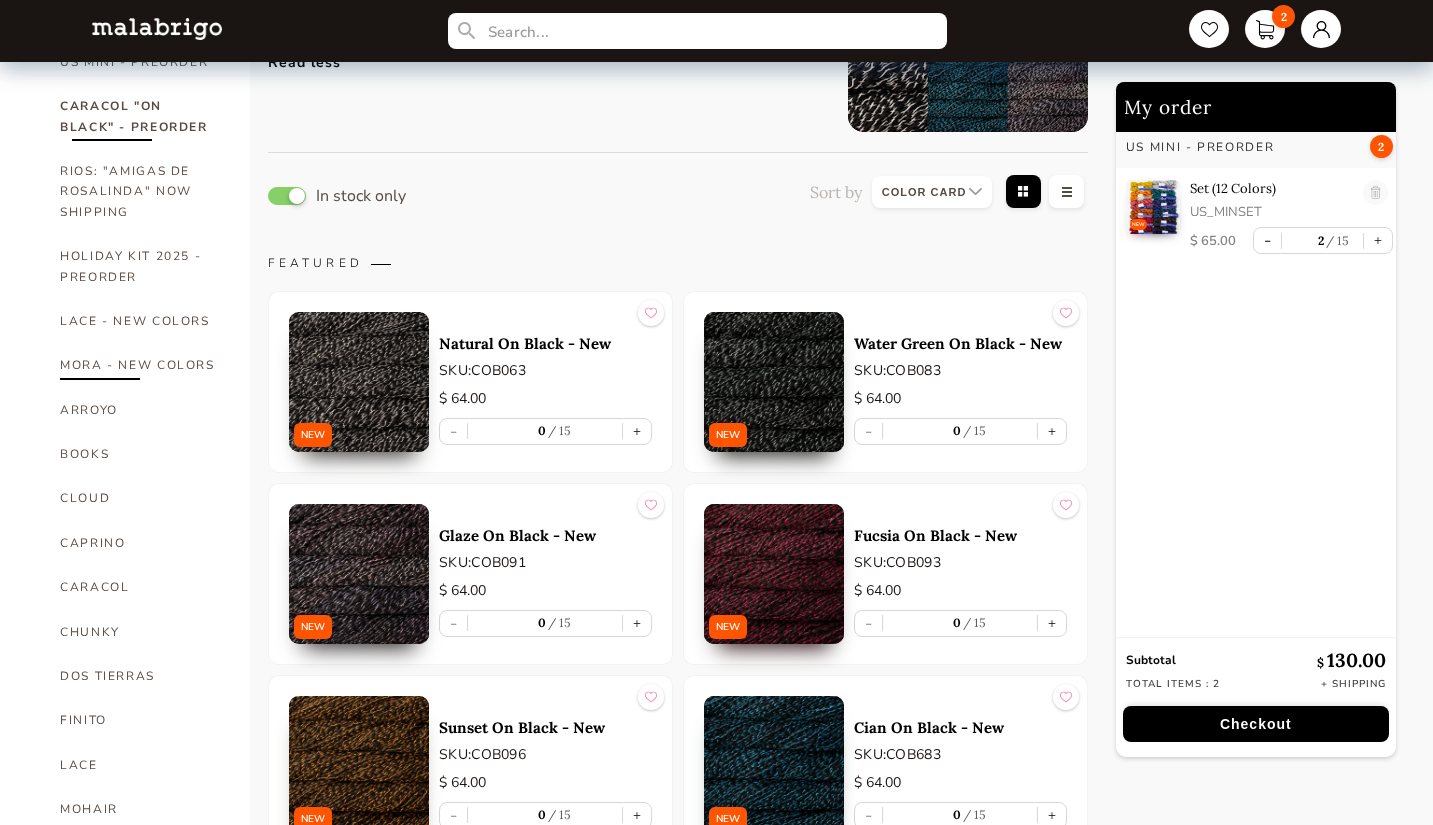 click on "MORA - NEW COLORS" at bounding box center [140, 365] 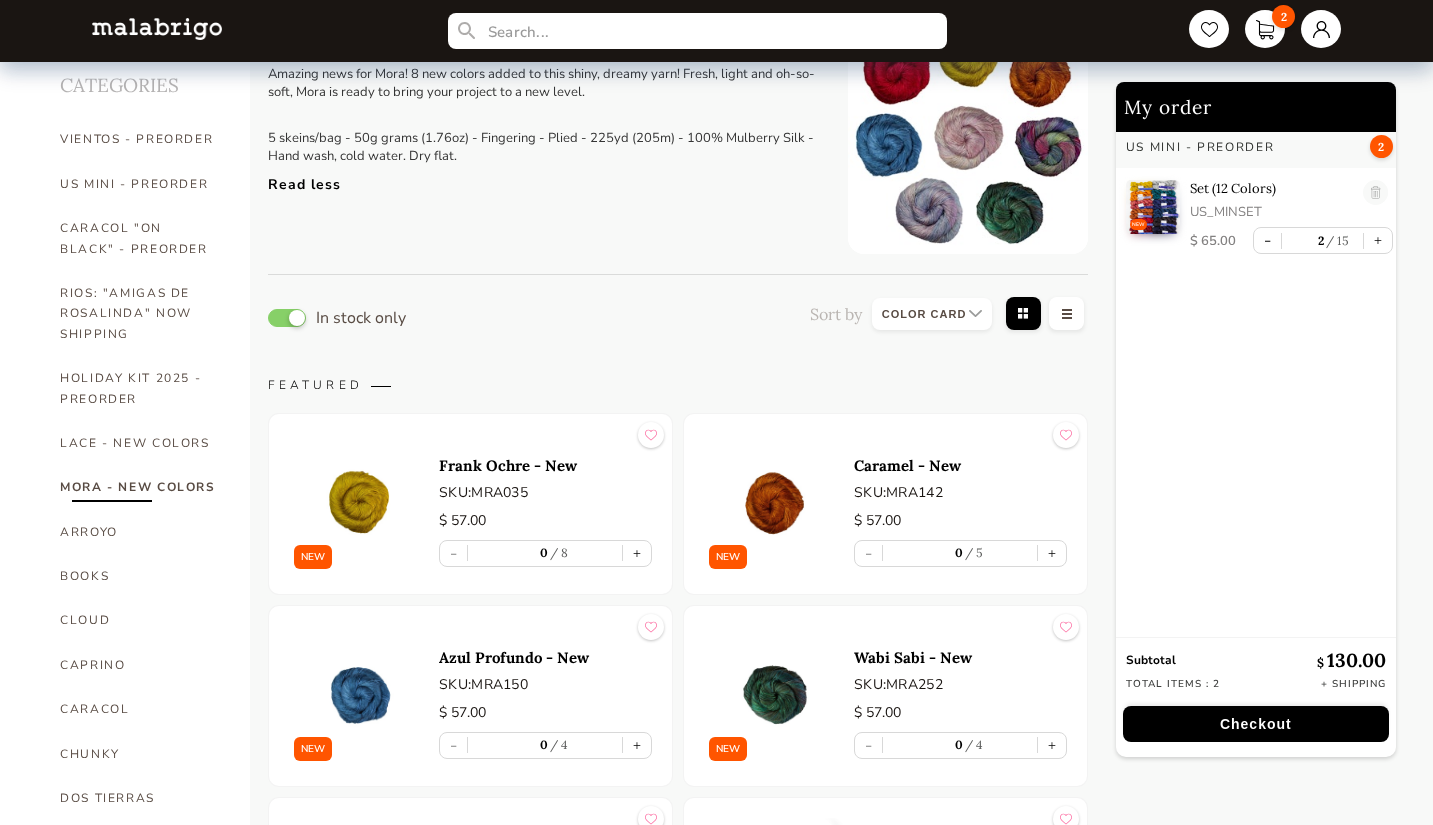 scroll, scrollTop: 0, scrollLeft: 0, axis: both 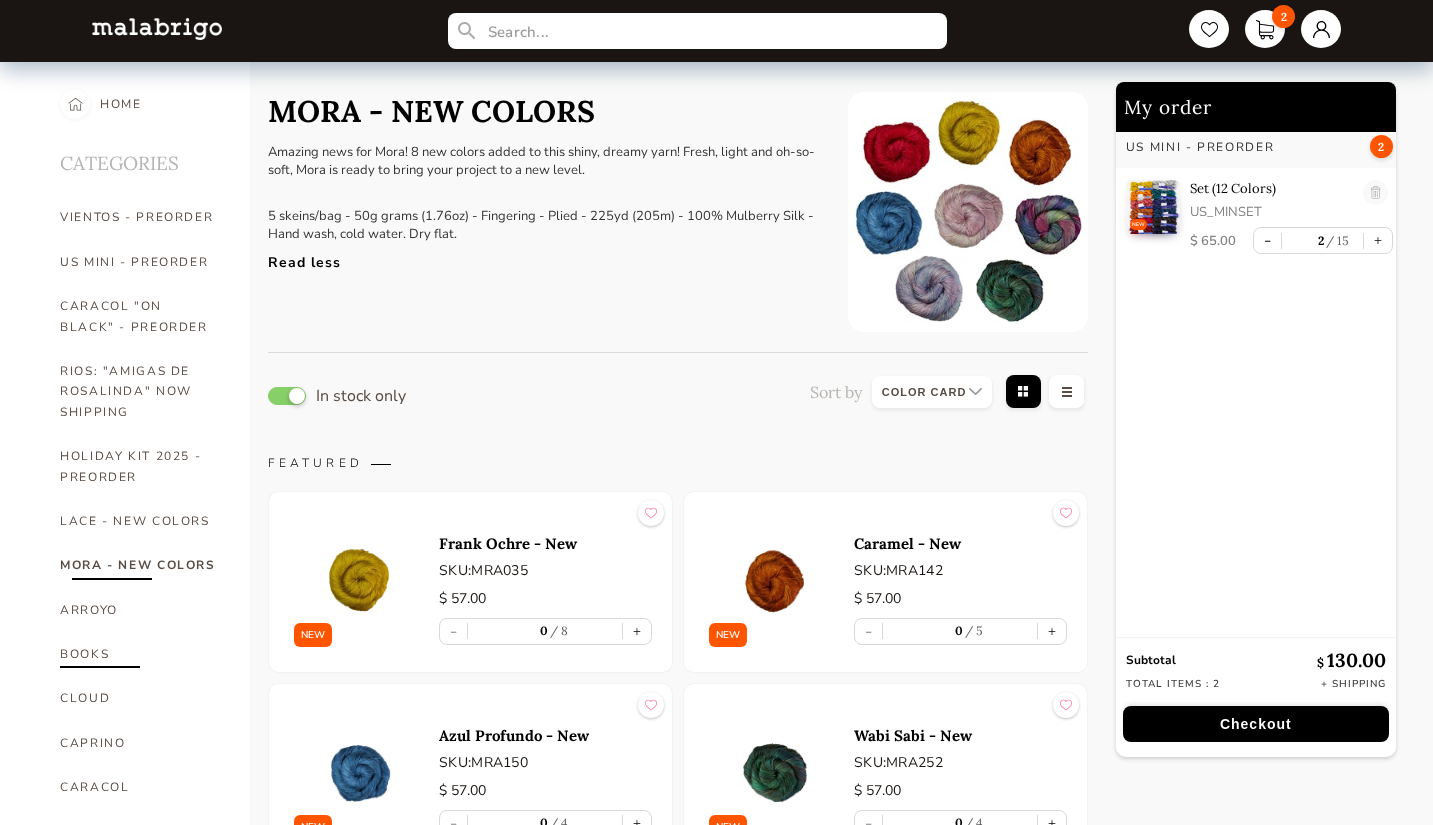 click on "BOOKS" at bounding box center (140, 654) 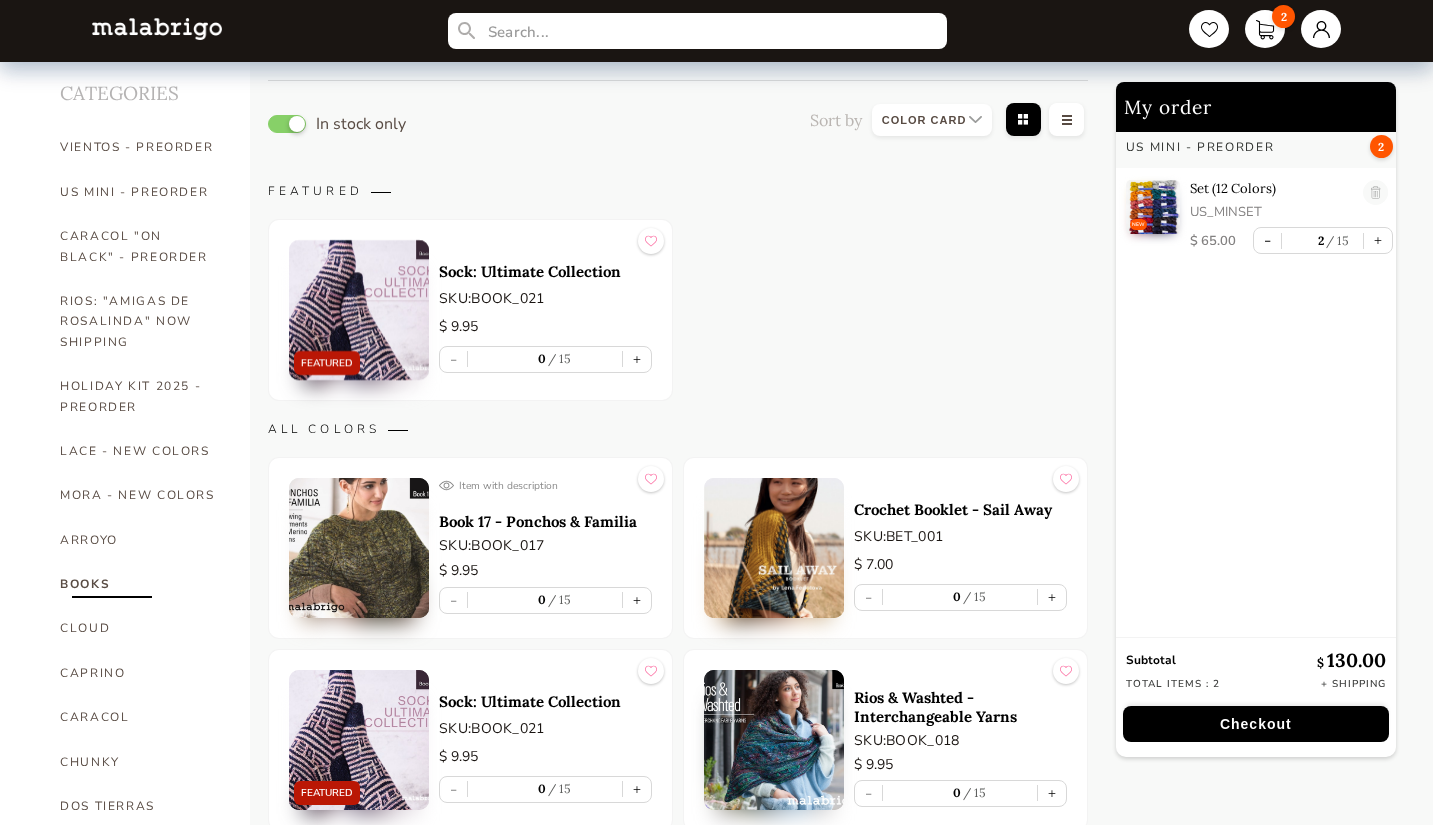 scroll, scrollTop: 0, scrollLeft: 0, axis: both 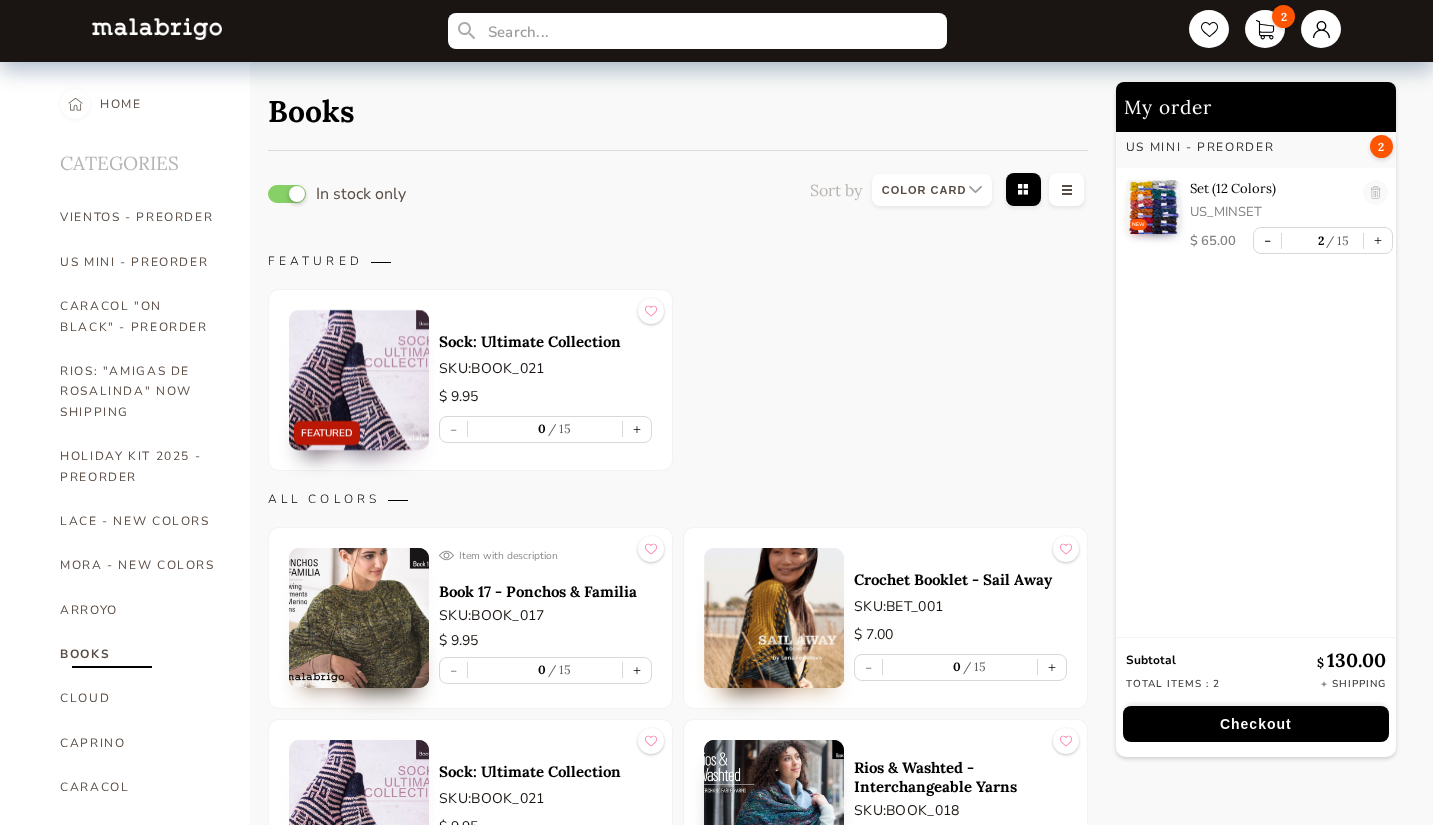 click on "Sock: Ultimate Collection" at bounding box center [545, 341] 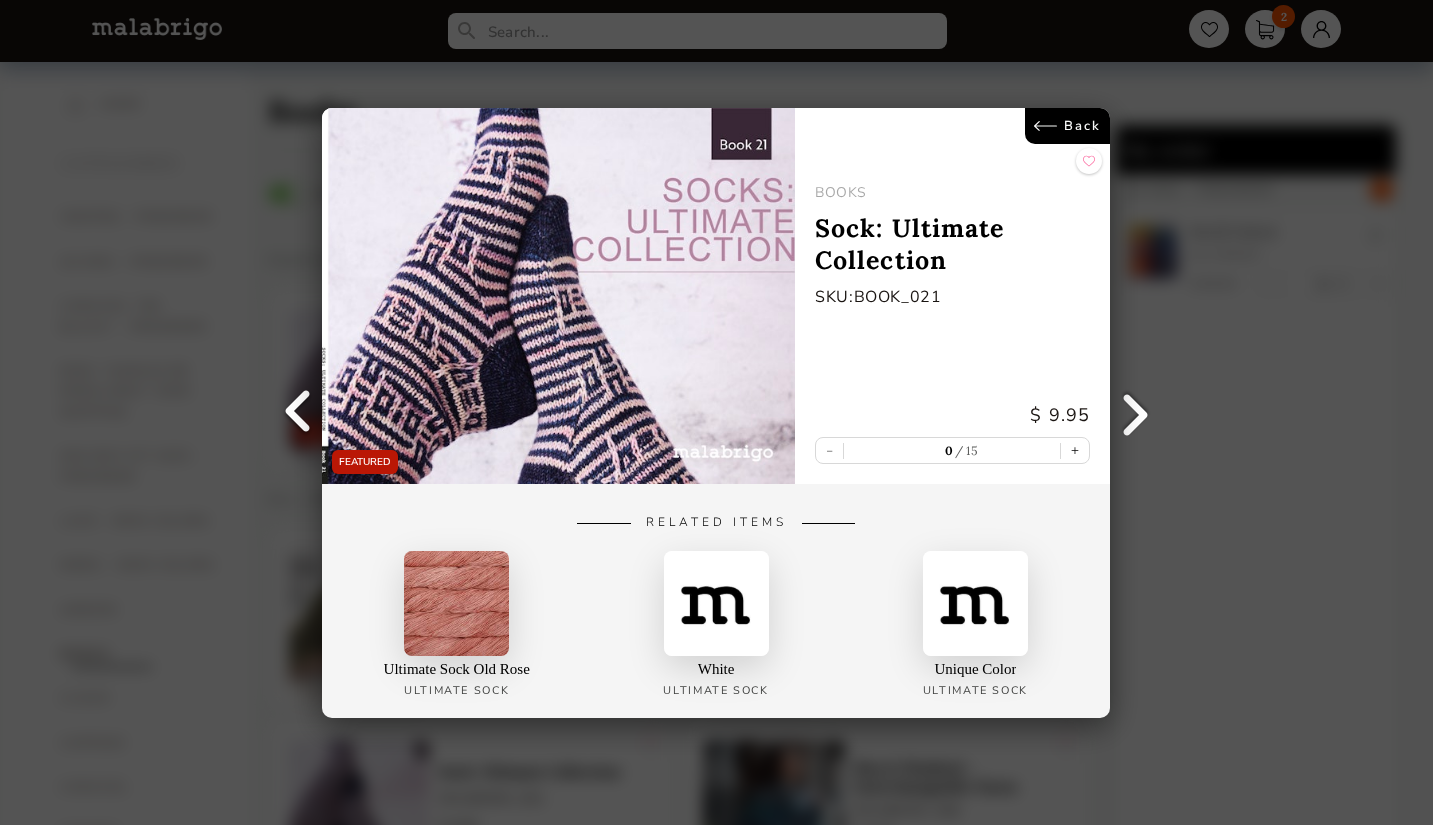 click on "Back" at bounding box center [1068, 126] 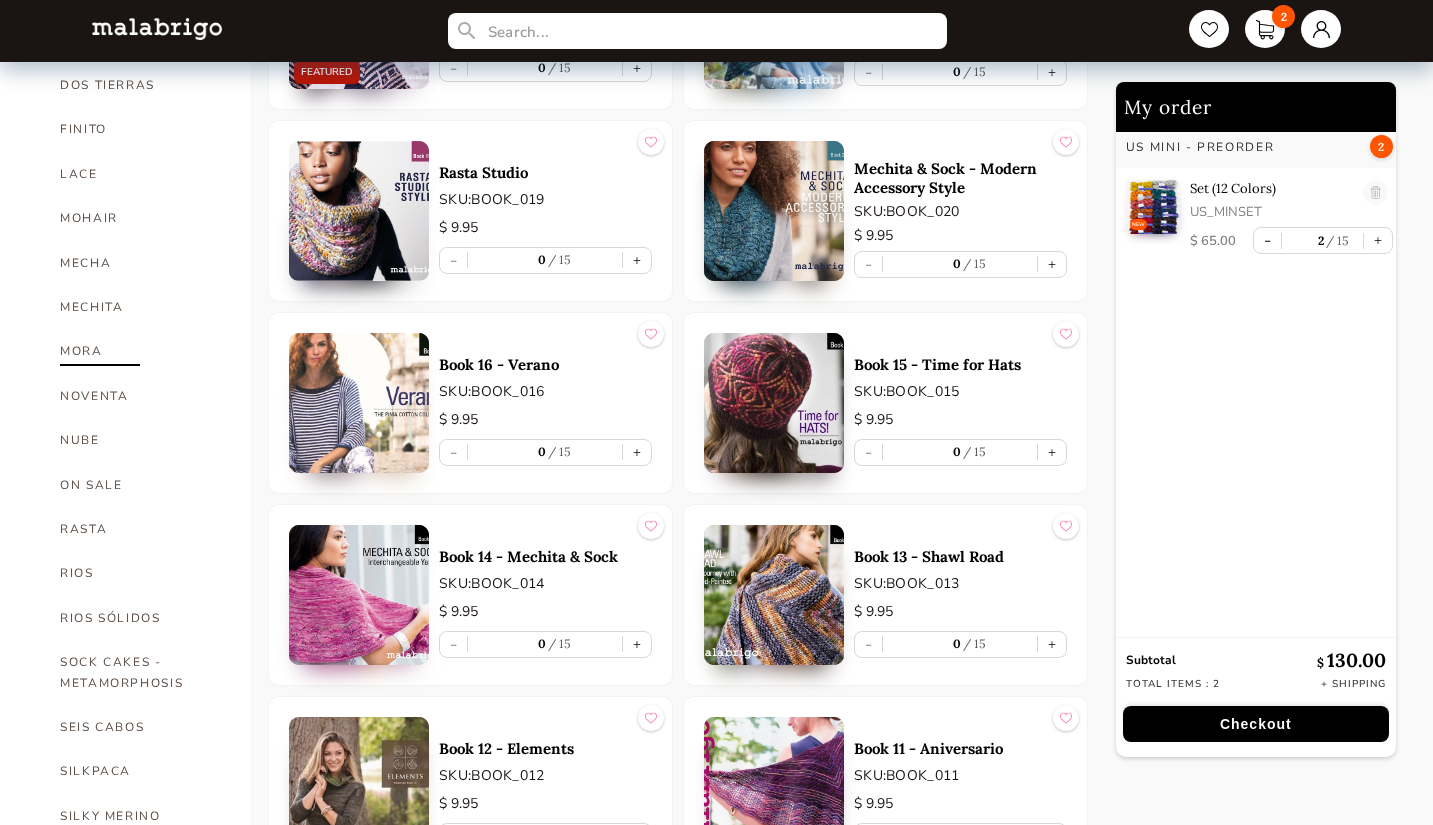 scroll, scrollTop: 800, scrollLeft: 0, axis: vertical 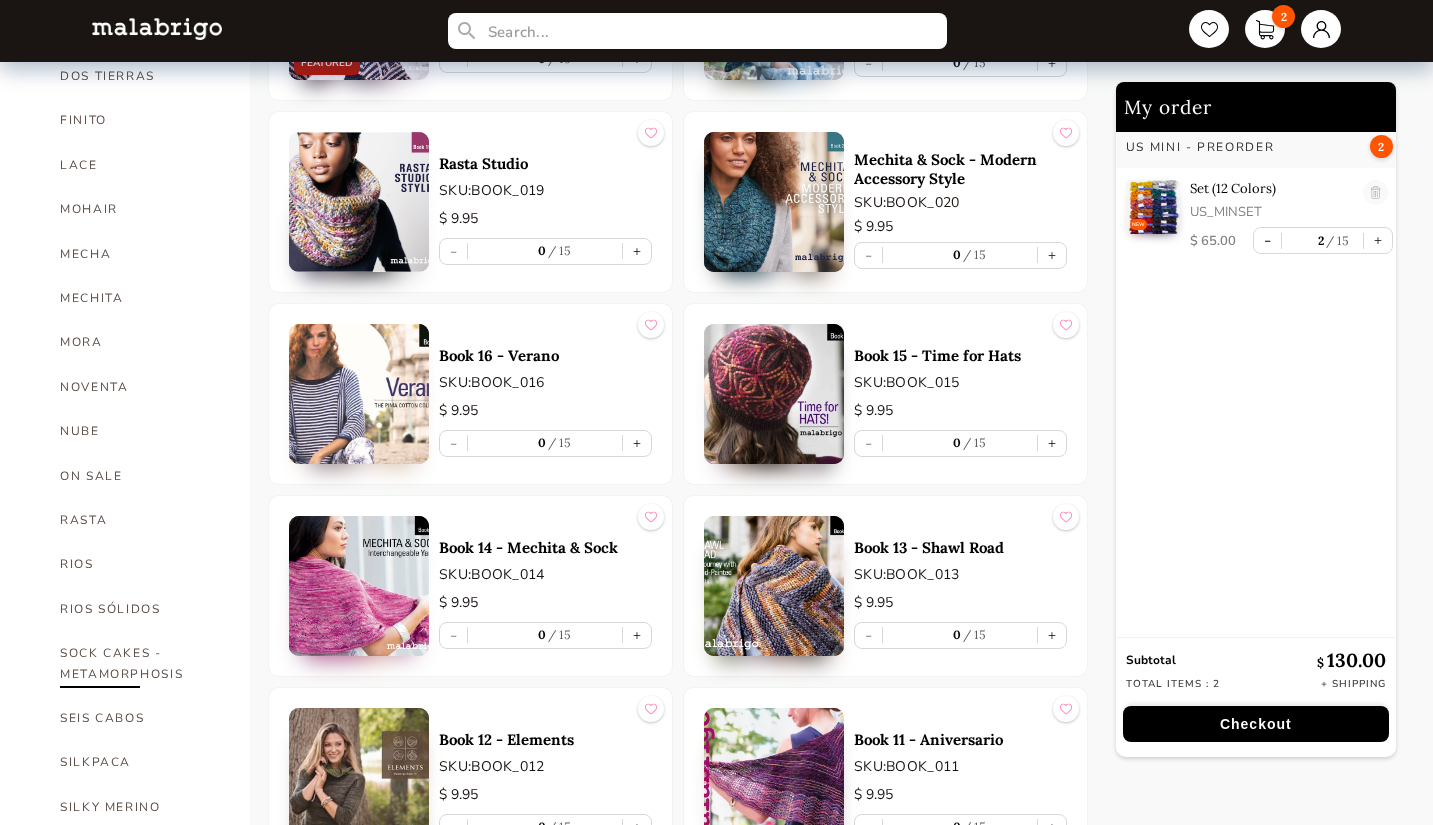 click on "SOCK CAKES - METAMORPHOSIS" at bounding box center (140, 663) 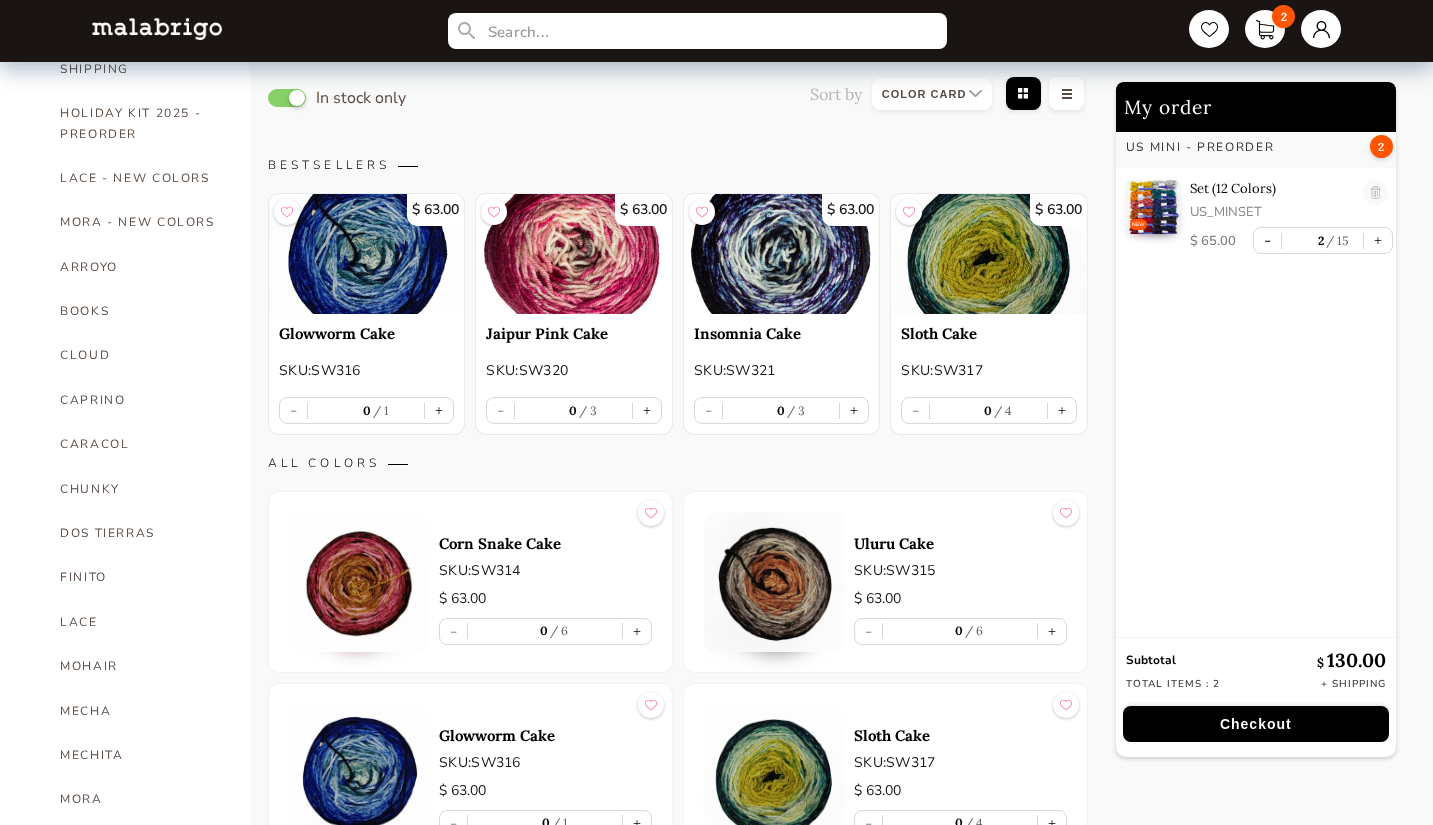 scroll, scrollTop: 314, scrollLeft: 0, axis: vertical 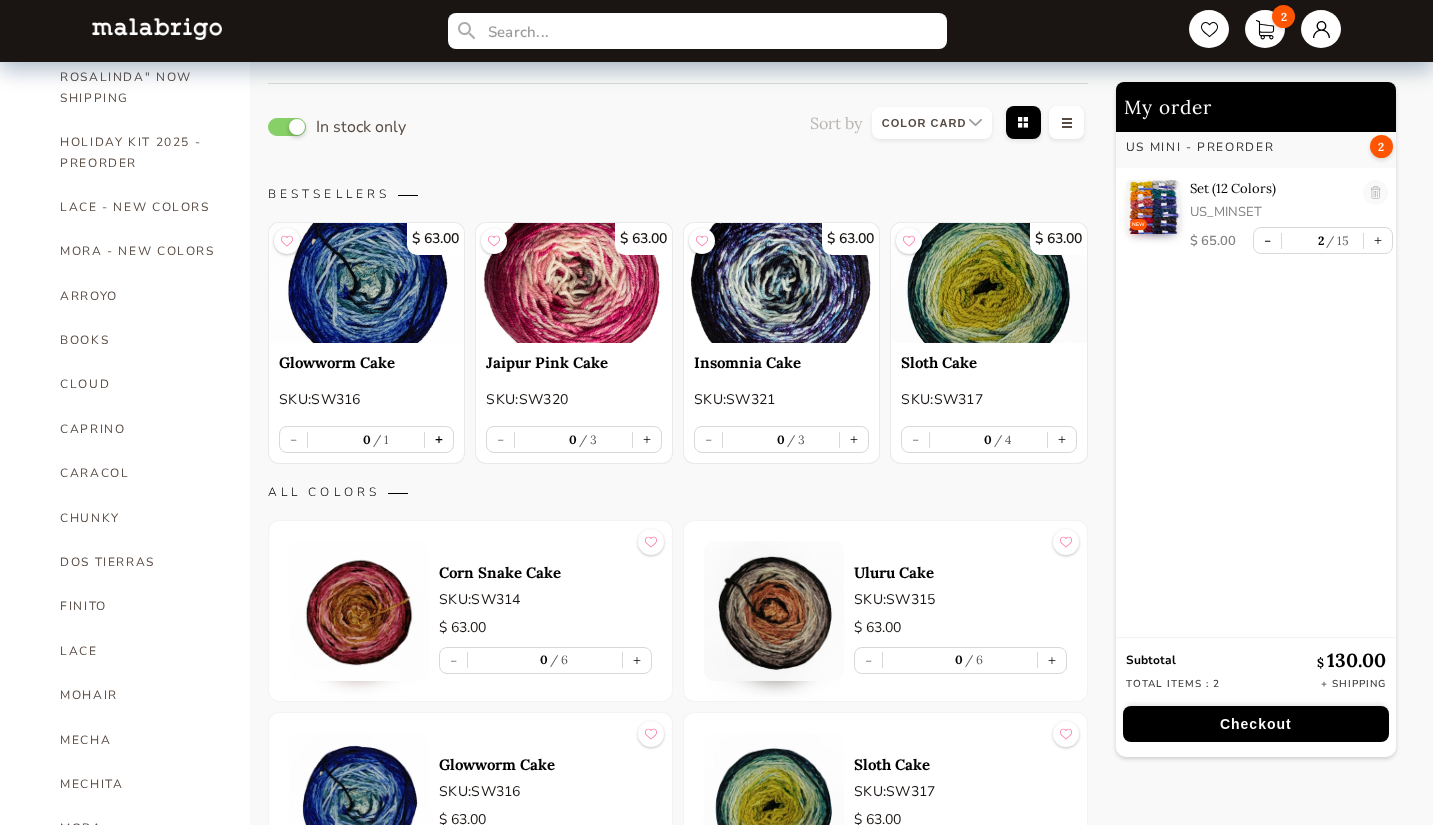 click on "+" at bounding box center (439, 439) 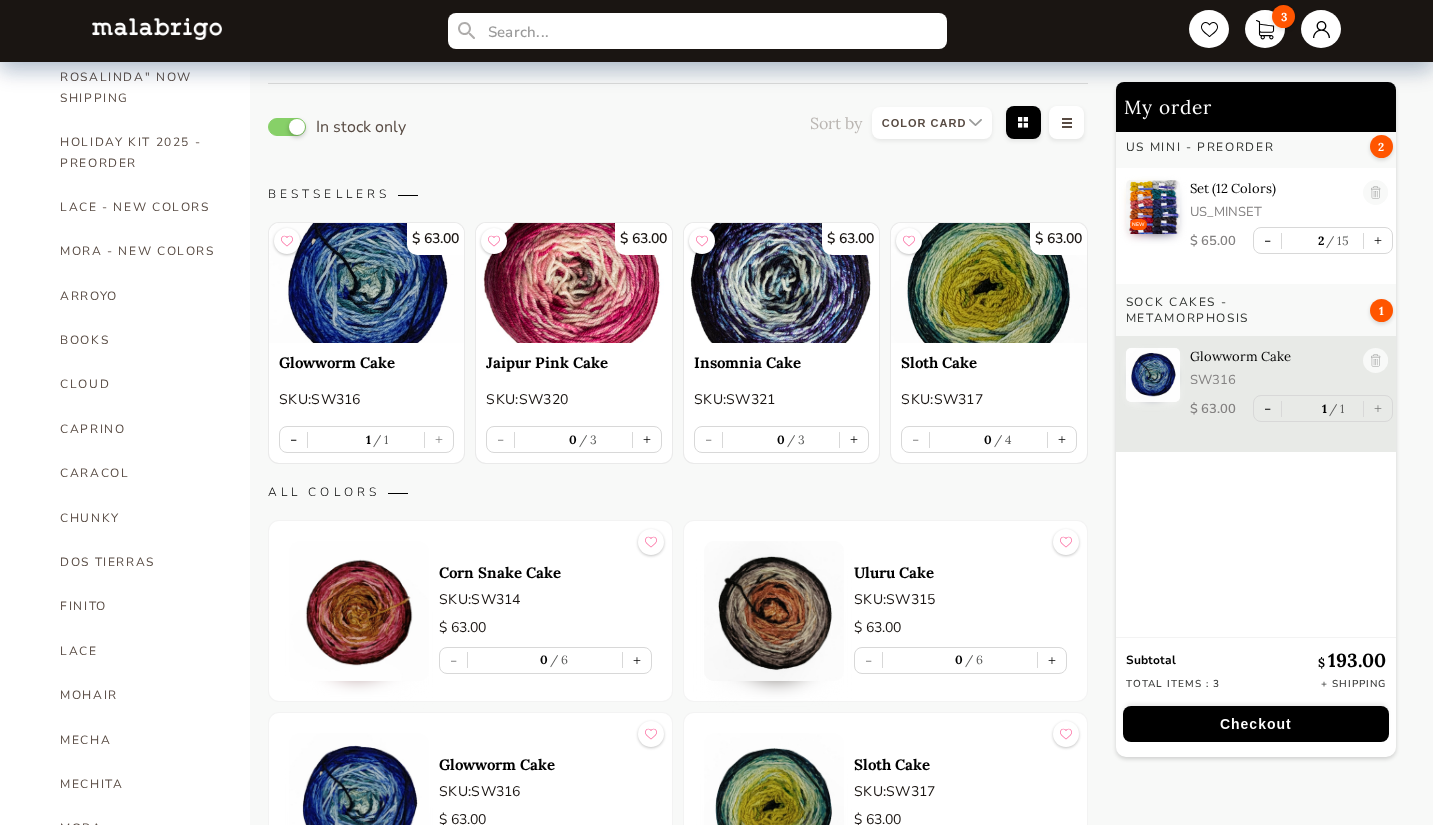 scroll, scrollTop: 0, scrollLeft: 0, axis: both 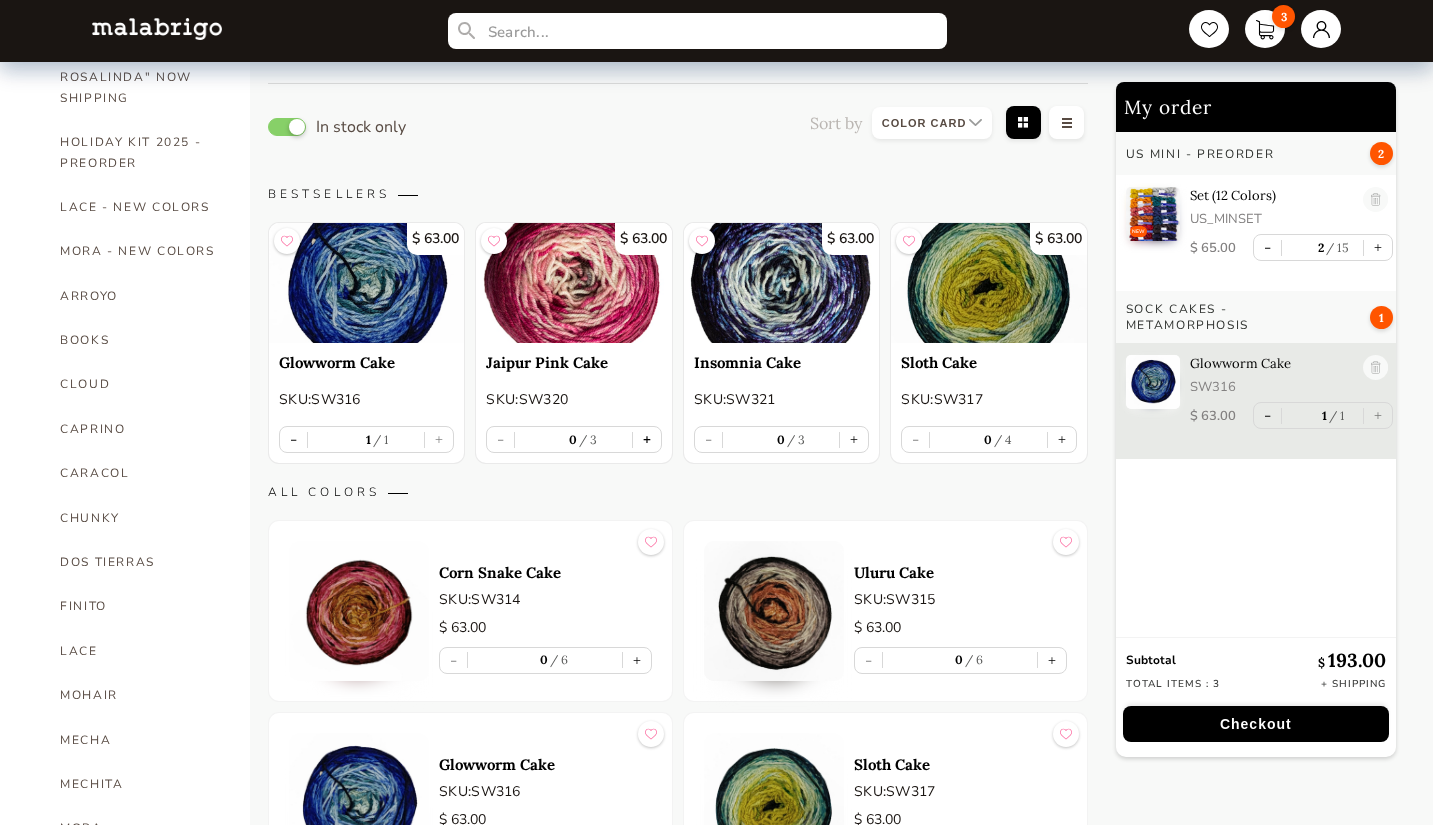 click on "+" at bounding box center [647, 439] 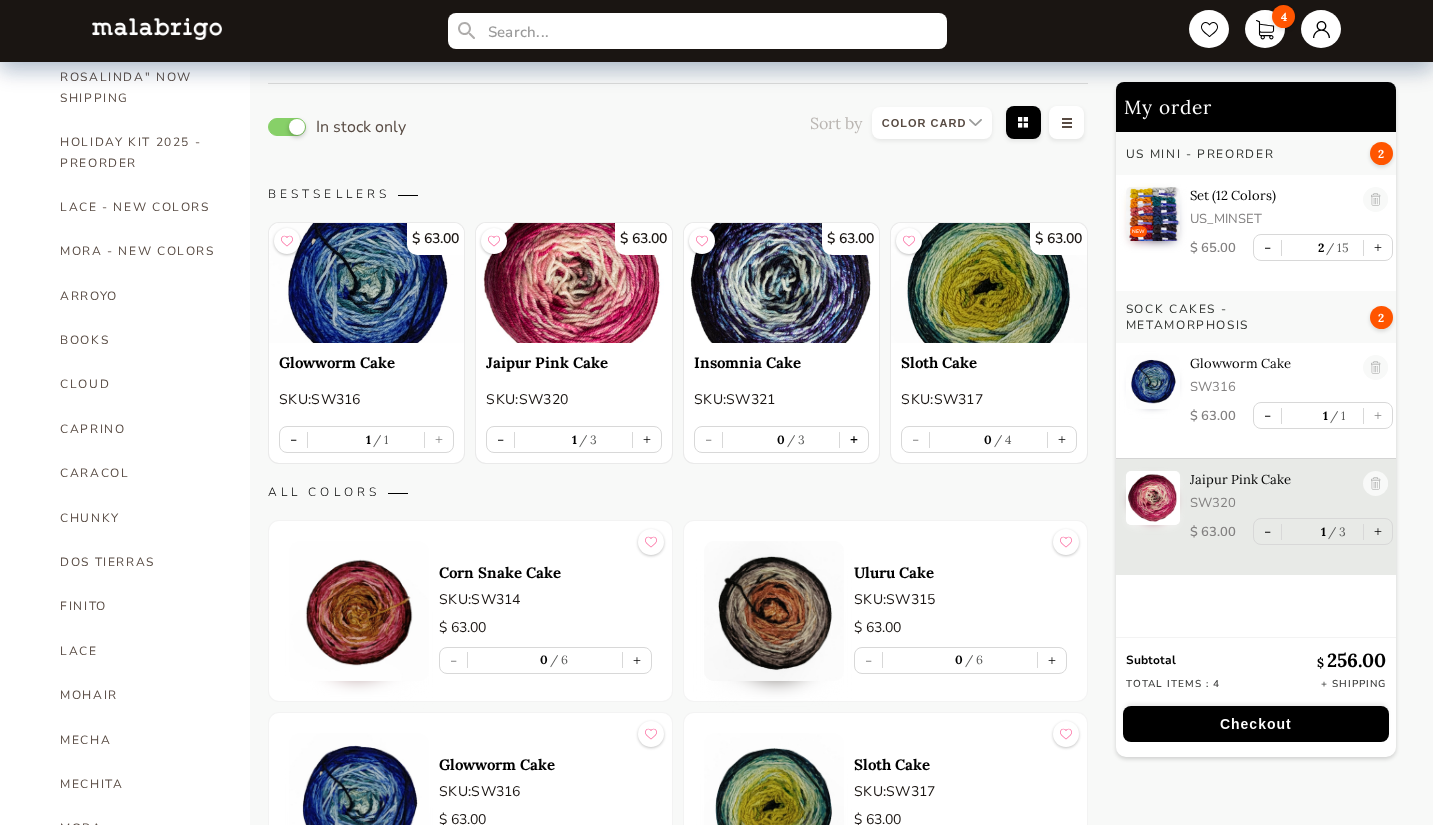 click on "+" at bounding box center [854, 439] 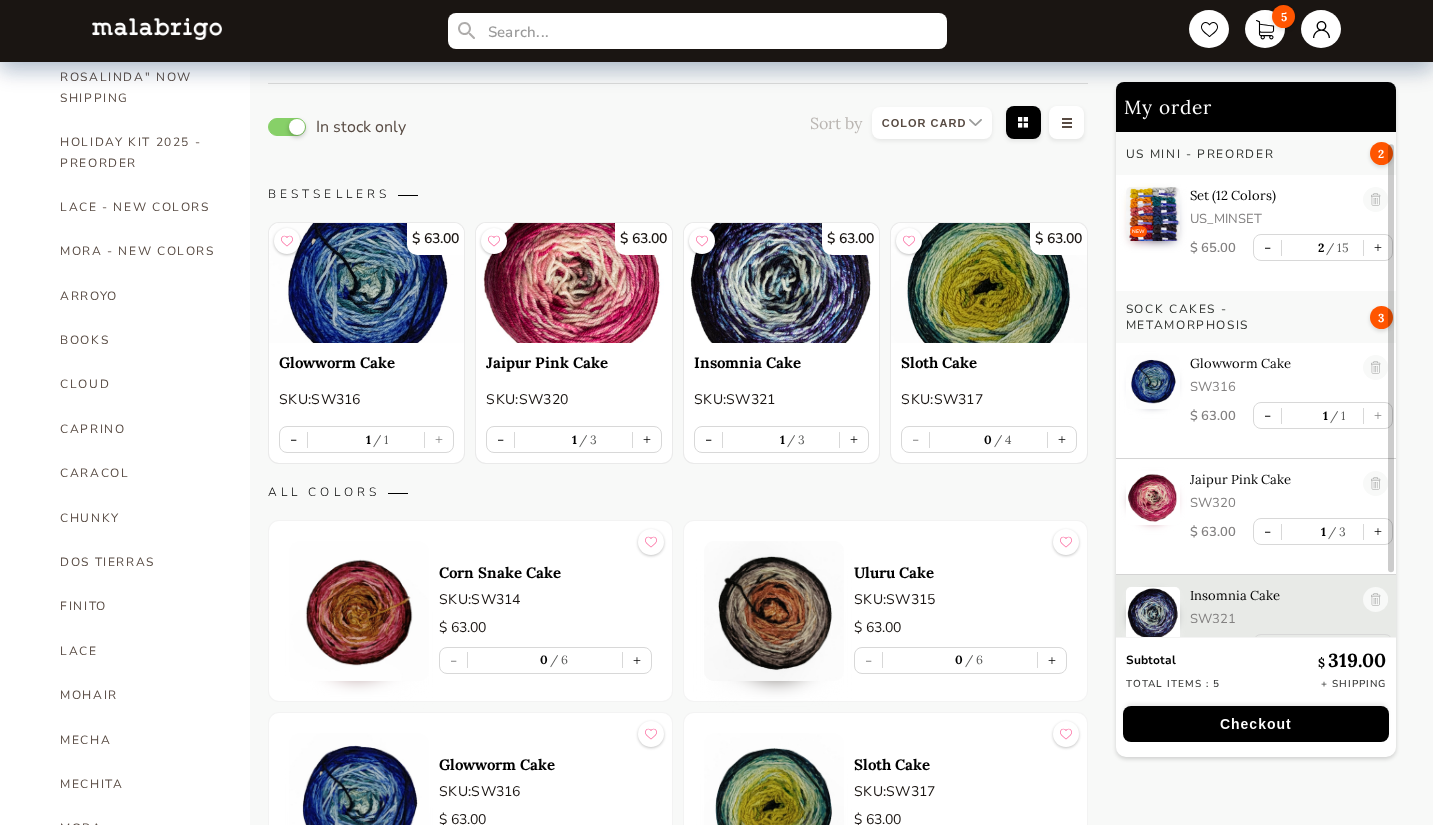 scroll, scrollTop: 28, scrollLeft: 0, axis: vertical 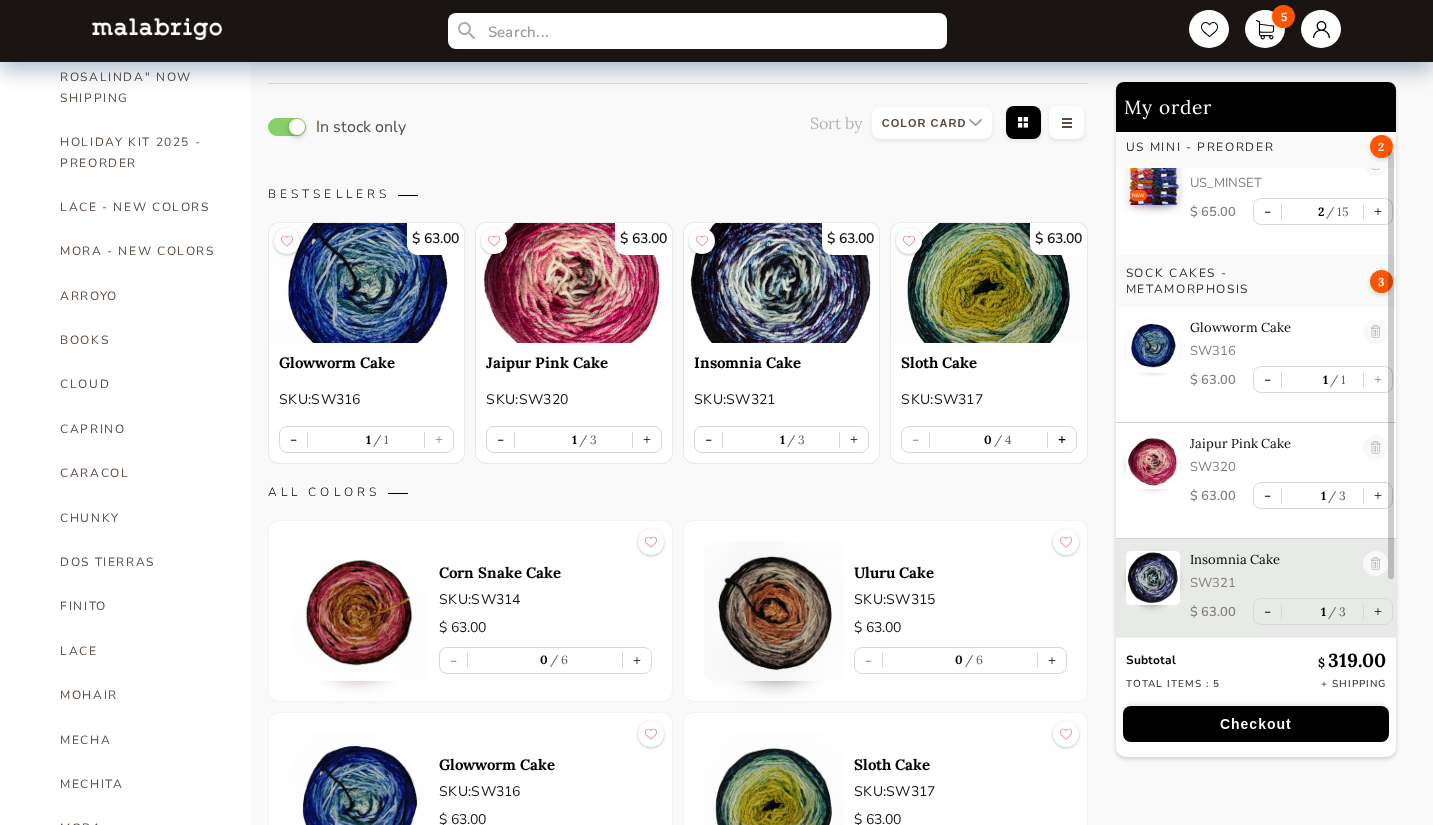 click on "+" at bounding box center (1062, 439) 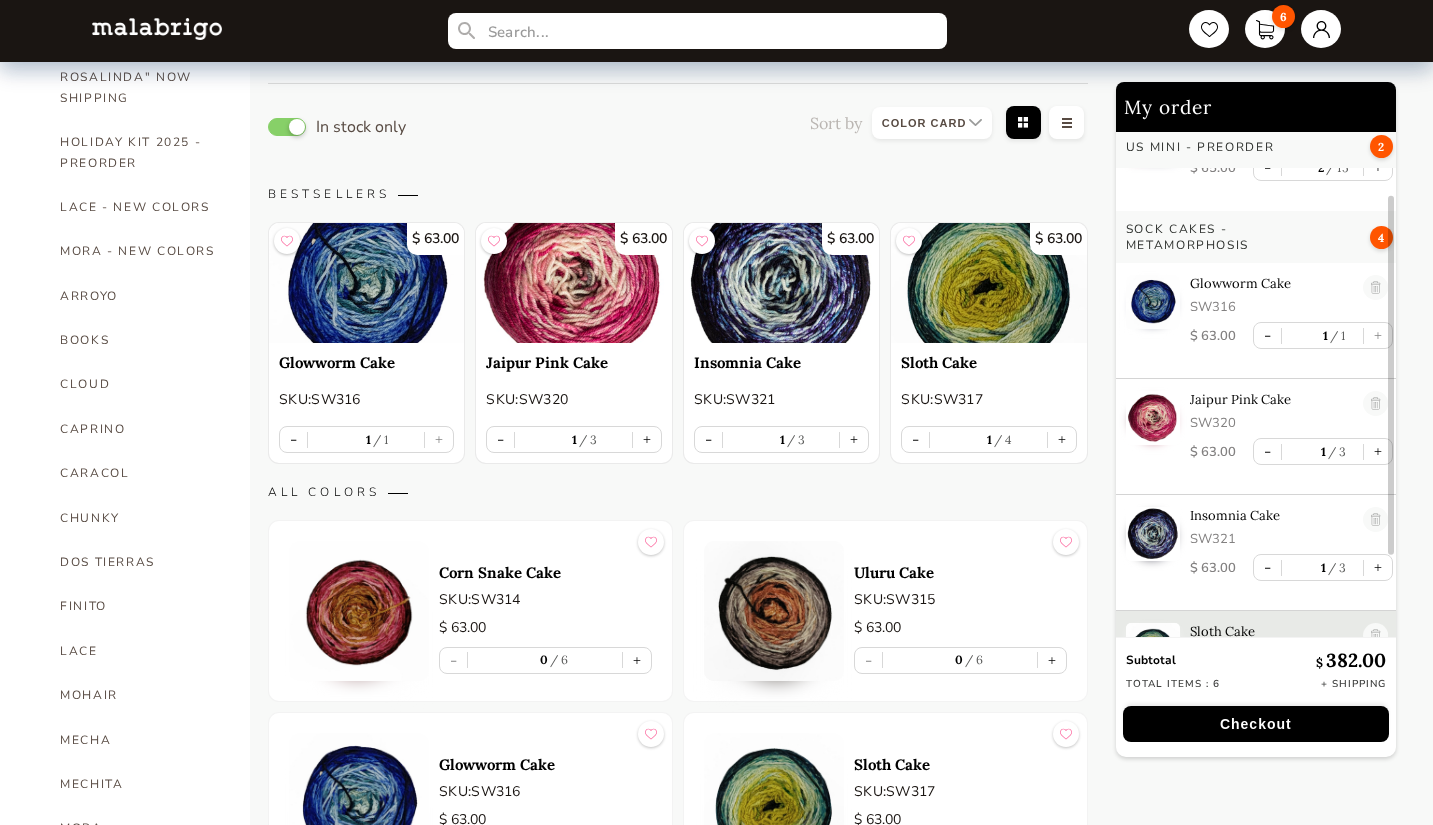 scroll, scrollTop: 146, scrollLeft: 0, axis: vertical 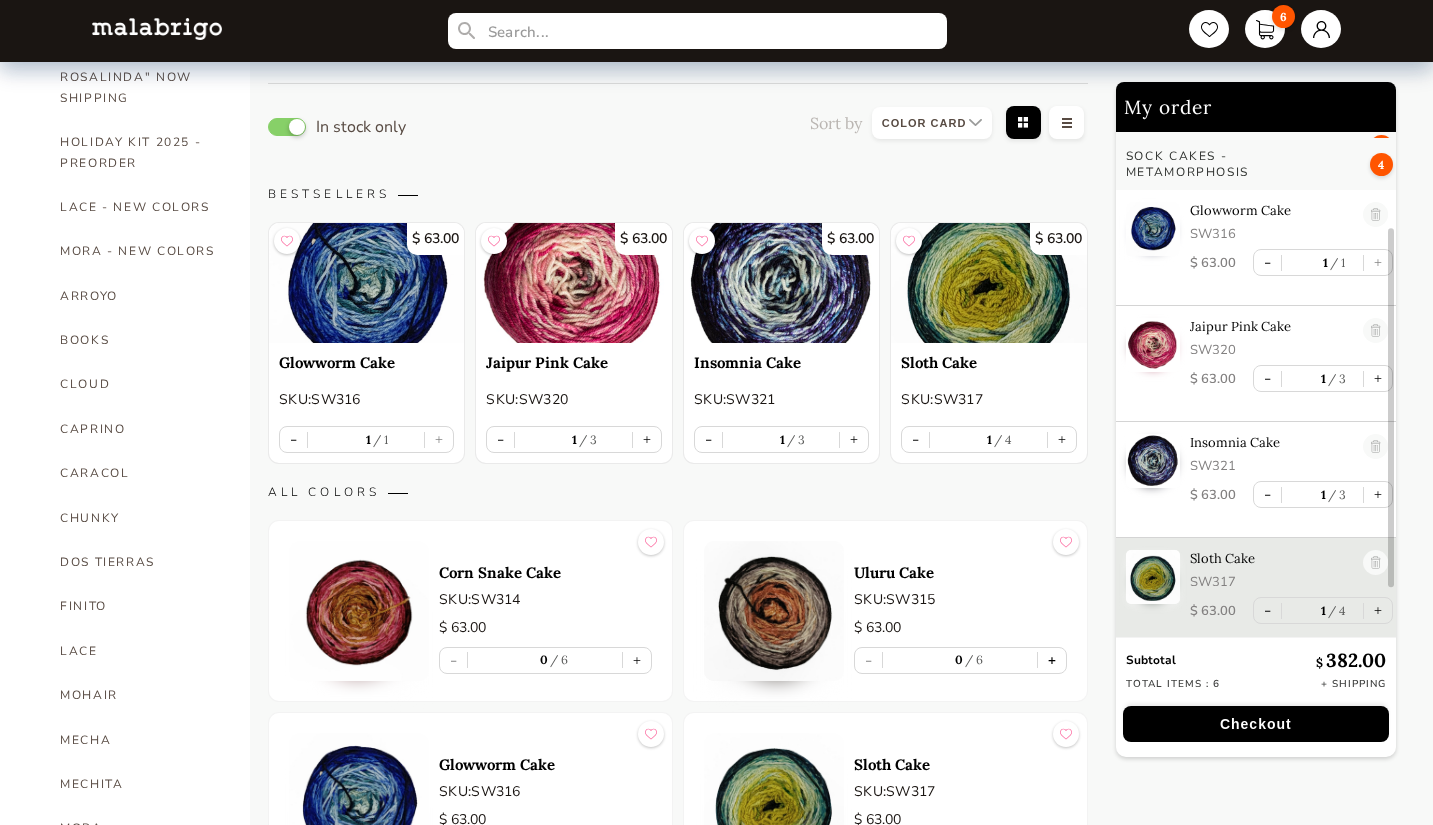 click on "+" at bounding box center [1052, 660] 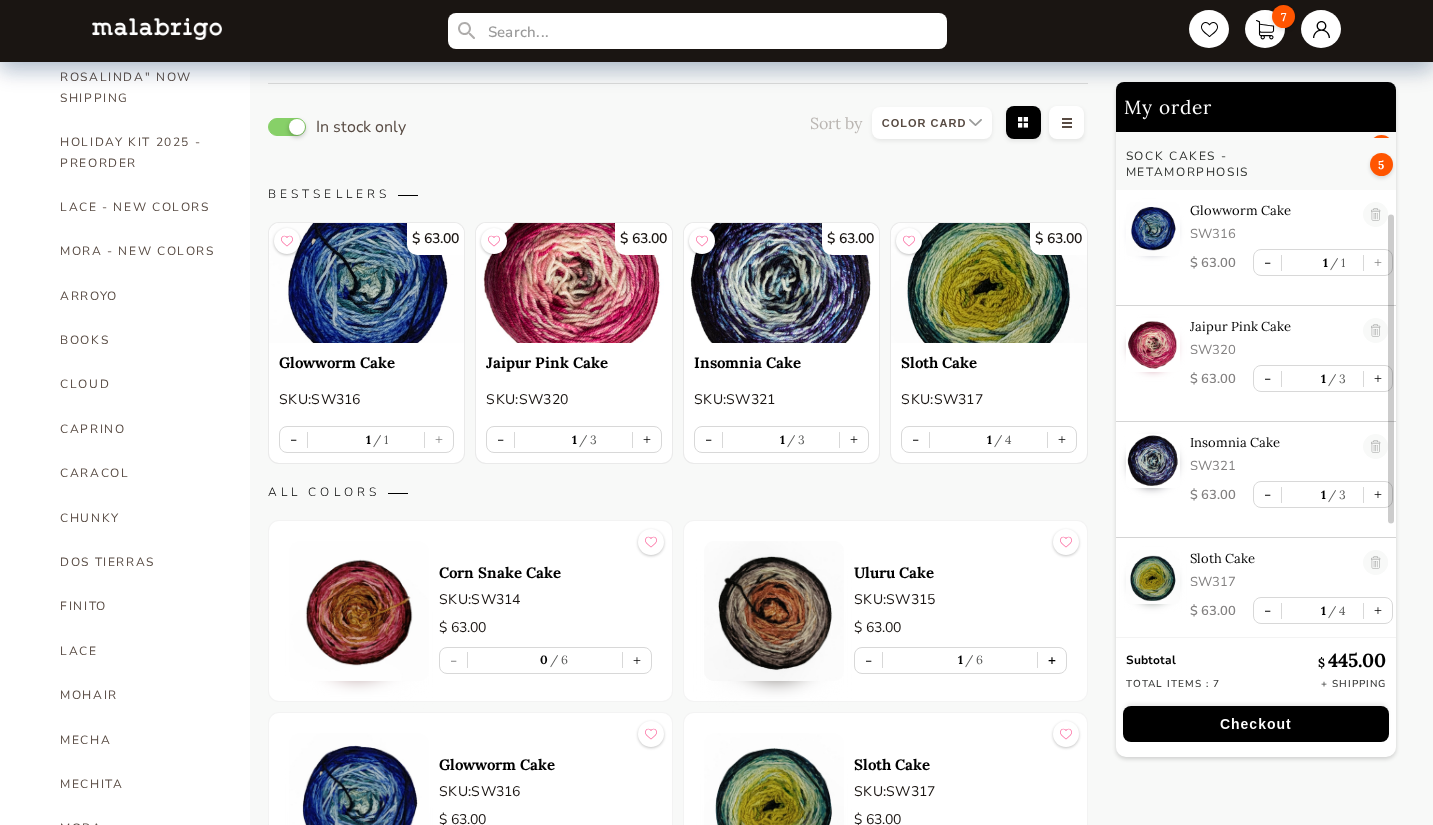 type on "1" 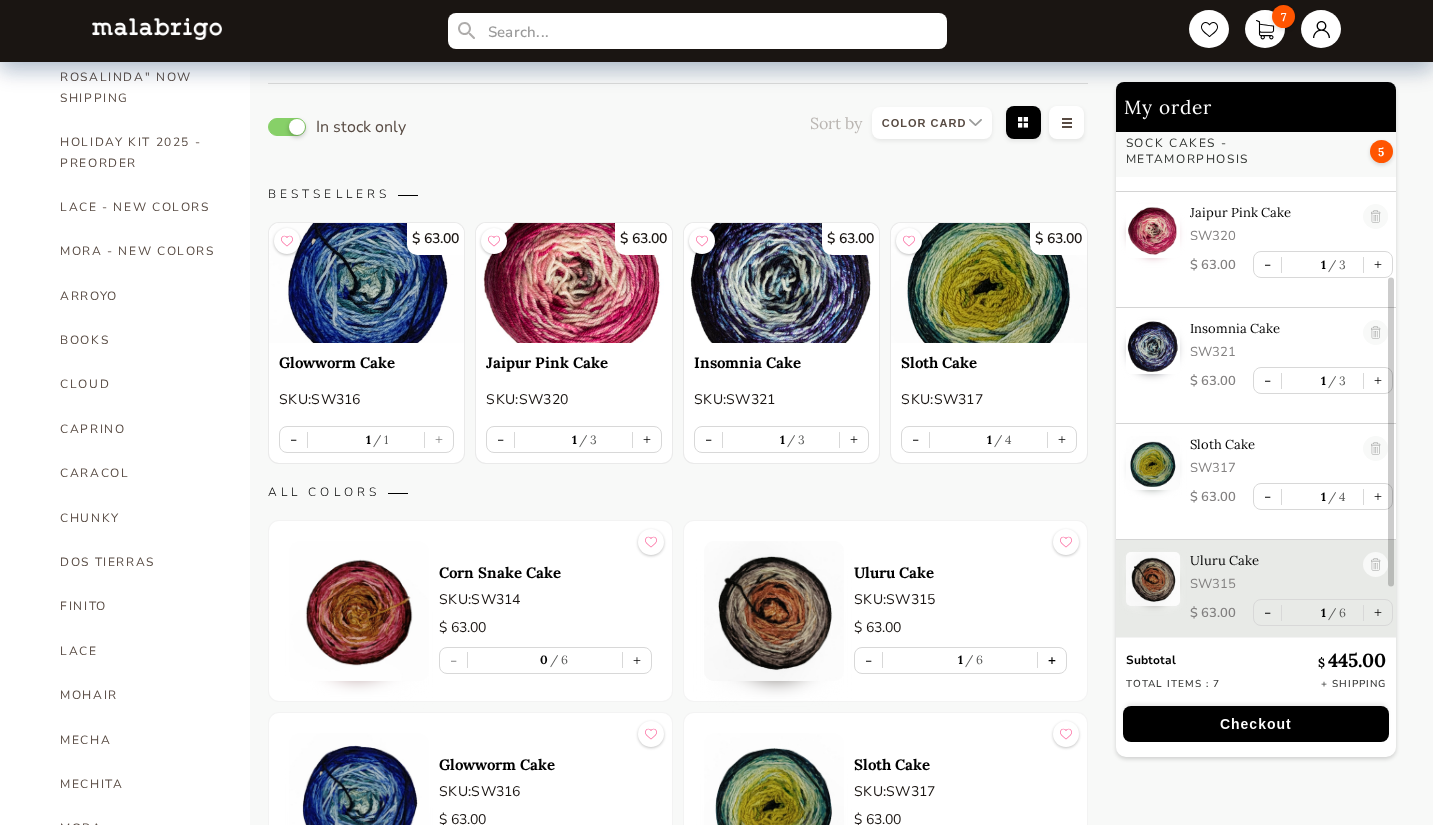 scroll, scrollTop: 261, scrollLeft: 0, axis: vertical 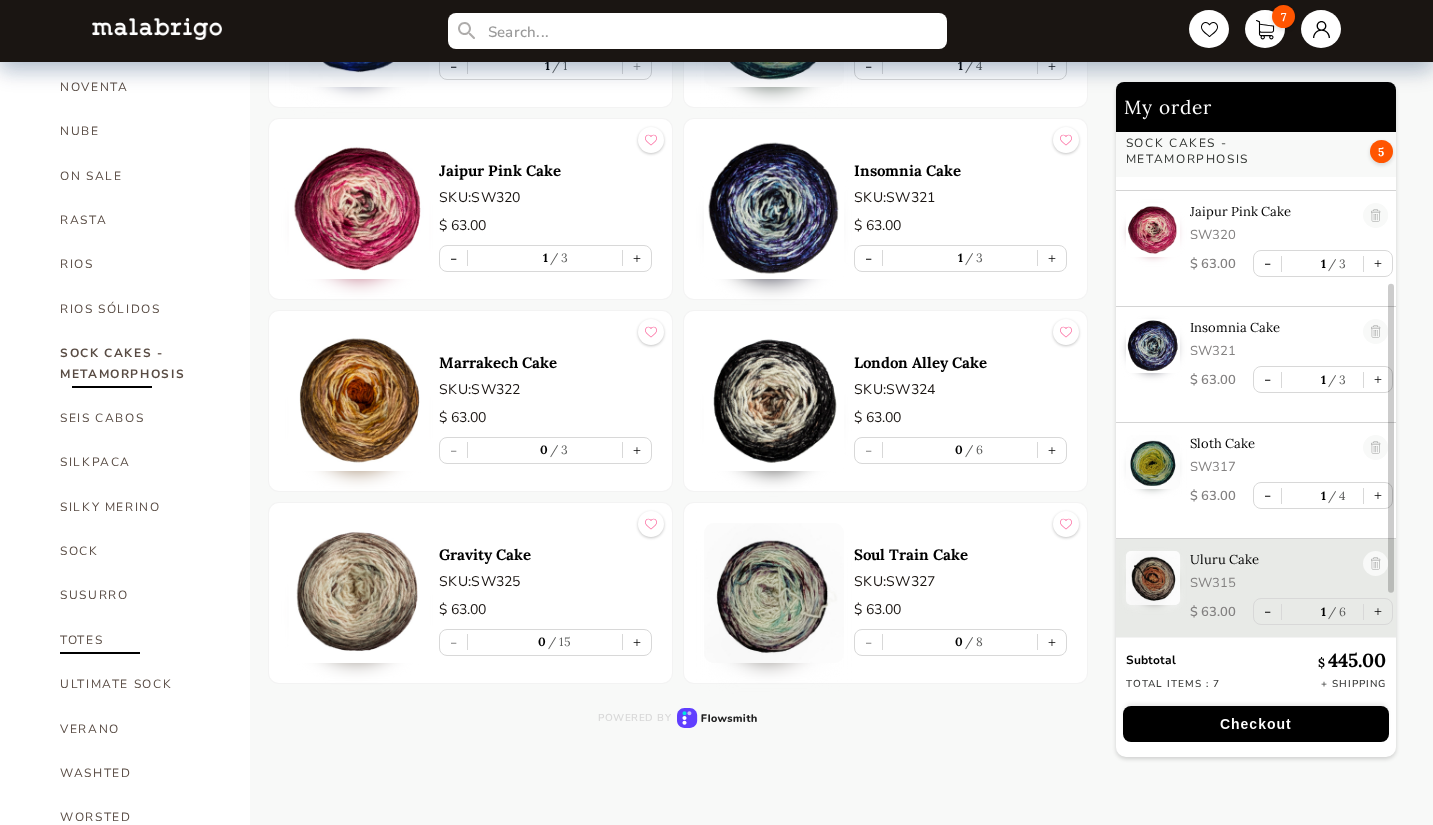 click on "TOTES" at bounding box center (140, 640) 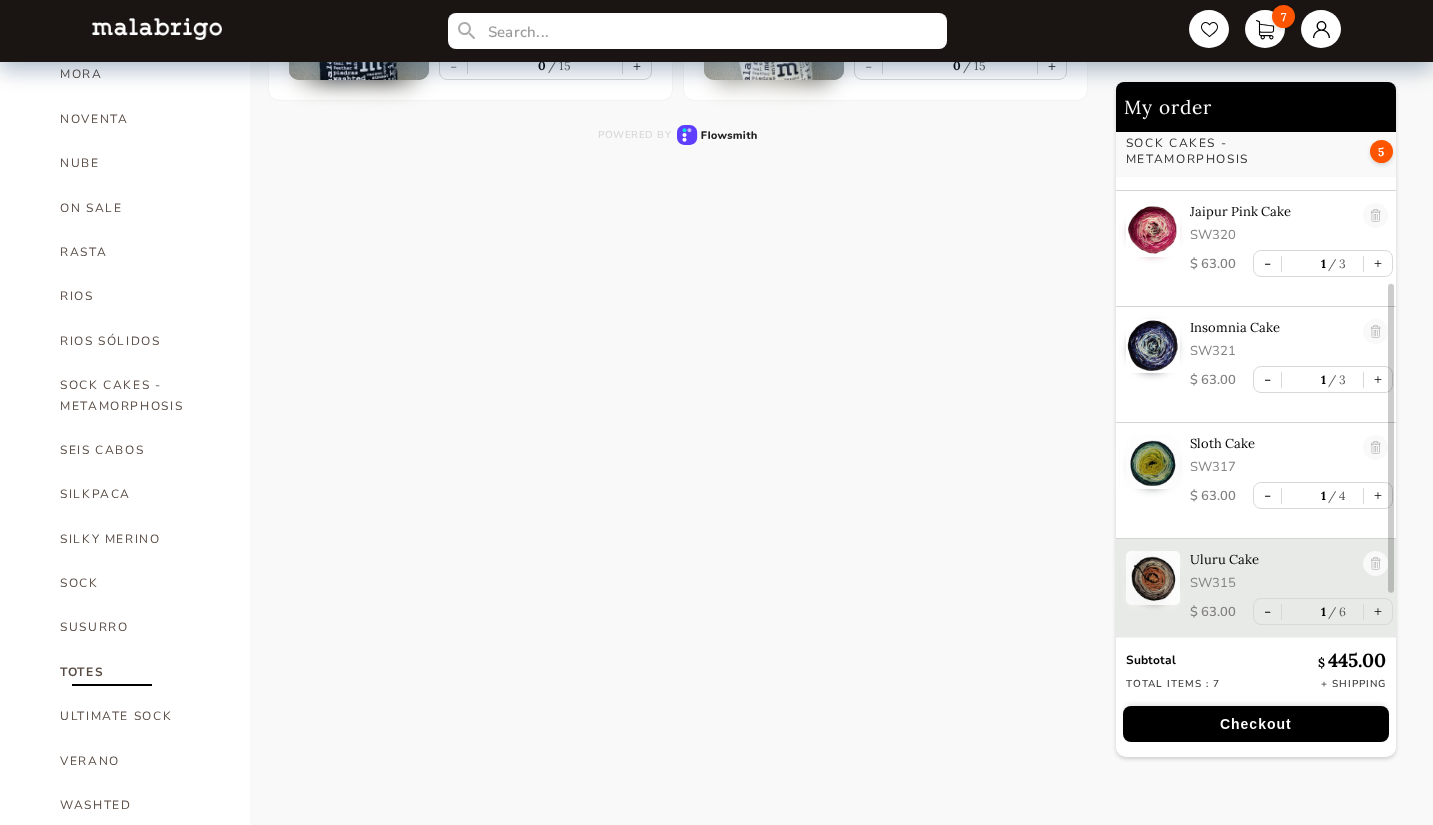 scroll, scrollTop: 1114, scrollLeft: 0, axis: vertical 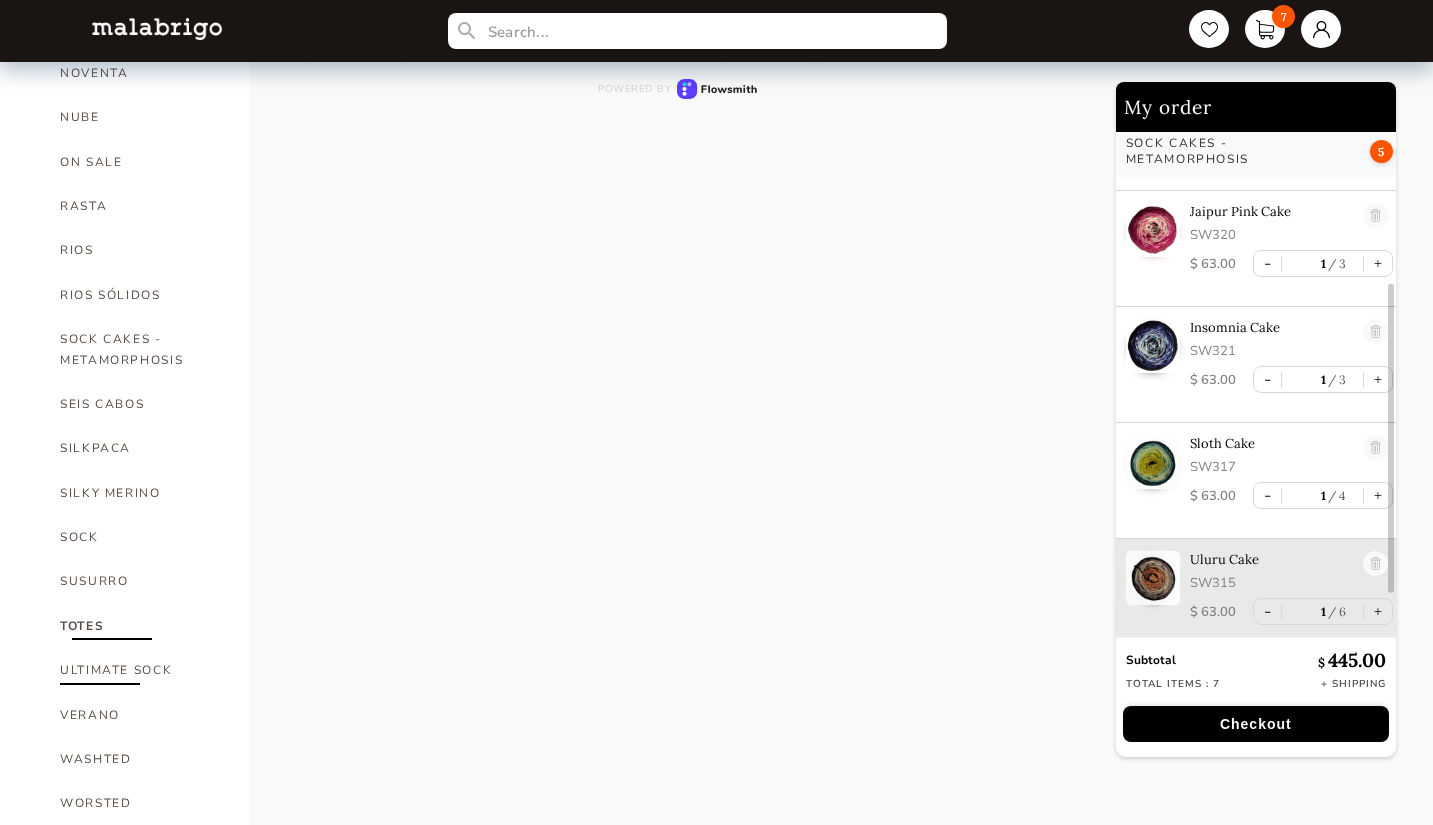 click on "ULTIMATE SOCK" at bounding box center [140, 670] 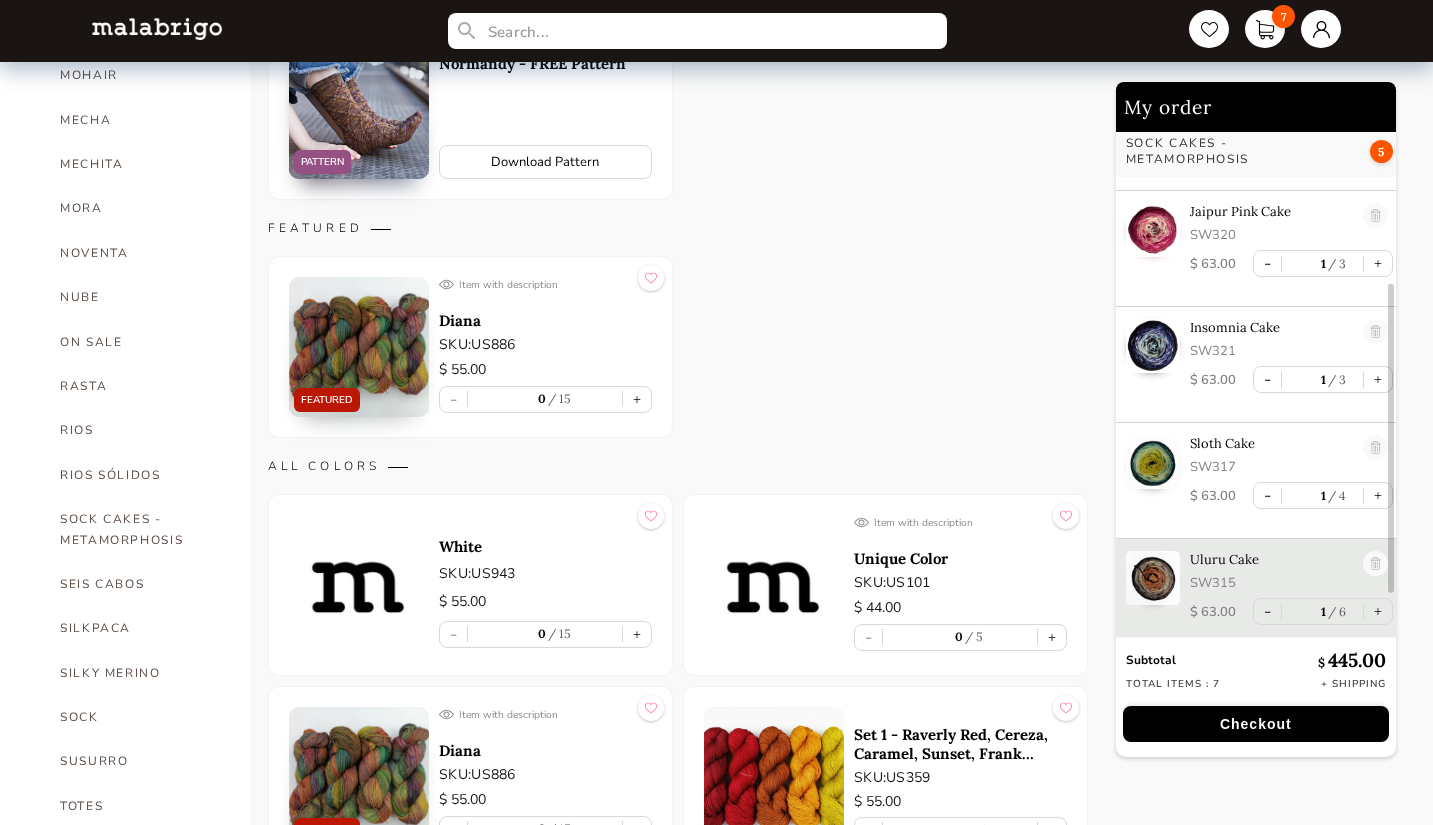 scroll, scrollTop: 814, scrollLeft: 0, axis: vertical 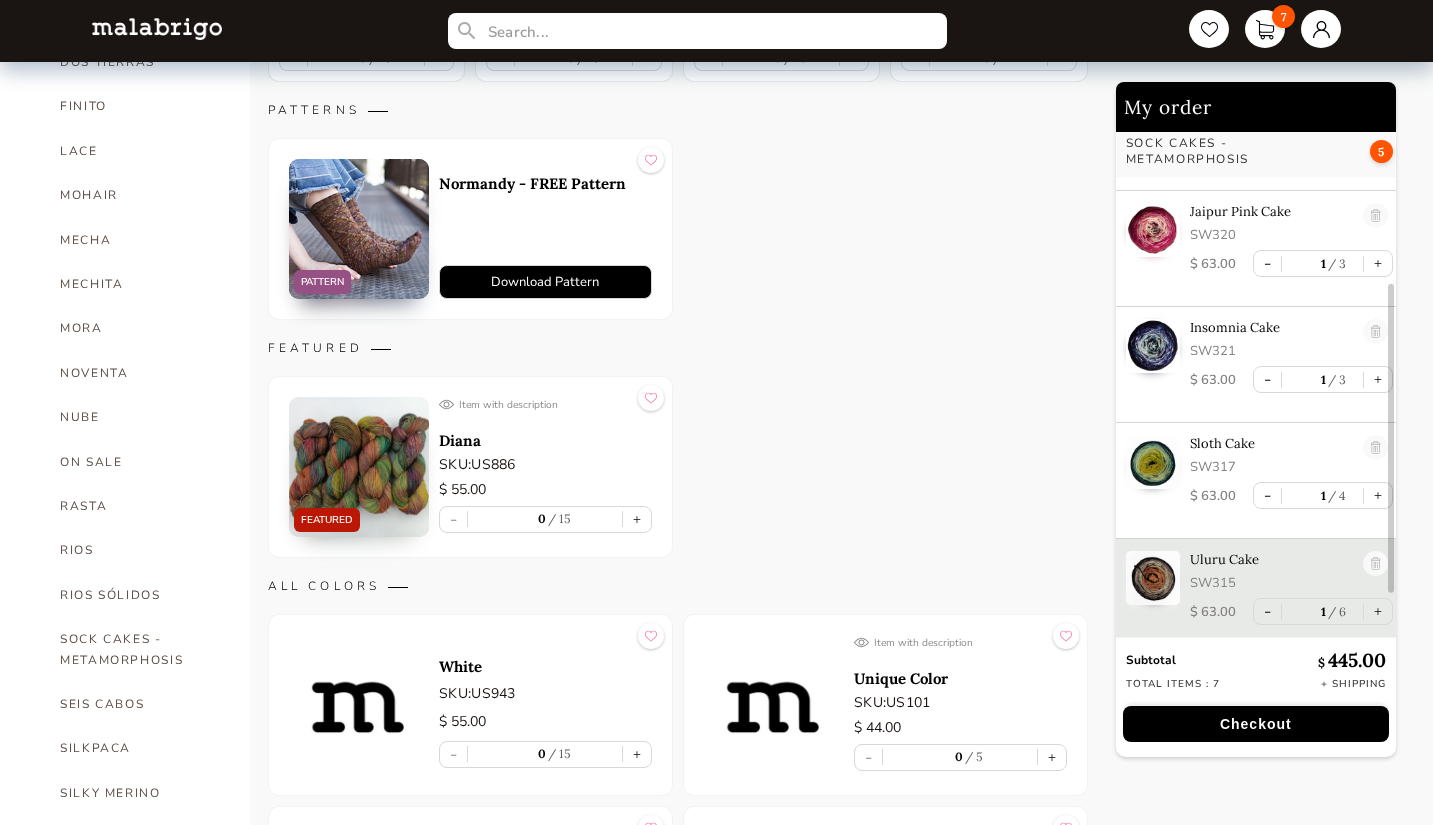 click on "Download Pattern" at bounding box center [545, 282] 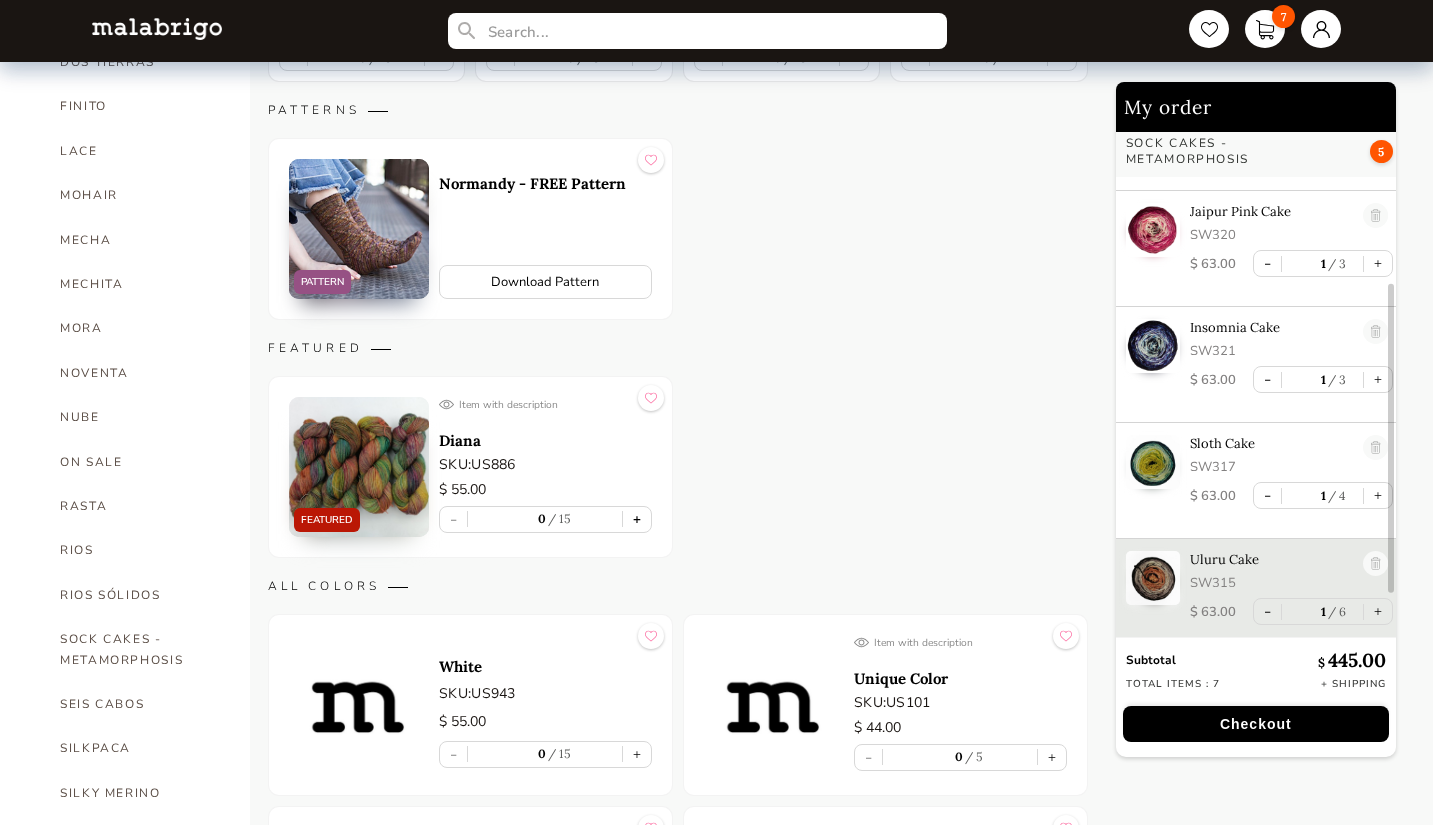 click on "+" at bounding box center [637, 519] 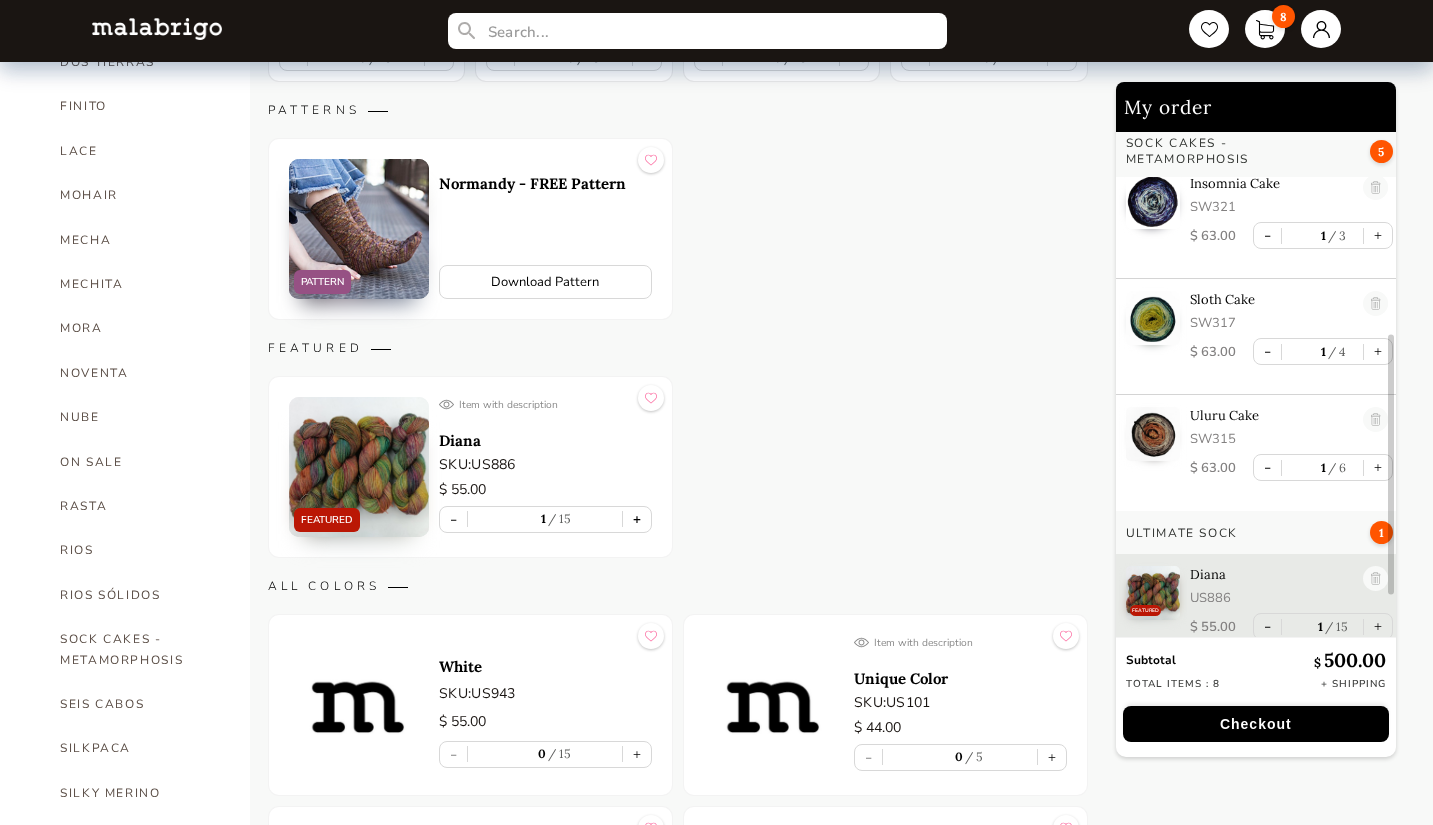 scroll, scrollTop: 420, scrollLeft: 0, axis: vertical 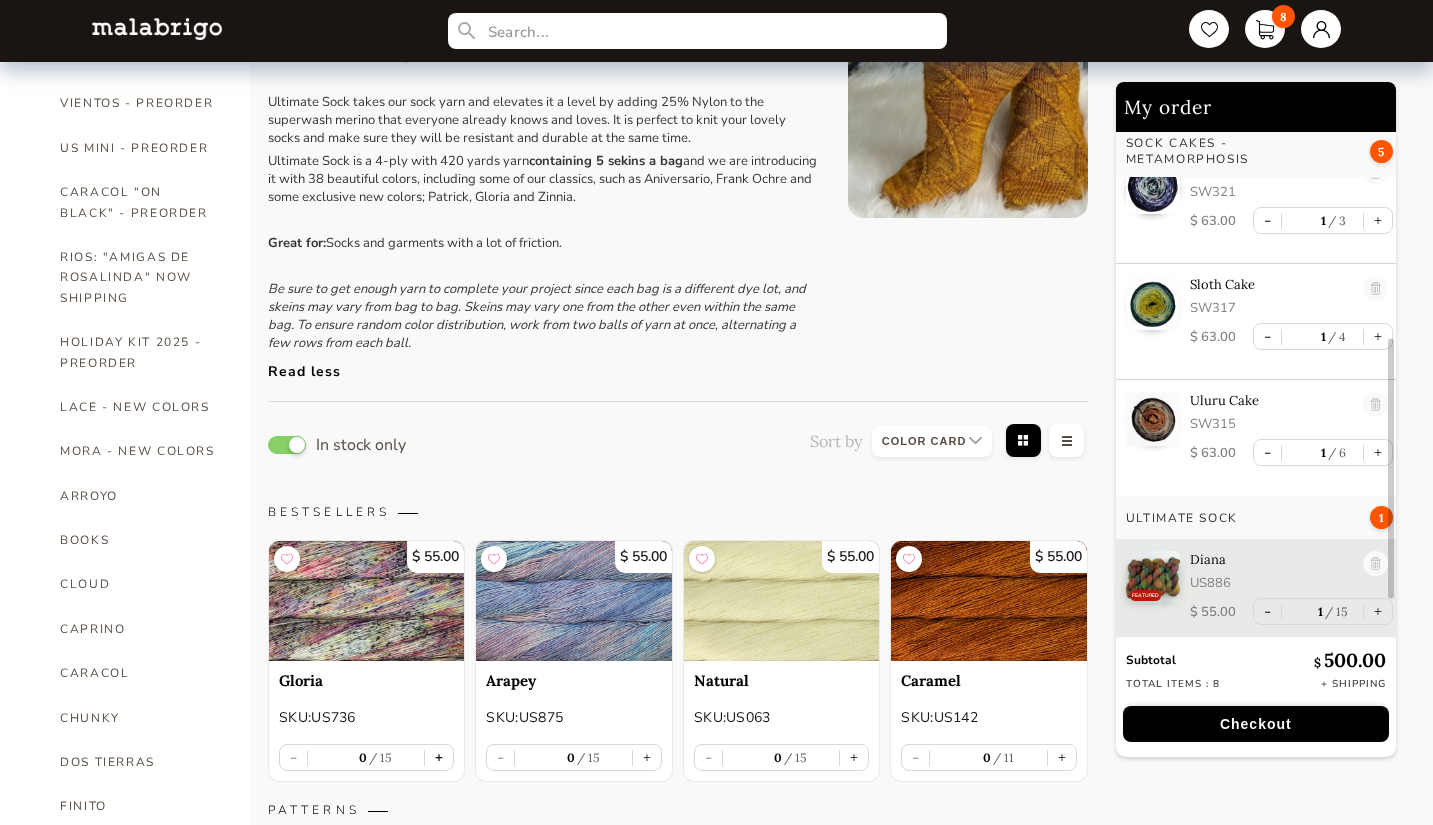 click on "+" at bounding box center (439, 757) 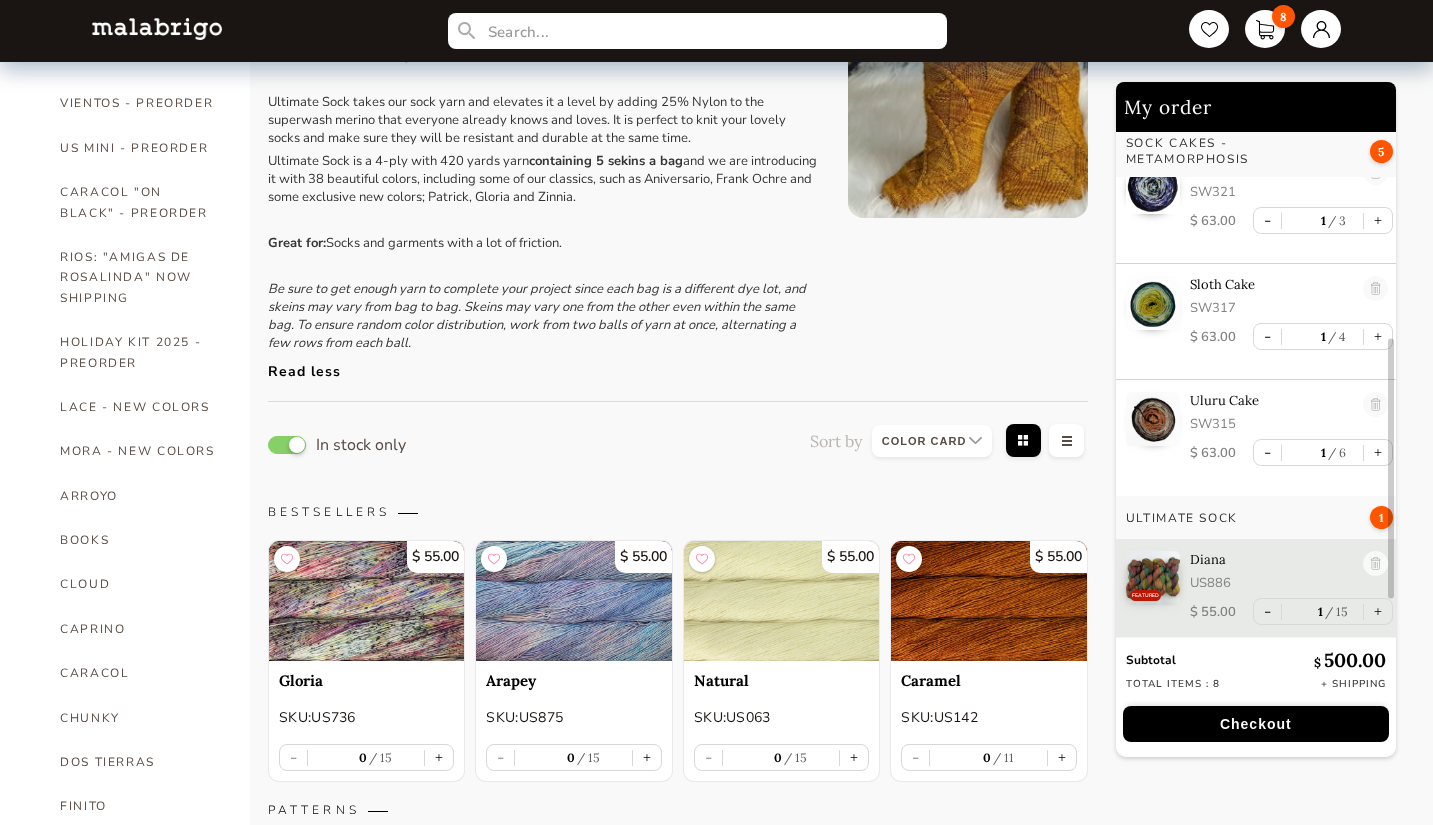 type on "1" 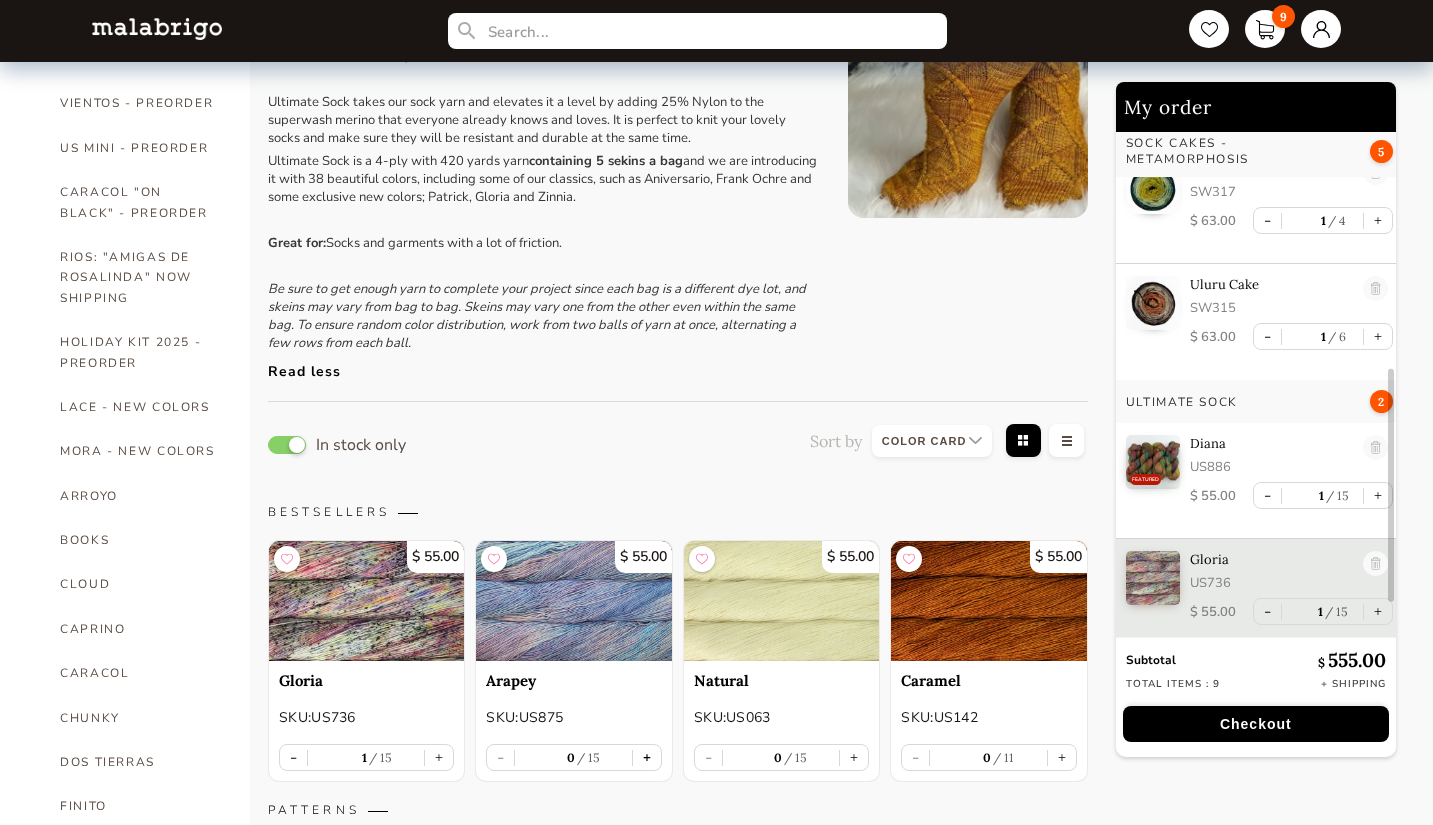 click on "+" at bounding box center (647, 757) 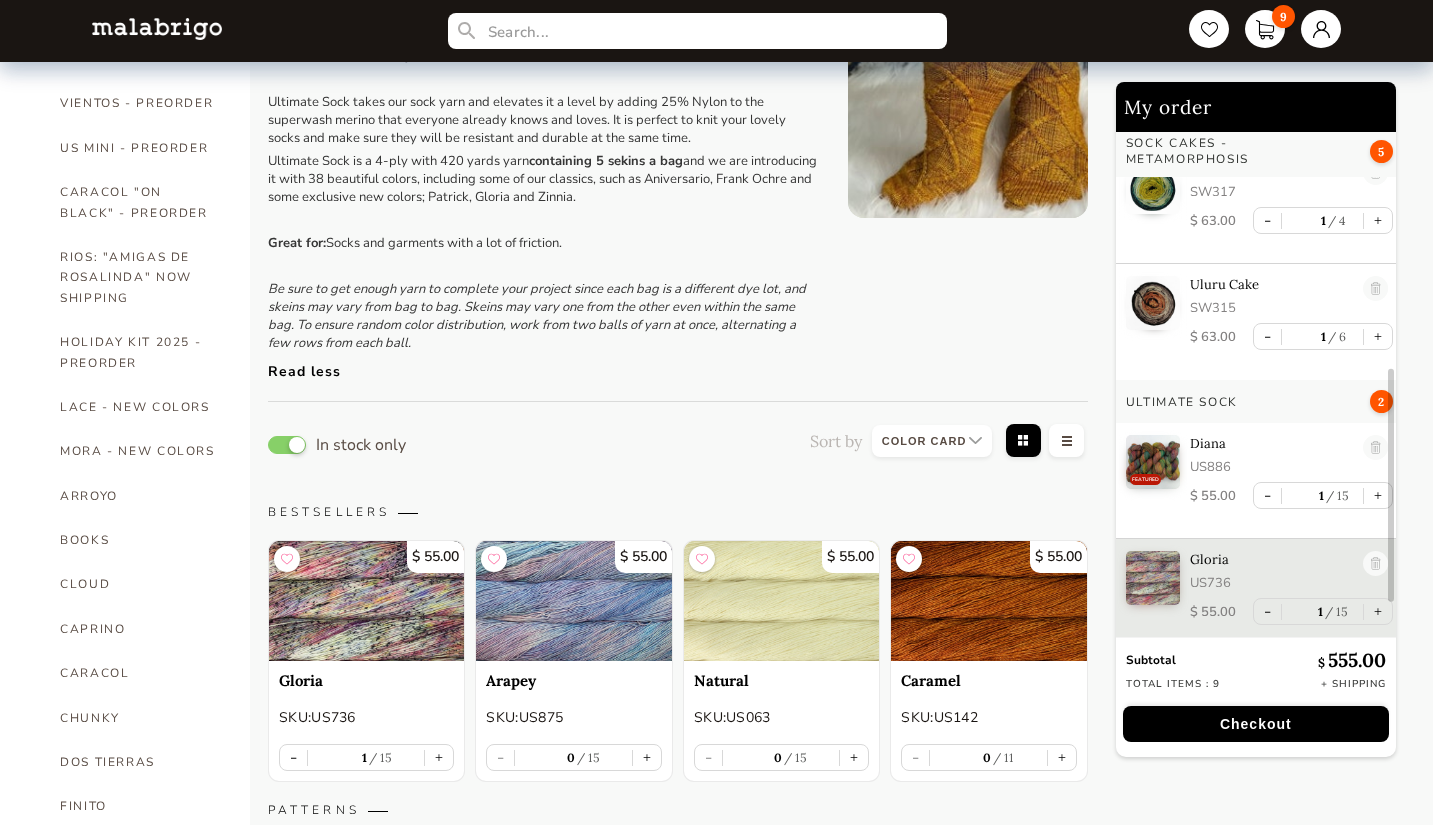 type on "1" 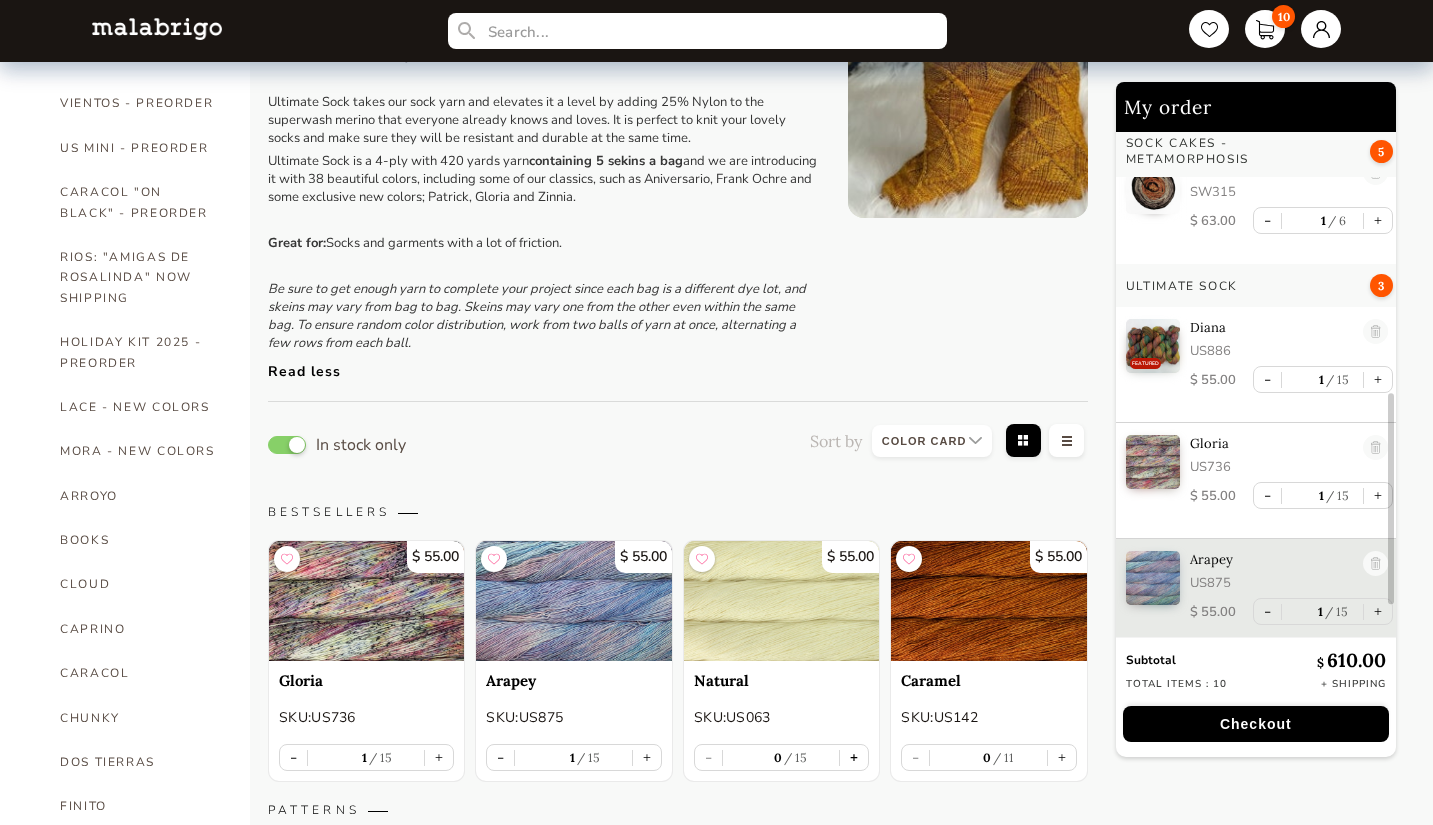click on "+" at bounding box center (854, 757) 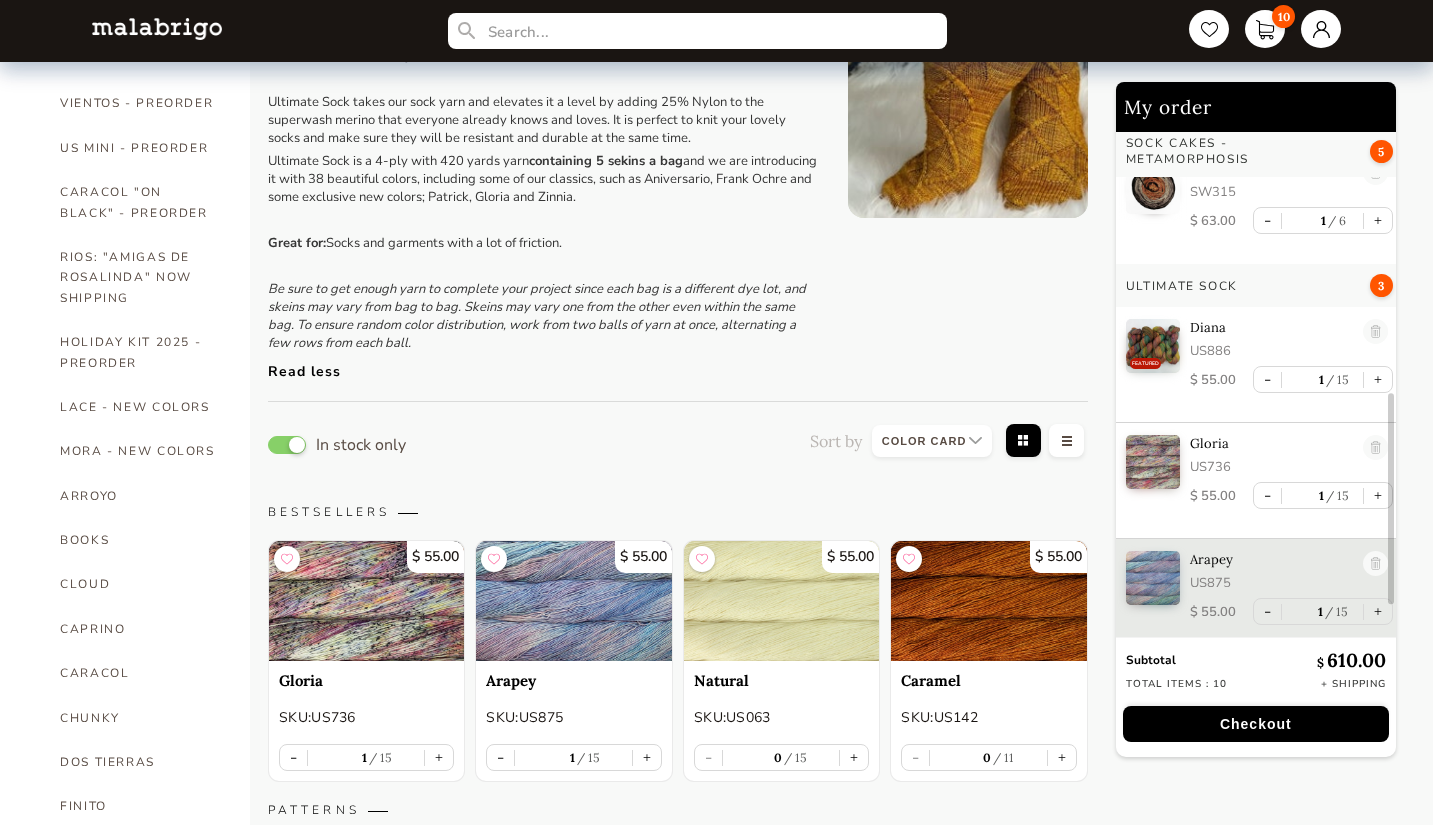 type on "1" 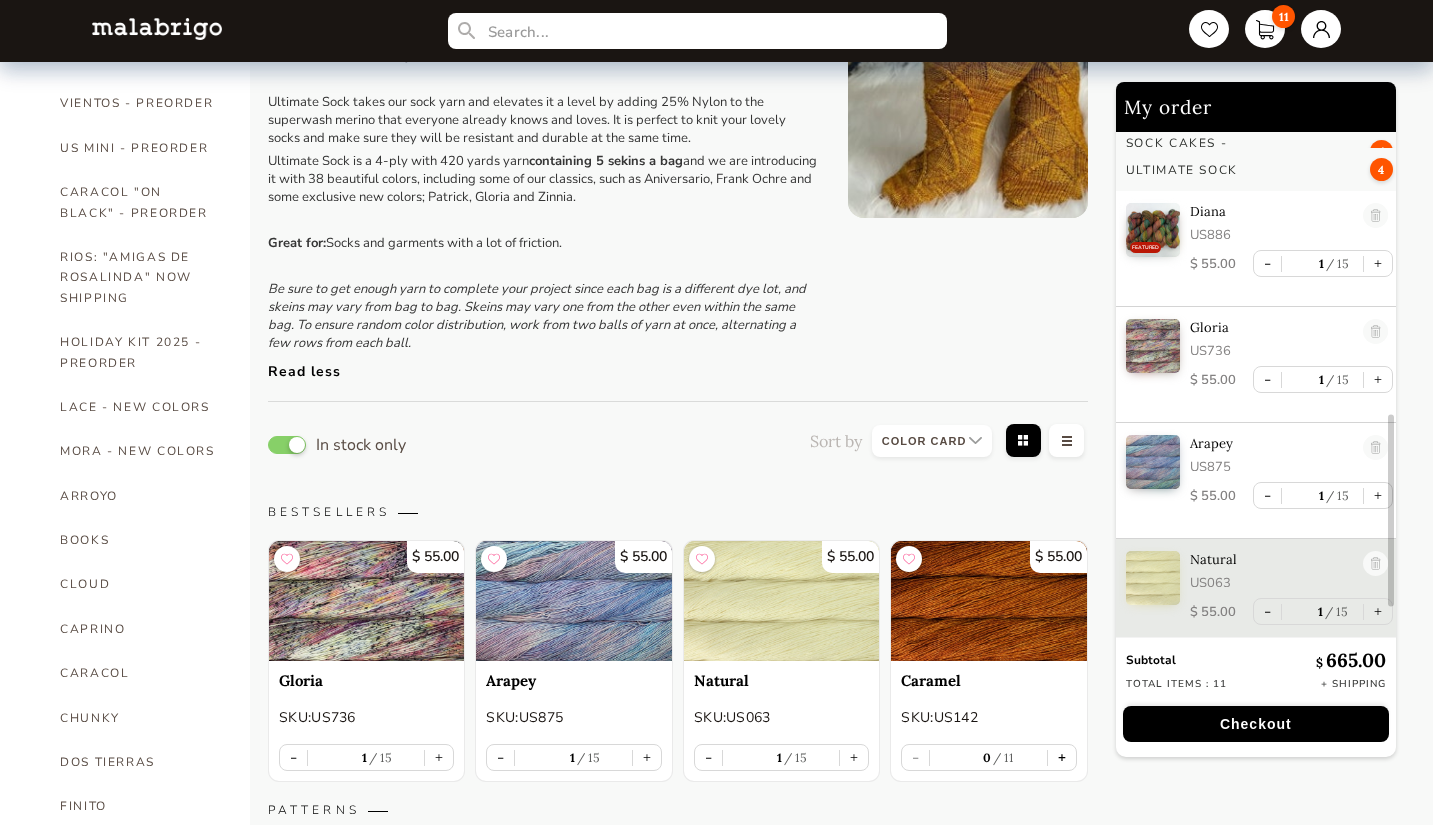 click on "+" at bounding box center [1062, 757] 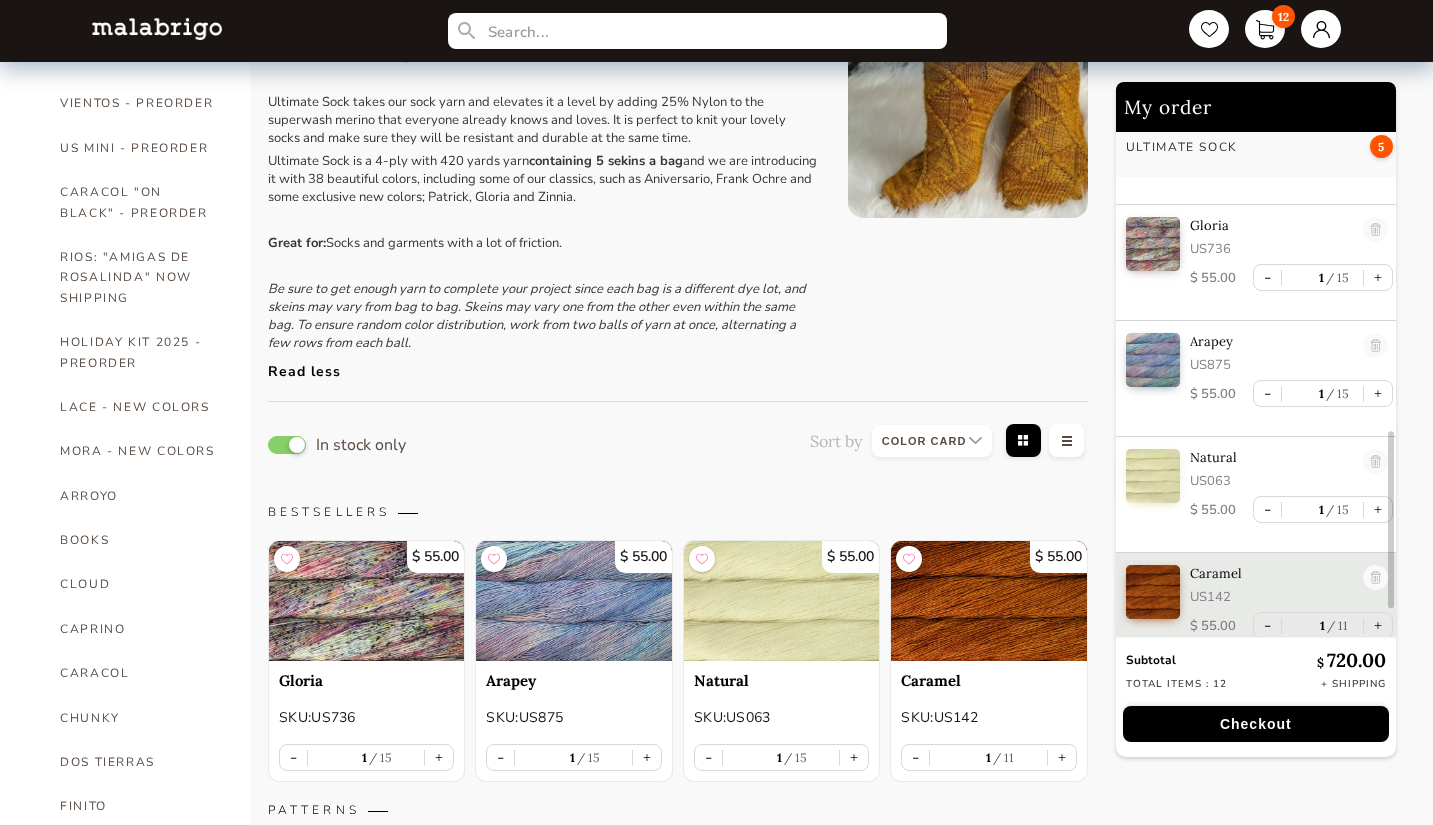 scroll, scrollTop: 884, scrollLeft: 0, axis: vertical 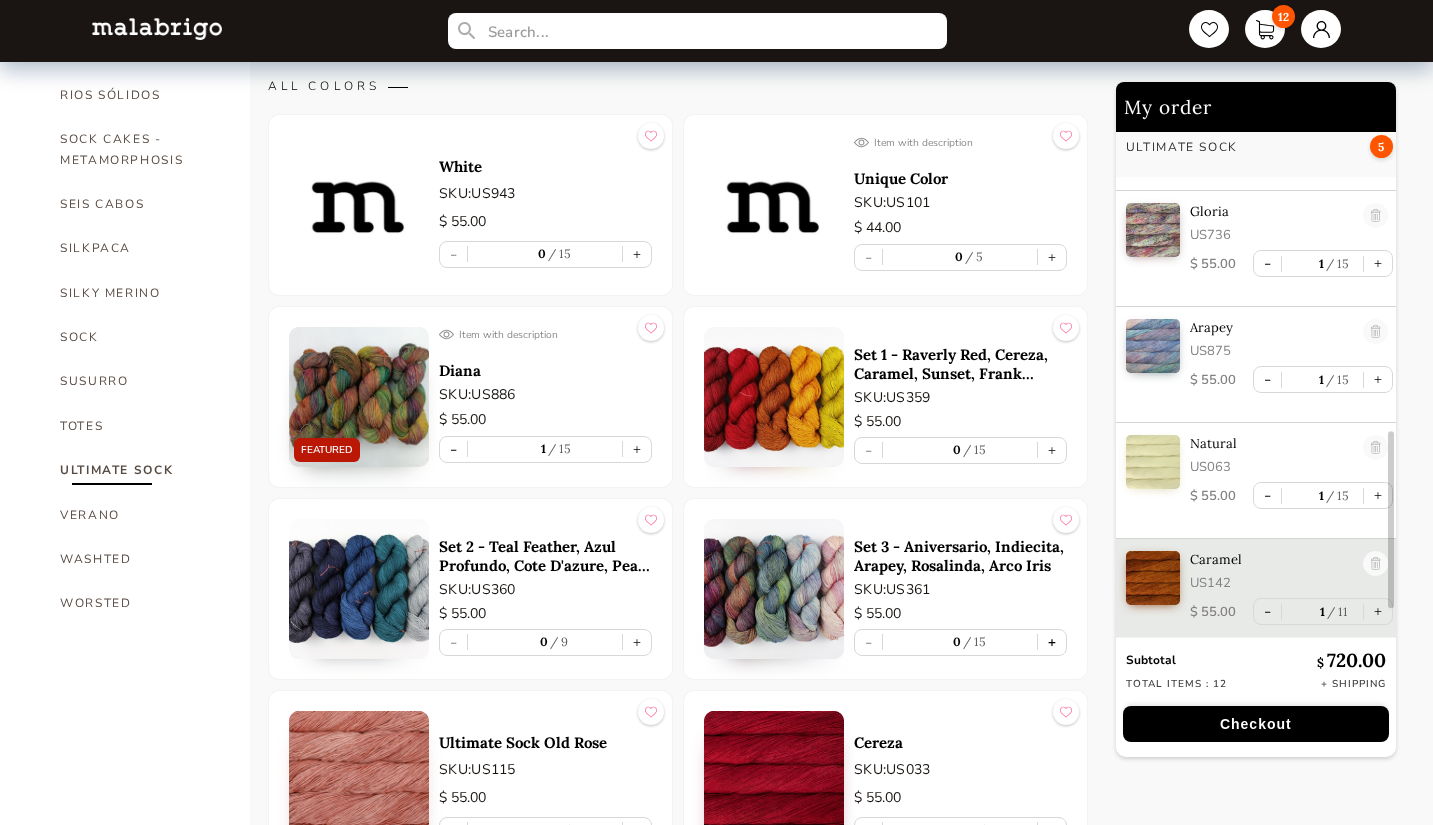 click on "+" at bounding box center (1052, 642) 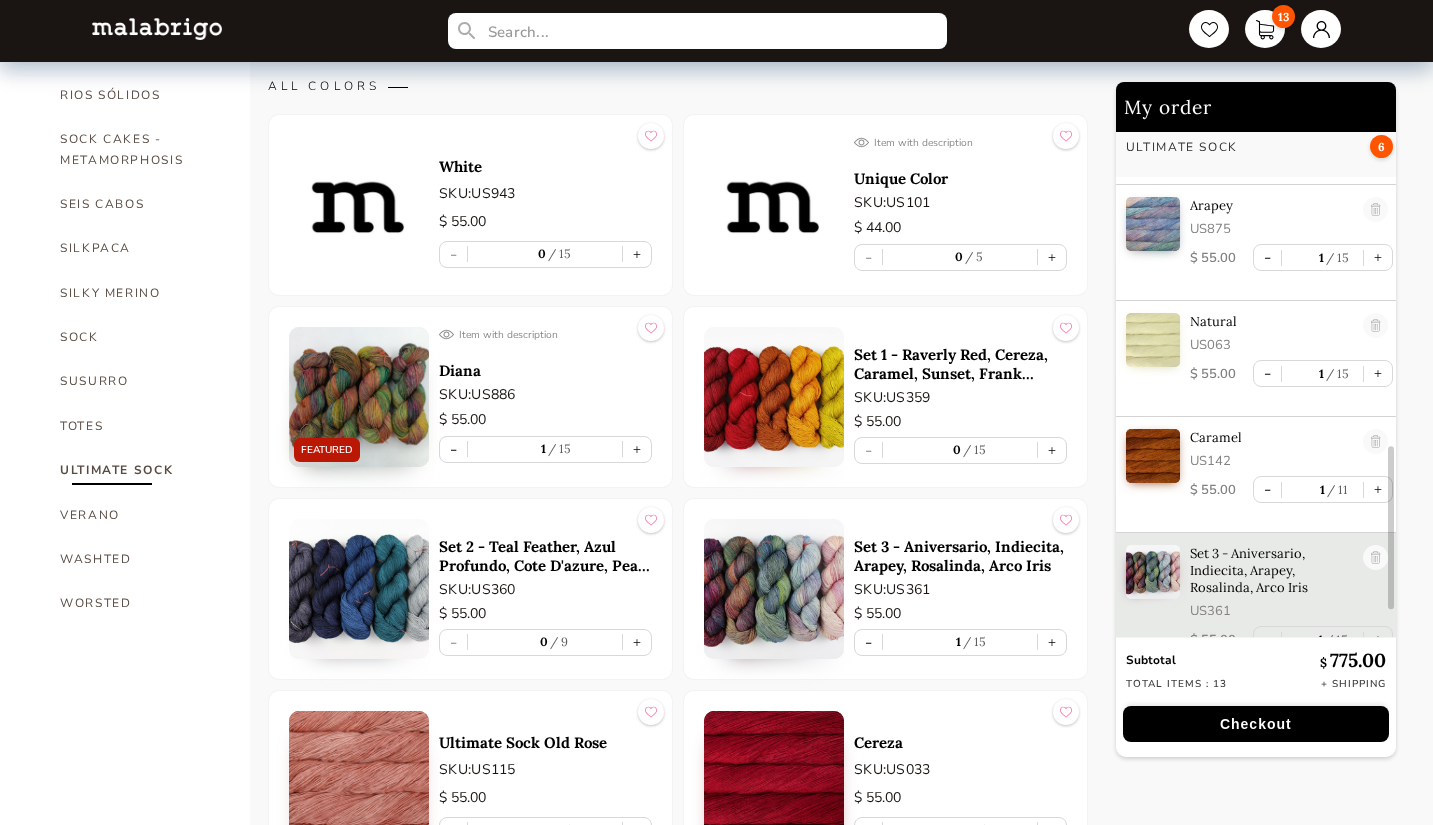 scroll, scrollTop: 1012, scrollLeft: 0, axis: vertical 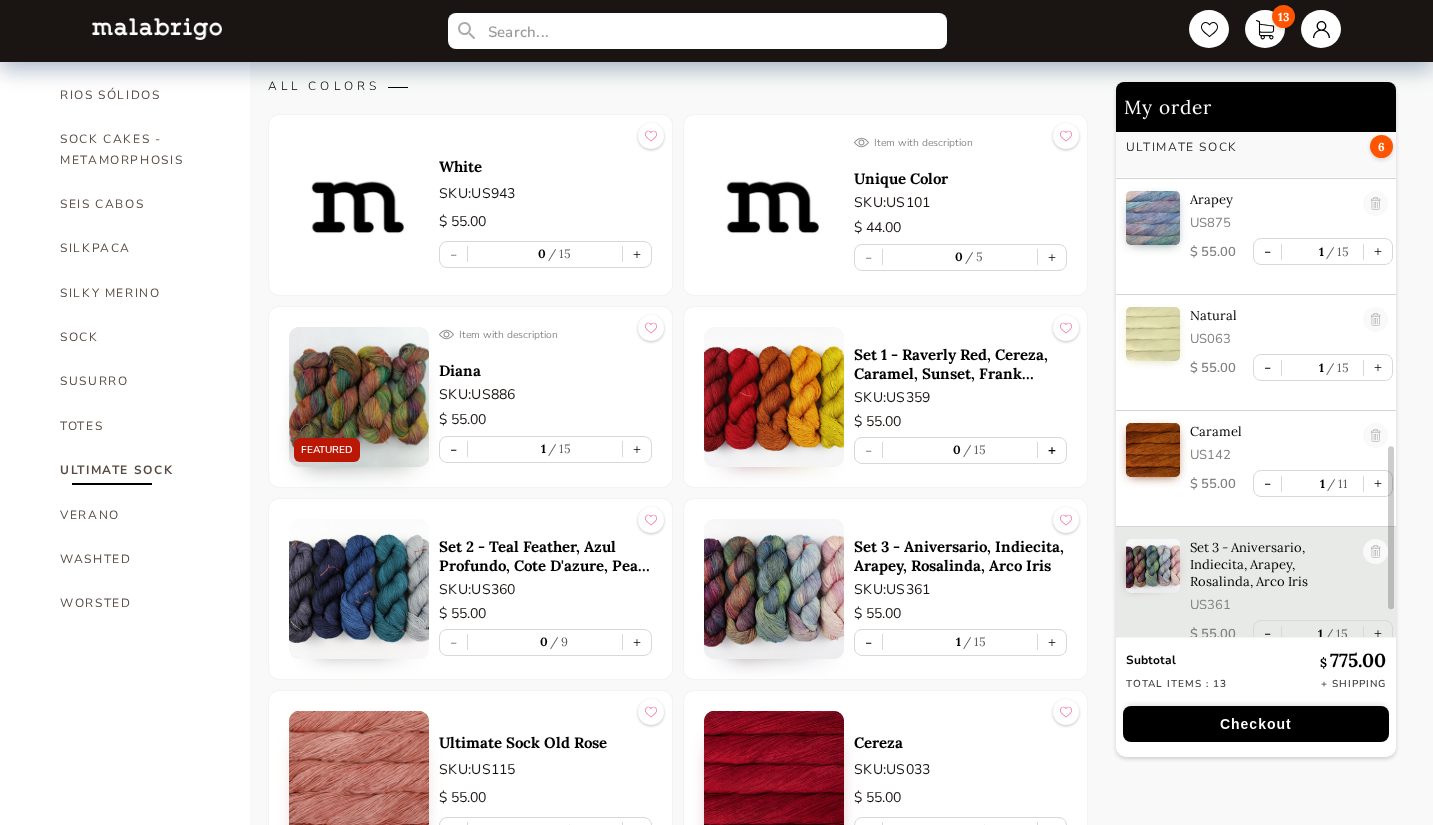 click on "+" at bounding box center [1052, 450] 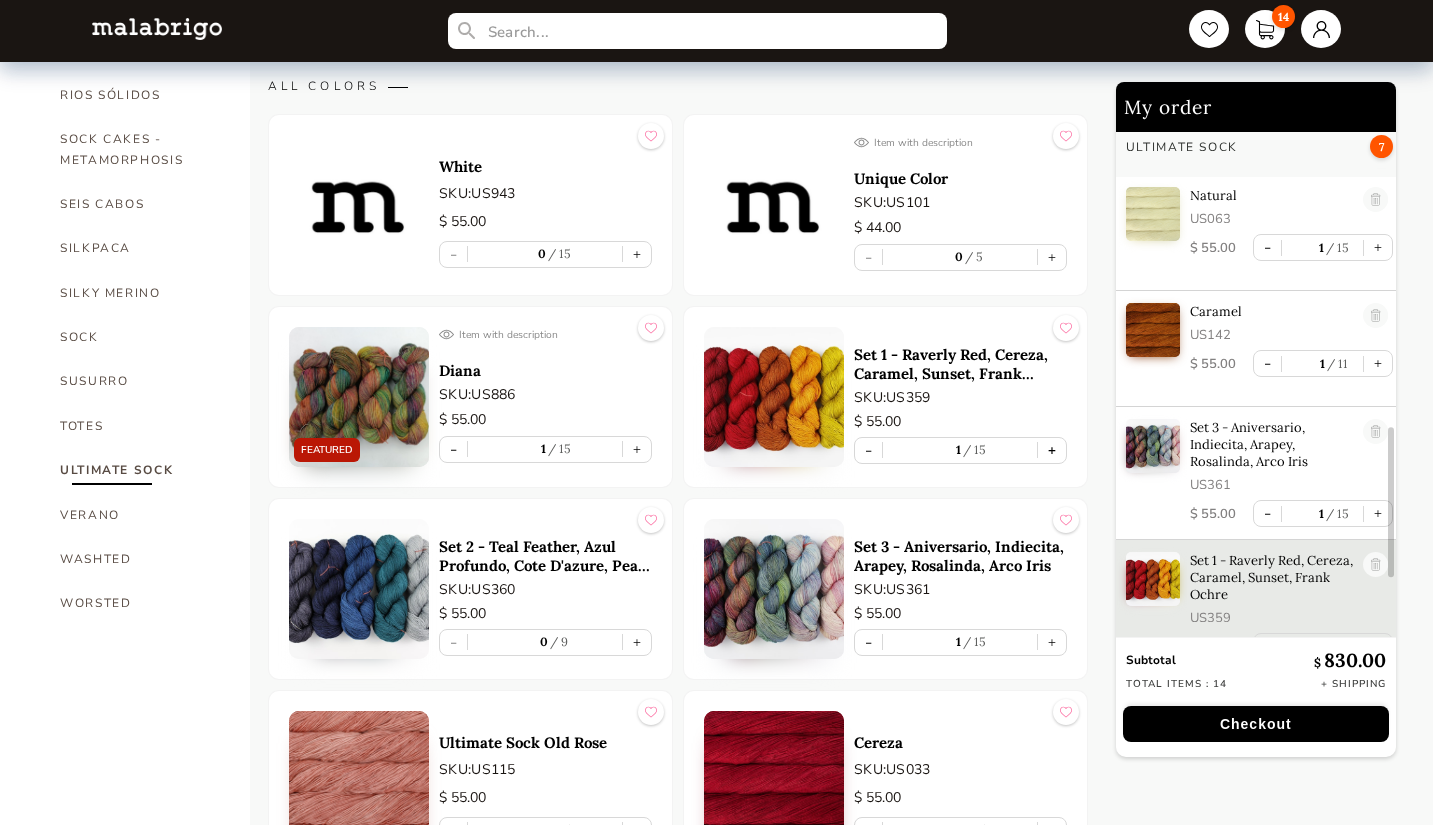 scroll, scrollTop: 1142, scrollLeft: 0, axis: vertical 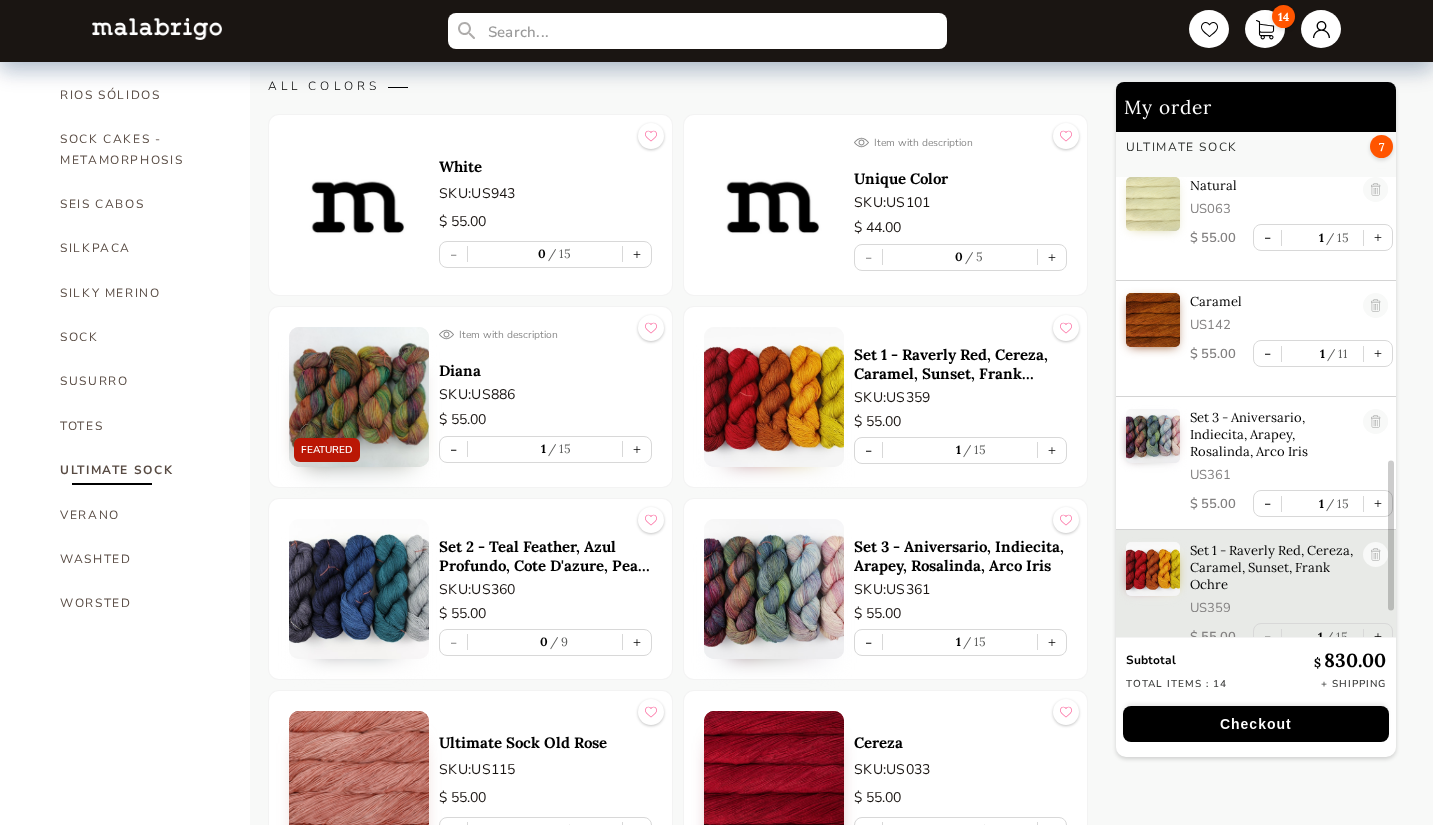 click on "Set 3 - Aniversario, Indiecita, Arapey, Rosalinda, Arco Iris" at bounding box center [960, 556] 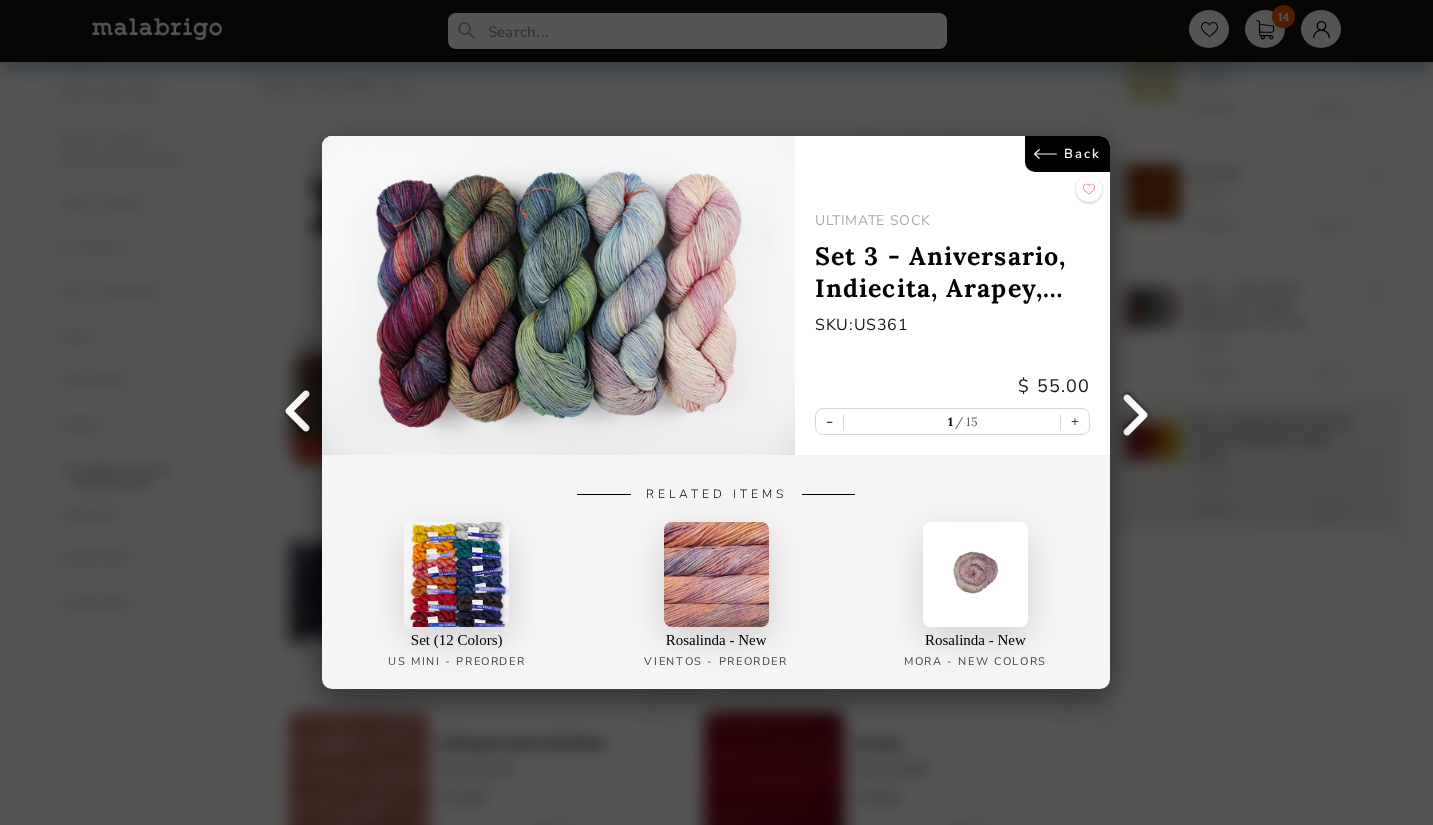 click on "Back" at bounding box center (1068, 154) 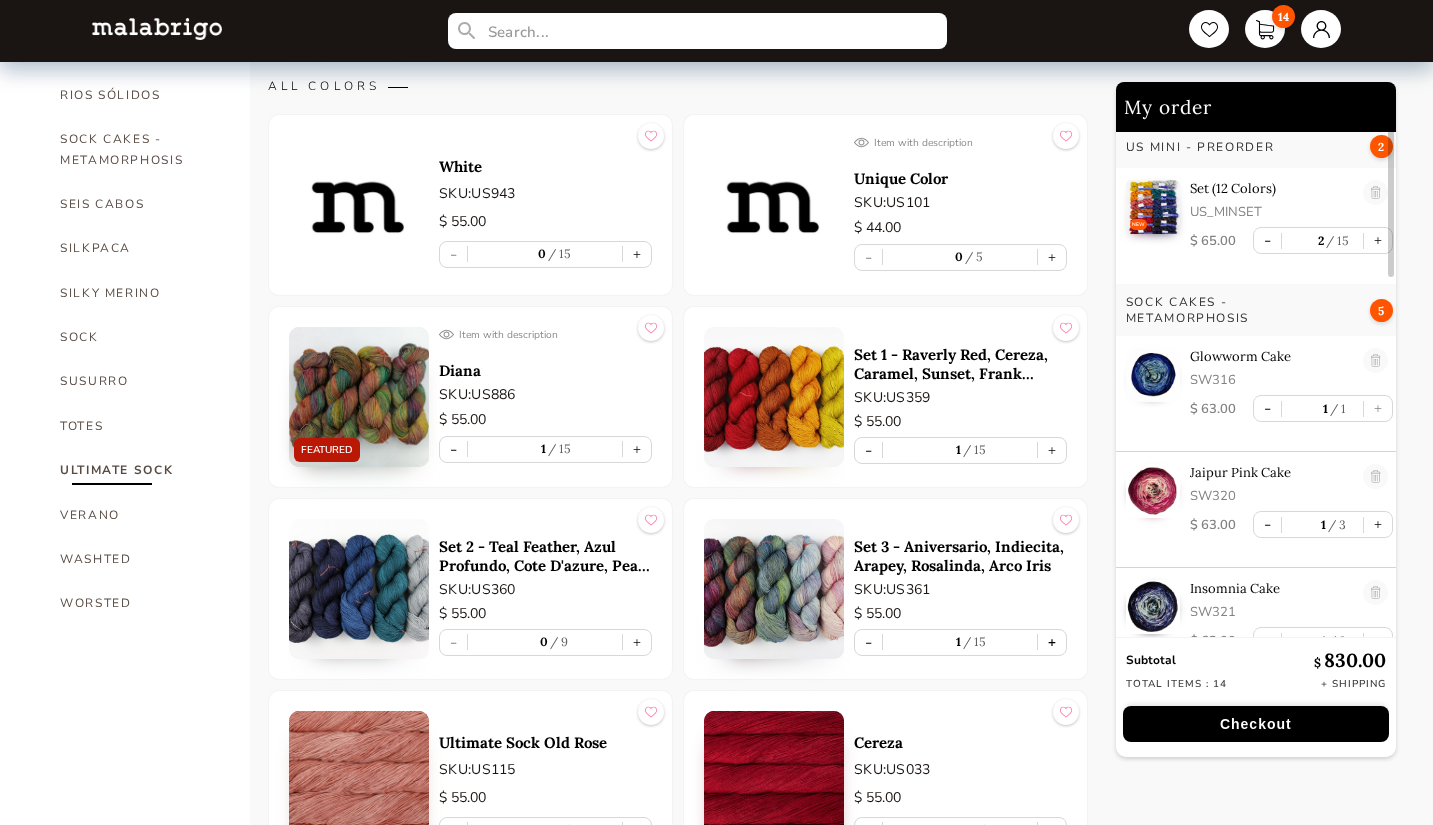 click on "+" at bounding box center [1052, 642] 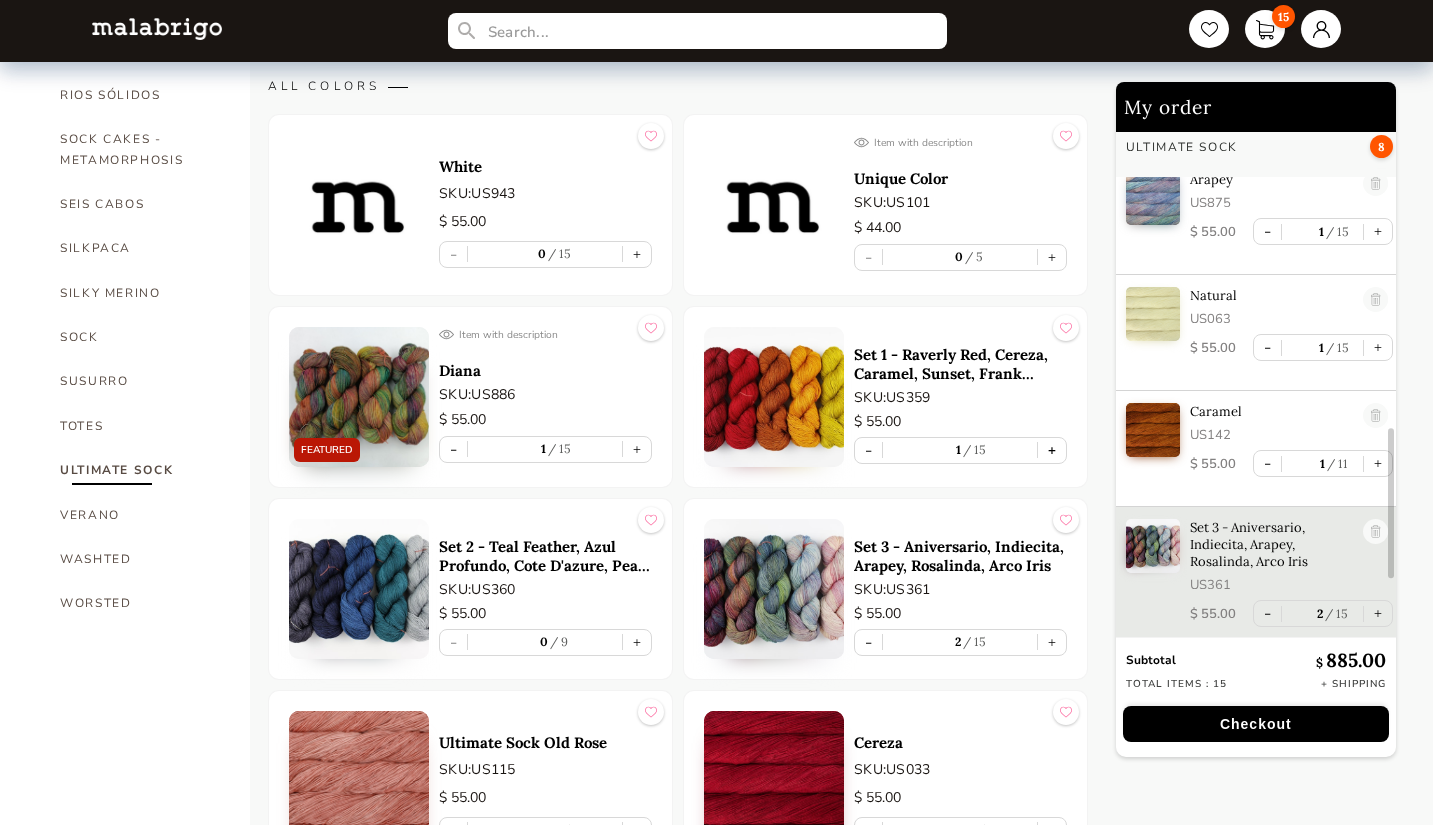 click on "+" at bounding box center (1052, 450) 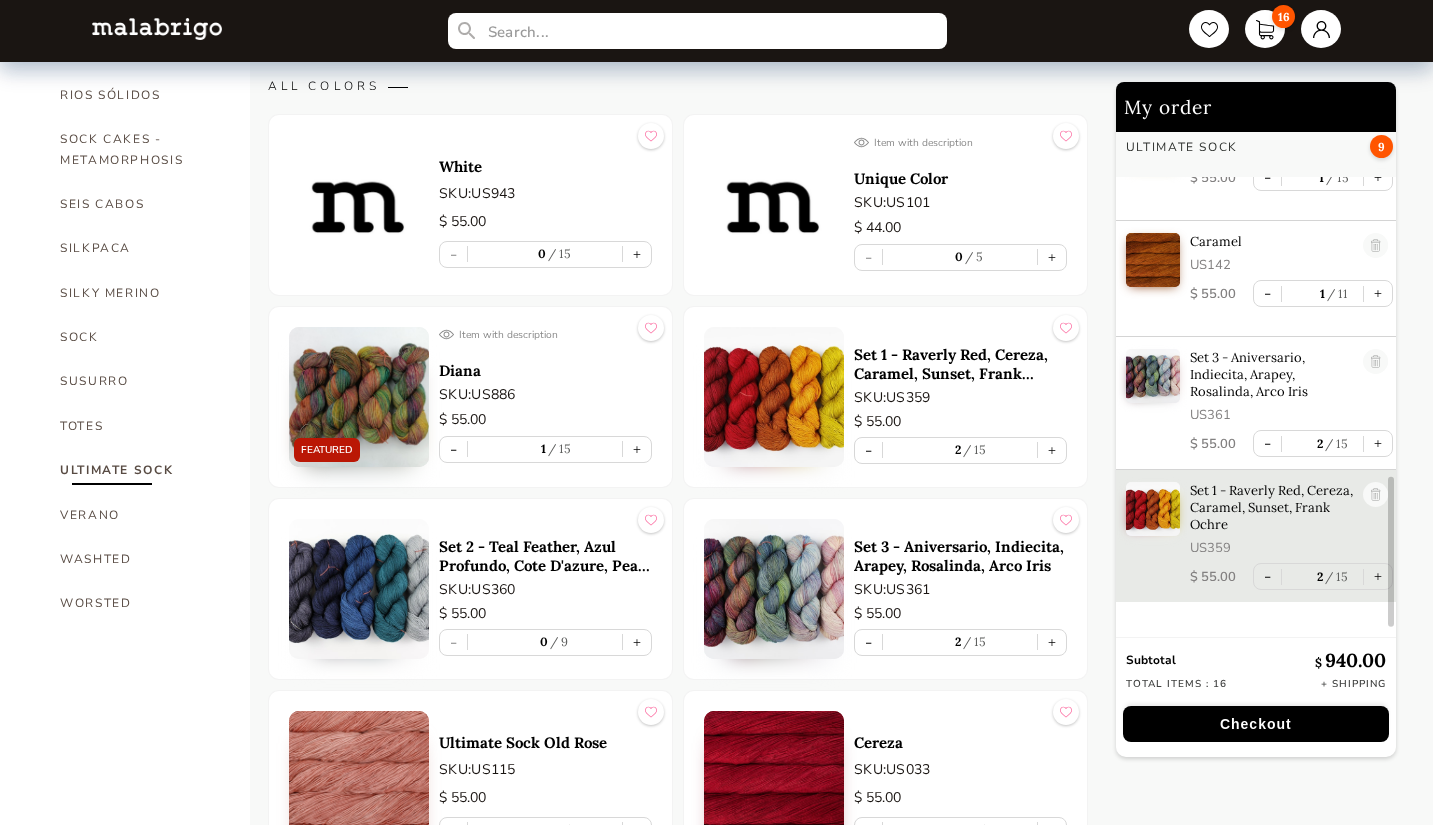 scroll, scrollTop: 1206, scrollLeft: 0, axis: vertical 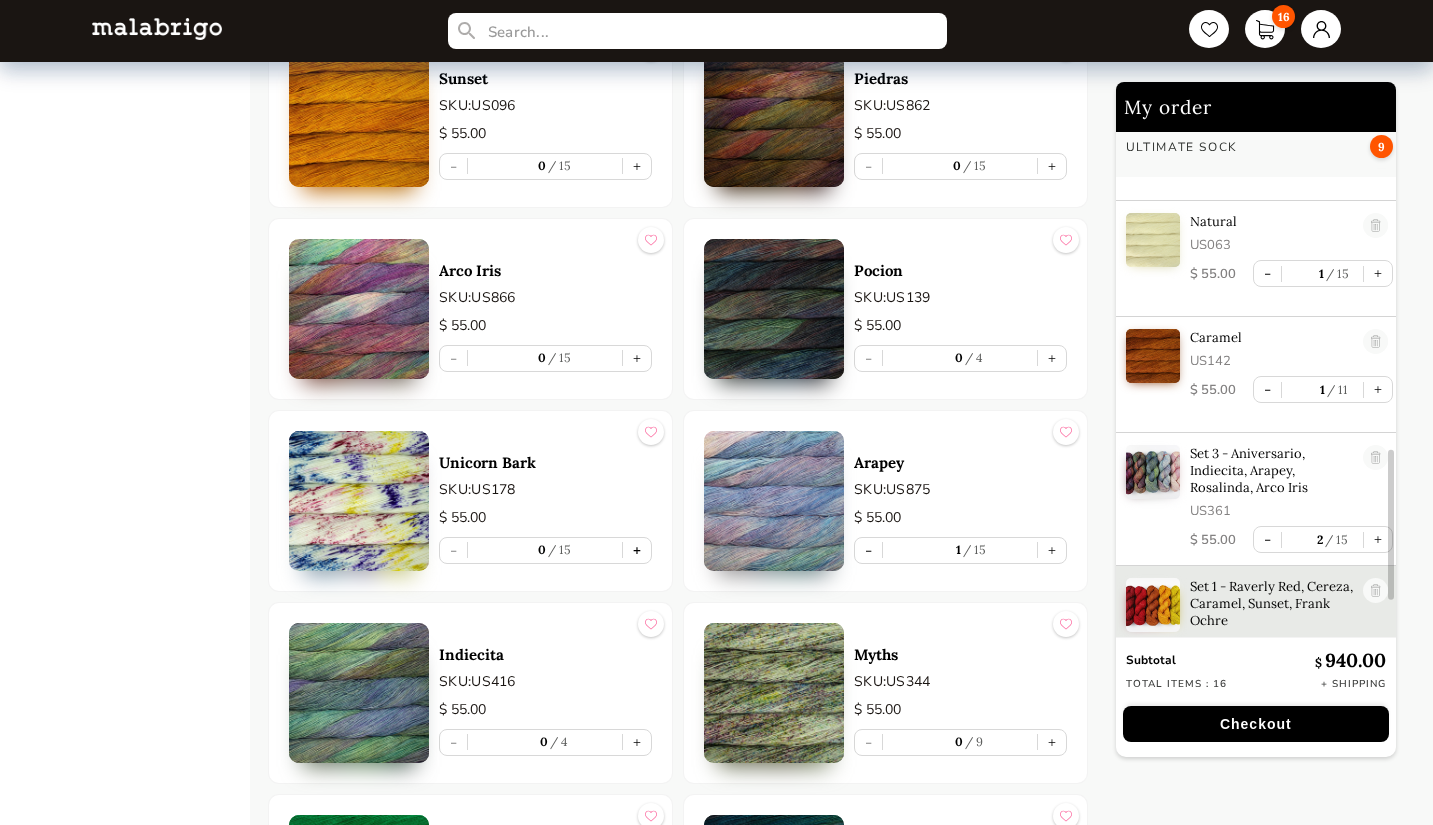 click on "+" at bounding box center [637, 550] 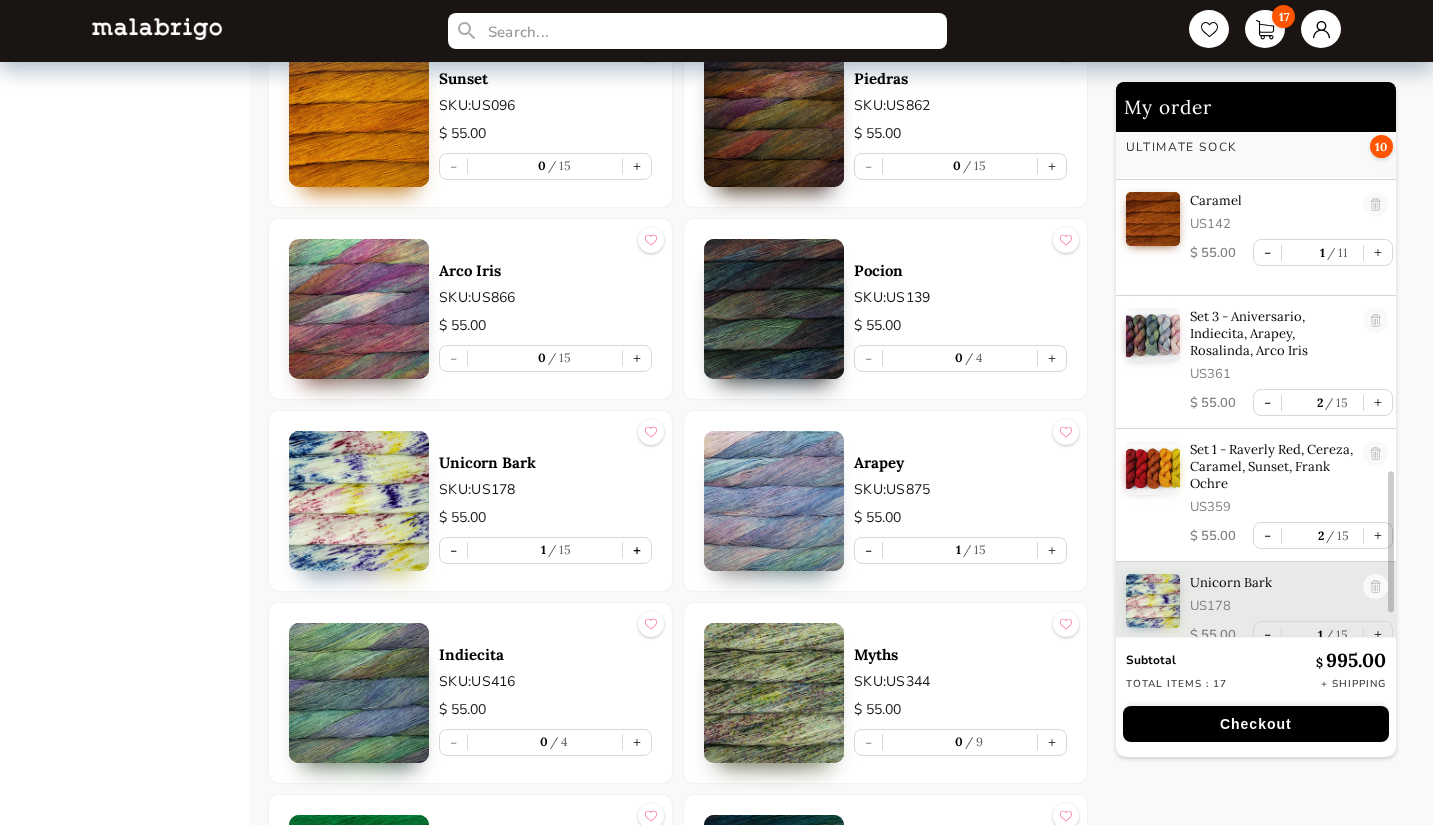 scroll, scrollTop: 1261, scrollLeft: 0, axis: vertical 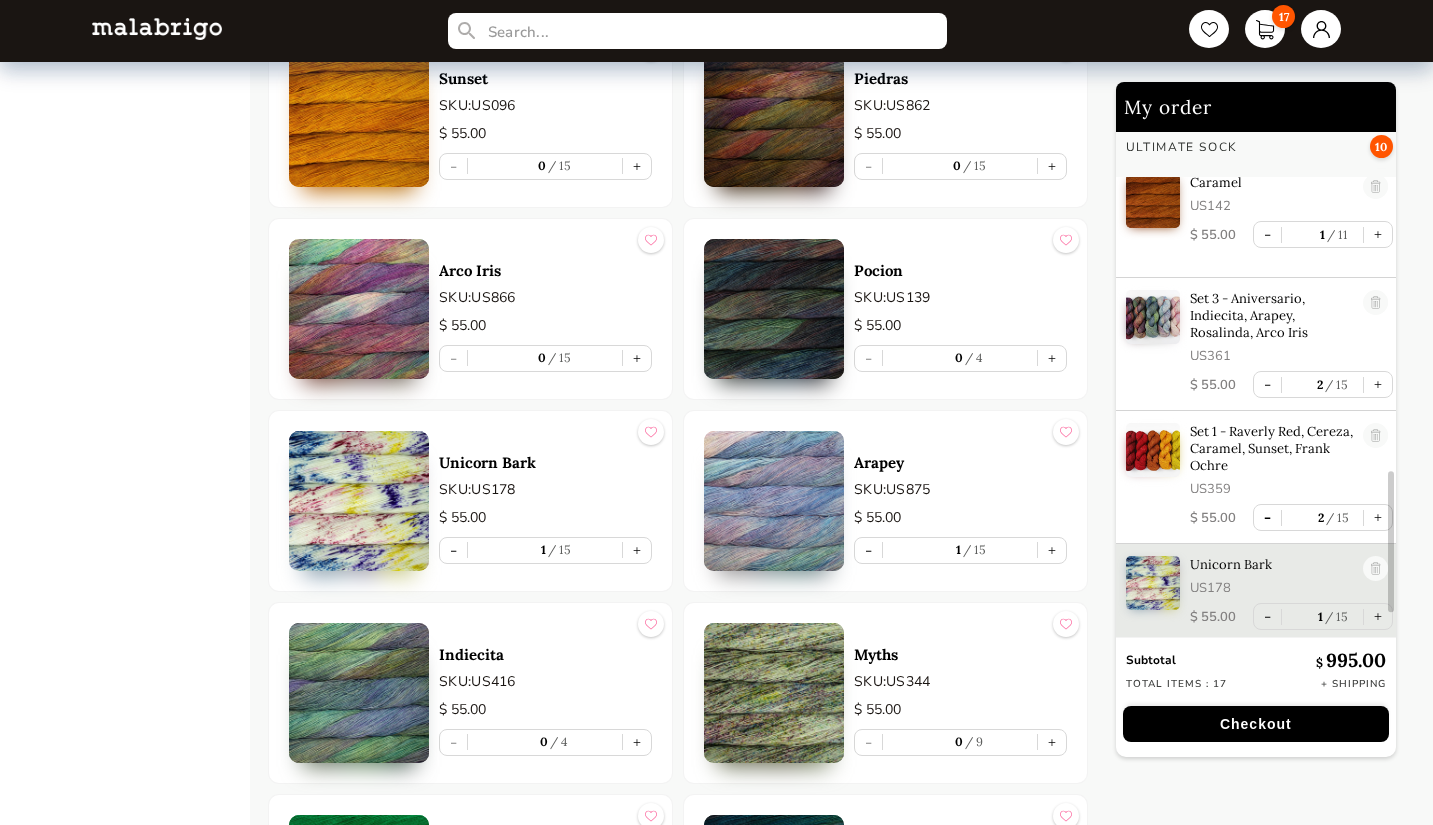 click on "-" at bounding box center [1267, 517] 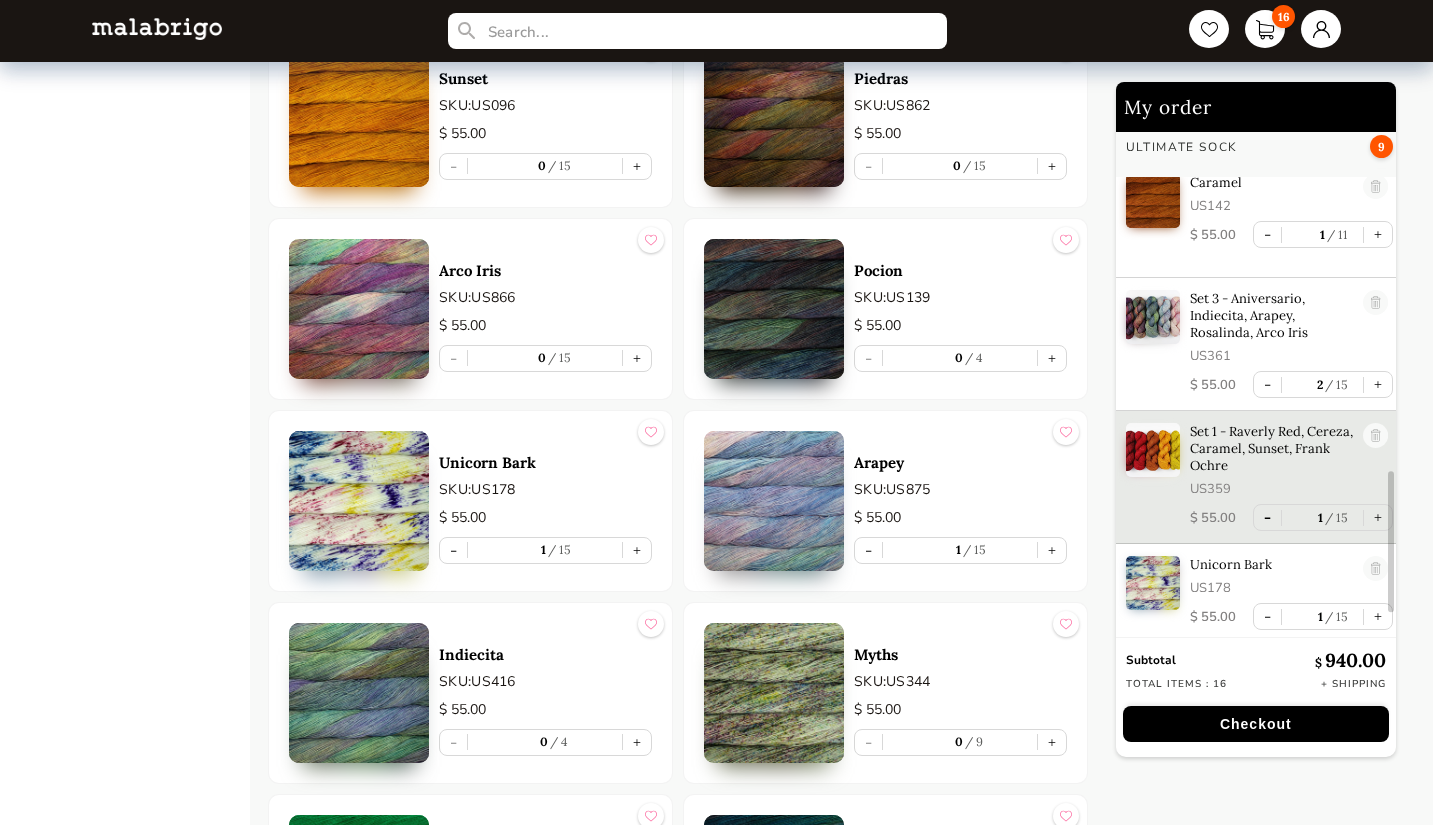 click on "-" at bounding box center (1267, 517) 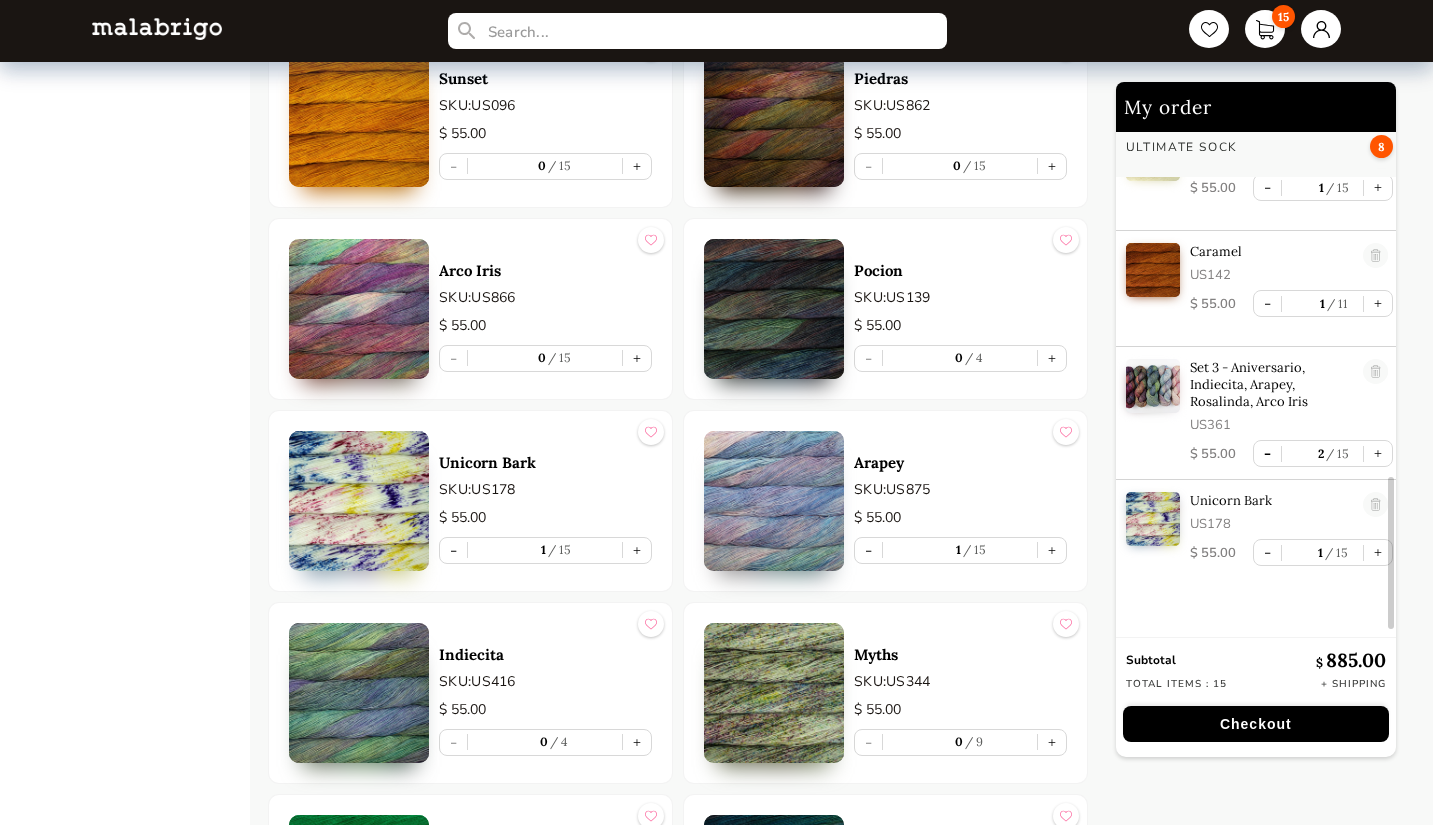 click on "-" at bounding box center [1267, 453] 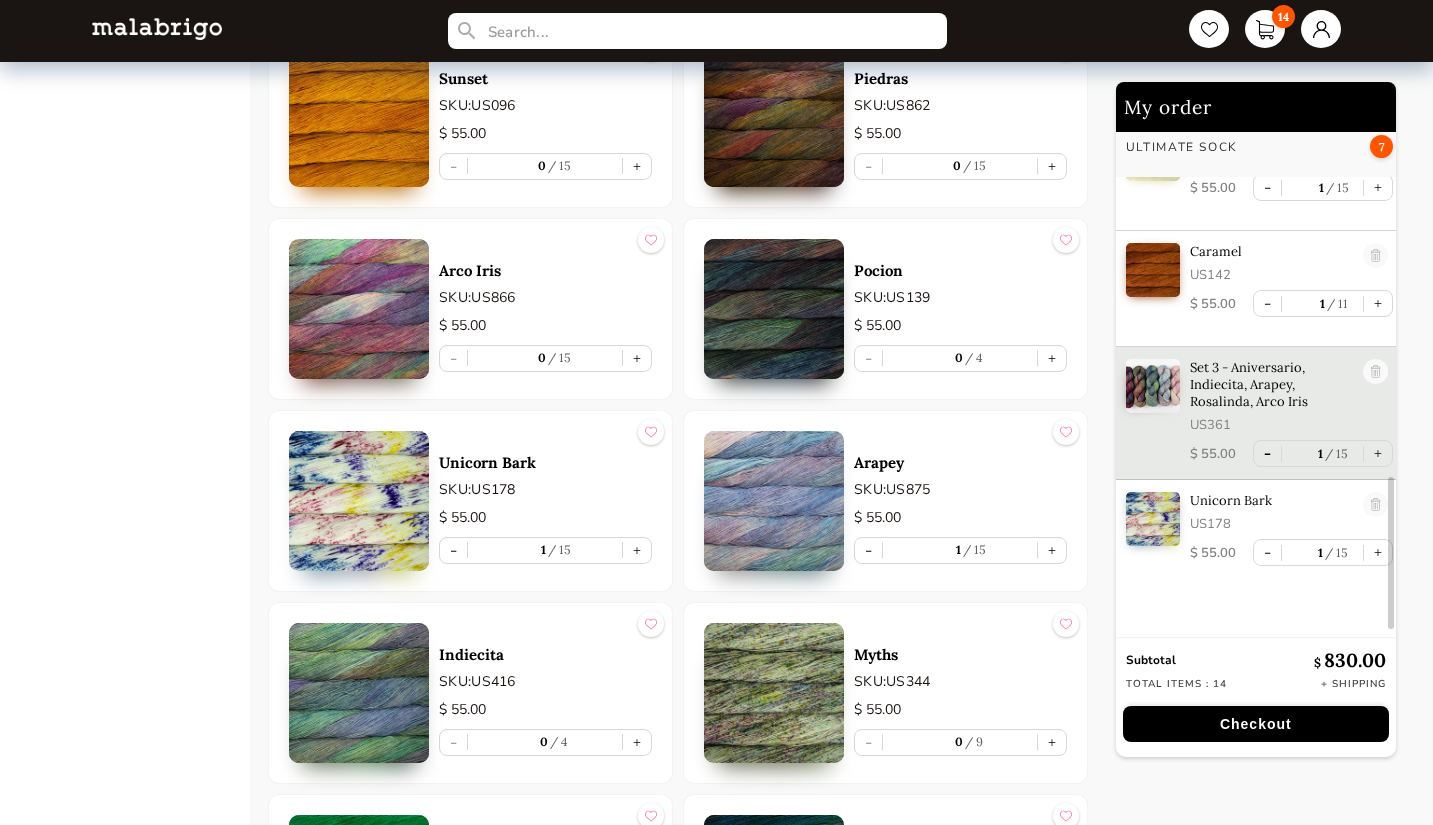 click on "-" at bounding box center [1267, 453] 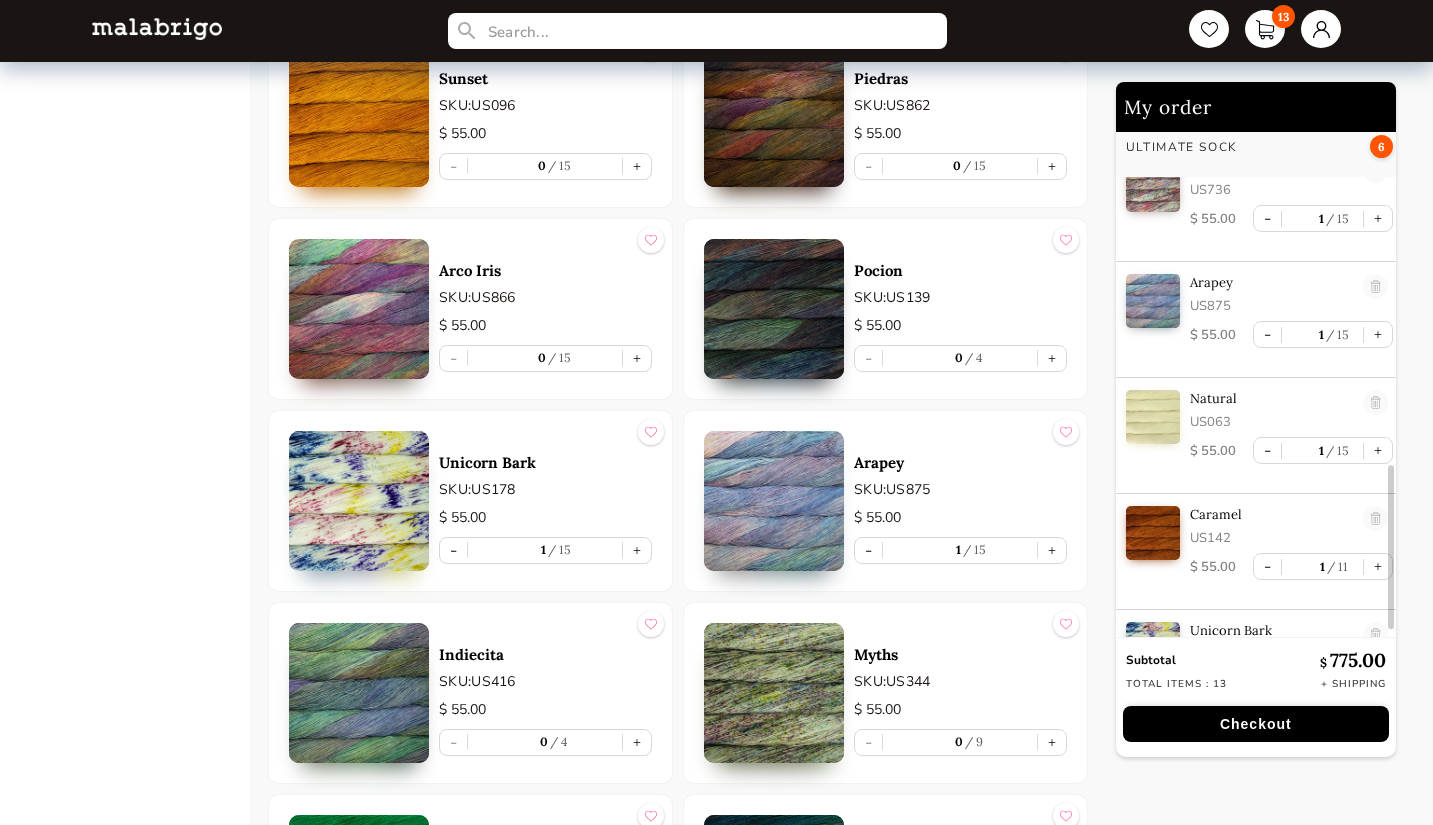 scroll, scrollTop: 1061, scrollLeft: 0, axis: vertical 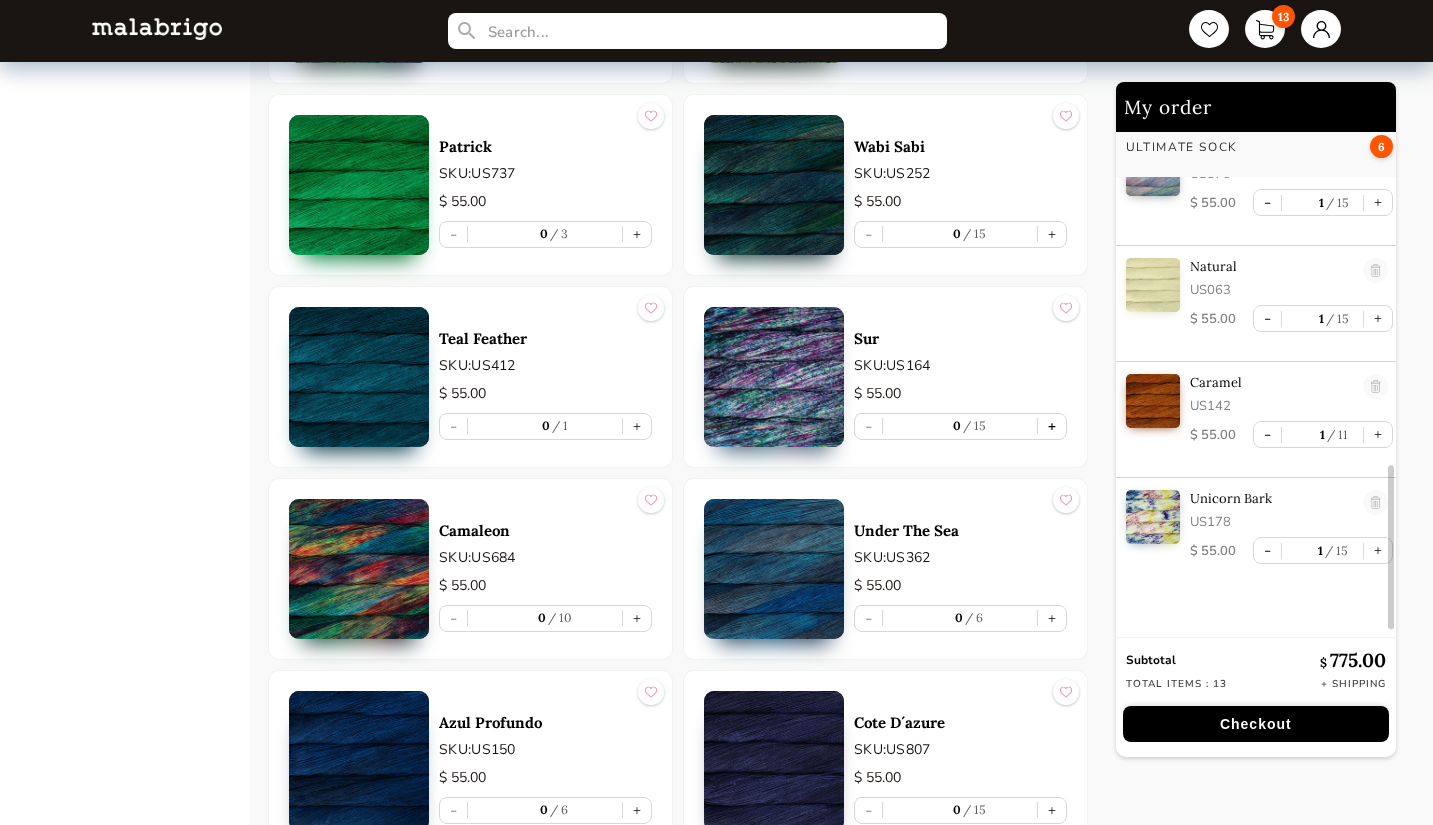 click on "+" at bounding box center [1052, 426] 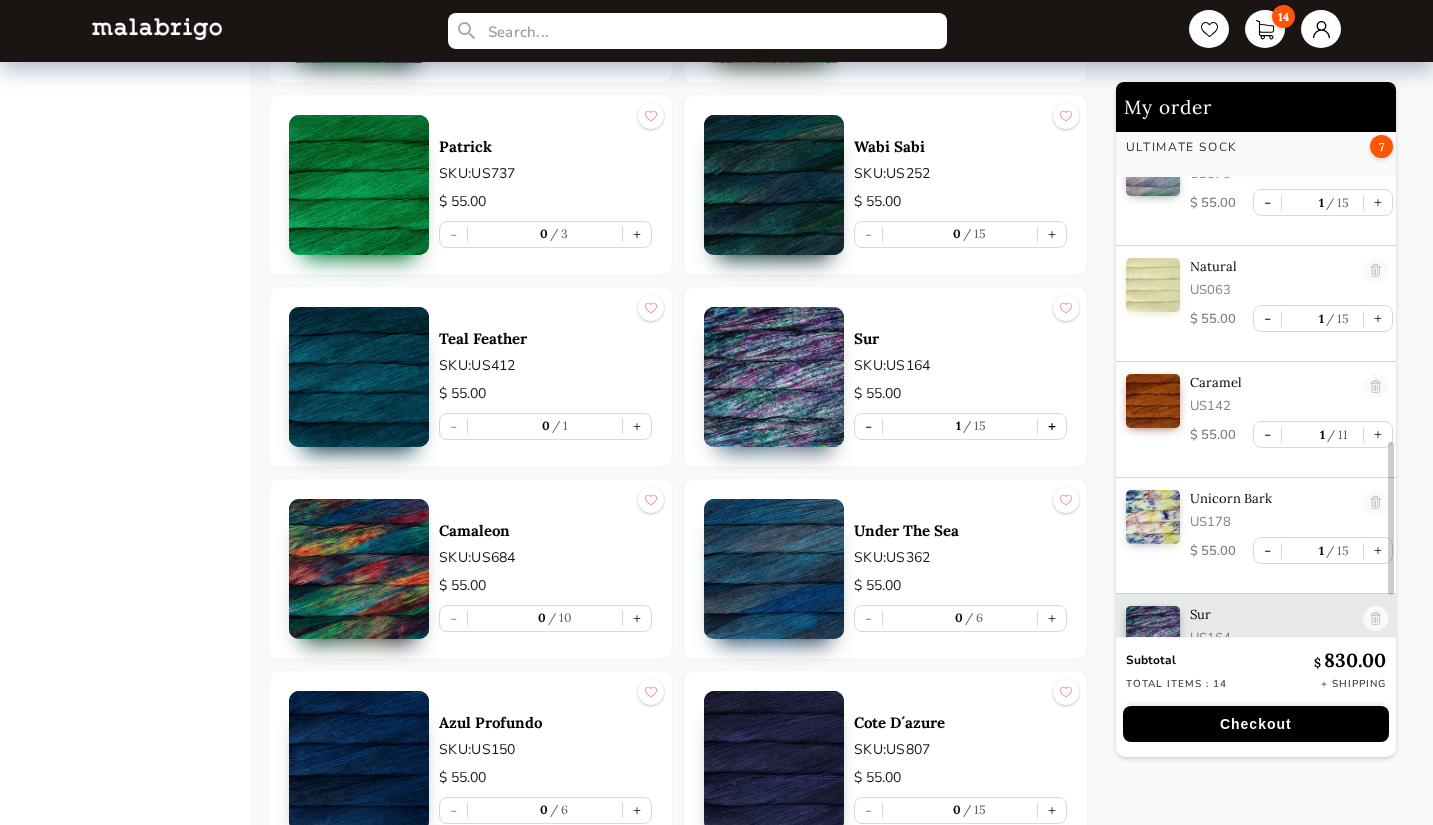 scroll, scrollTop: 1116, scrollLeft: 0, axis: vertical 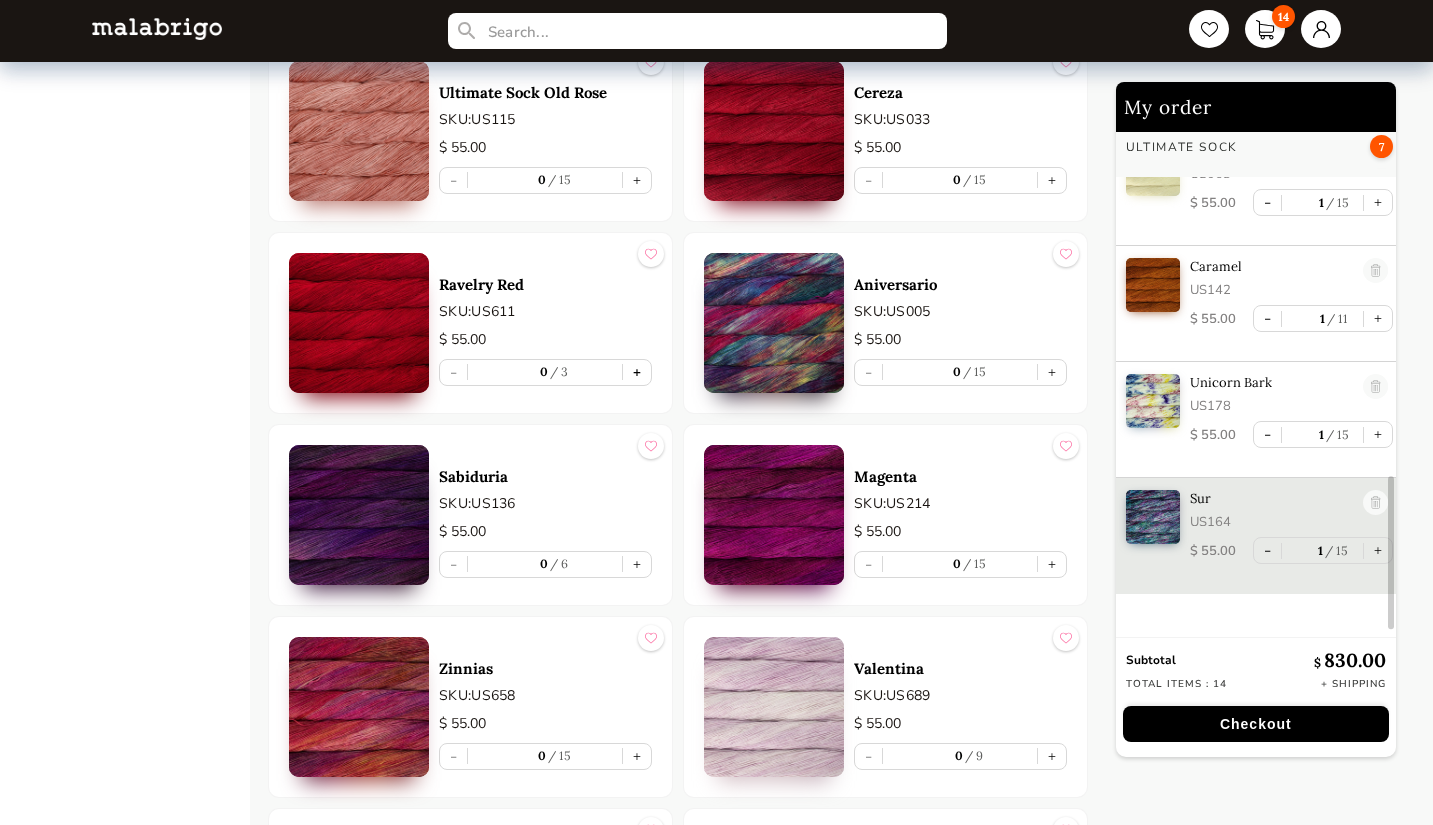 click on "+" at bounding box center [637, 372] 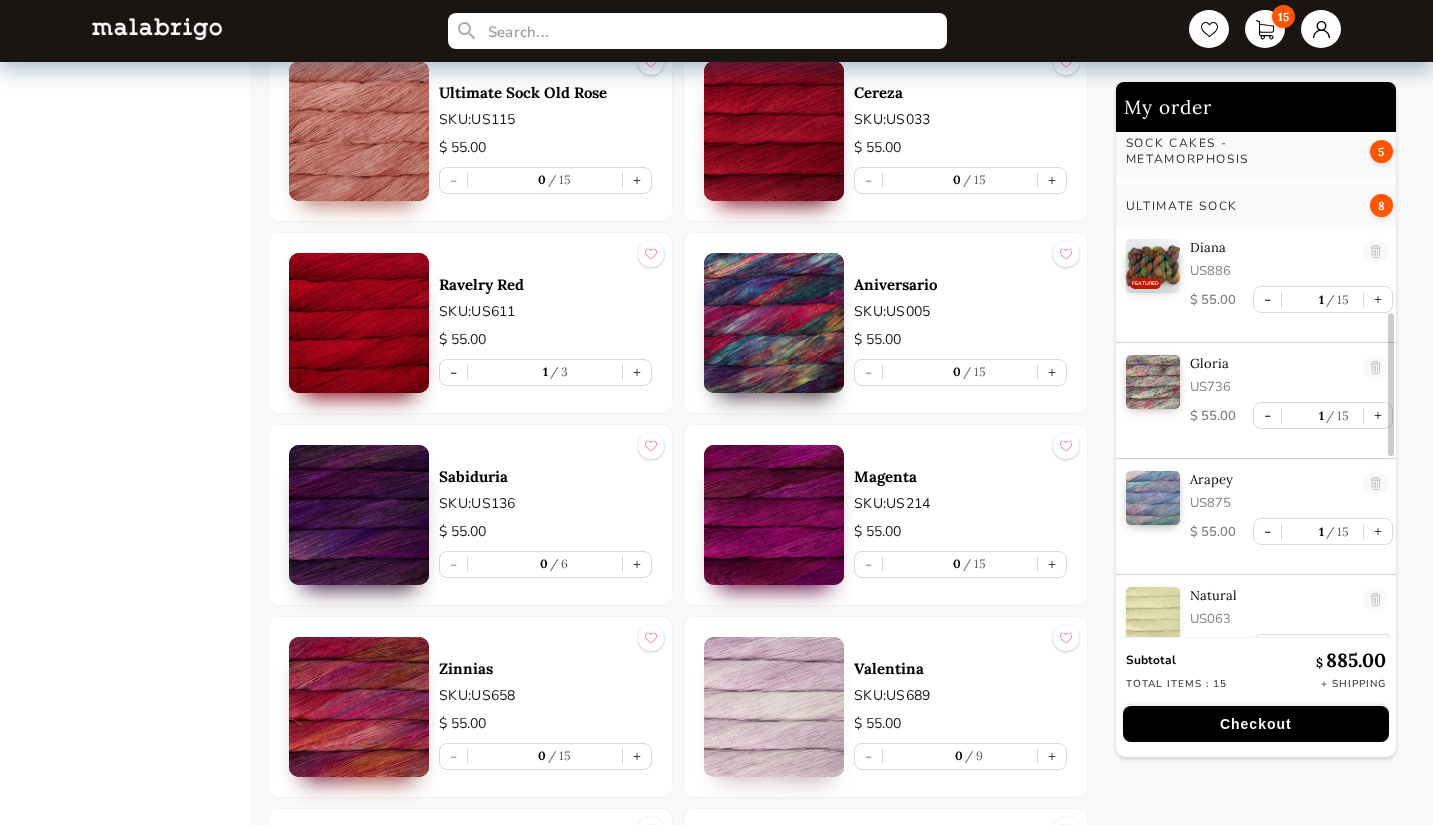 scroll, scrollTop: 632, scrollLeft: 0, axis: vertical 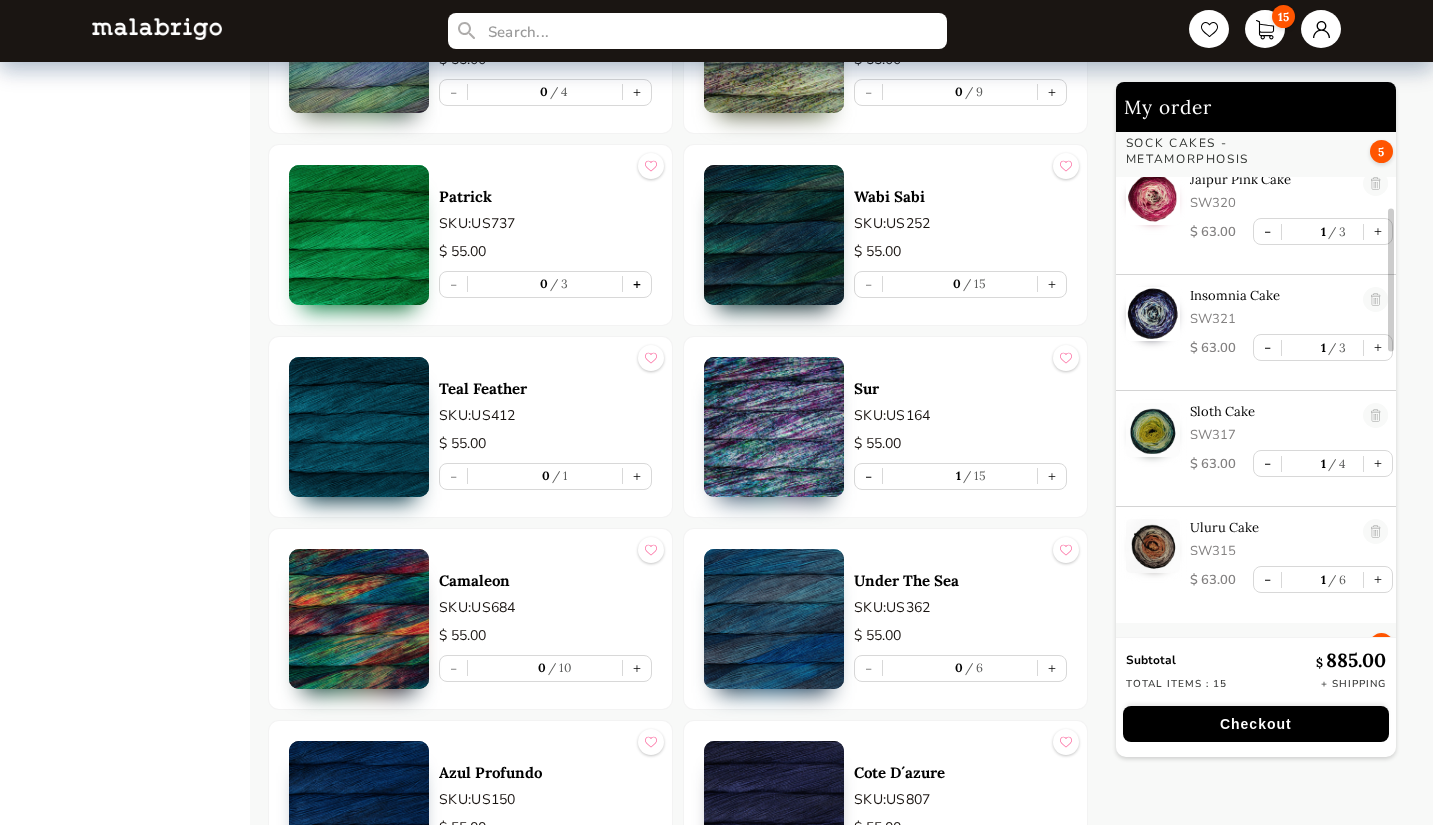 click on "+" at bounding box center [637, 284] 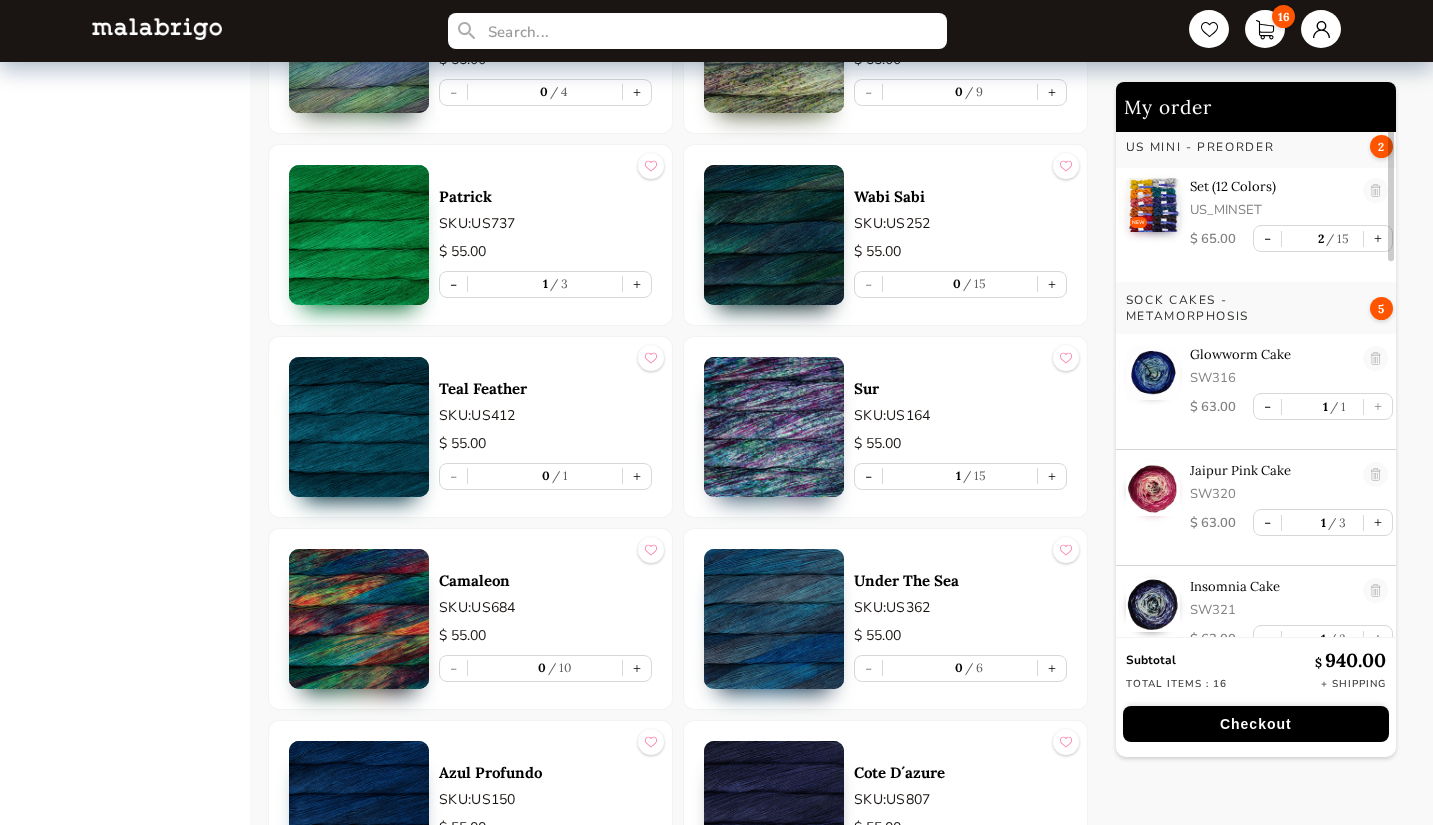 scroll, scrollTop: 0, scrollLeft: 0, axis: both 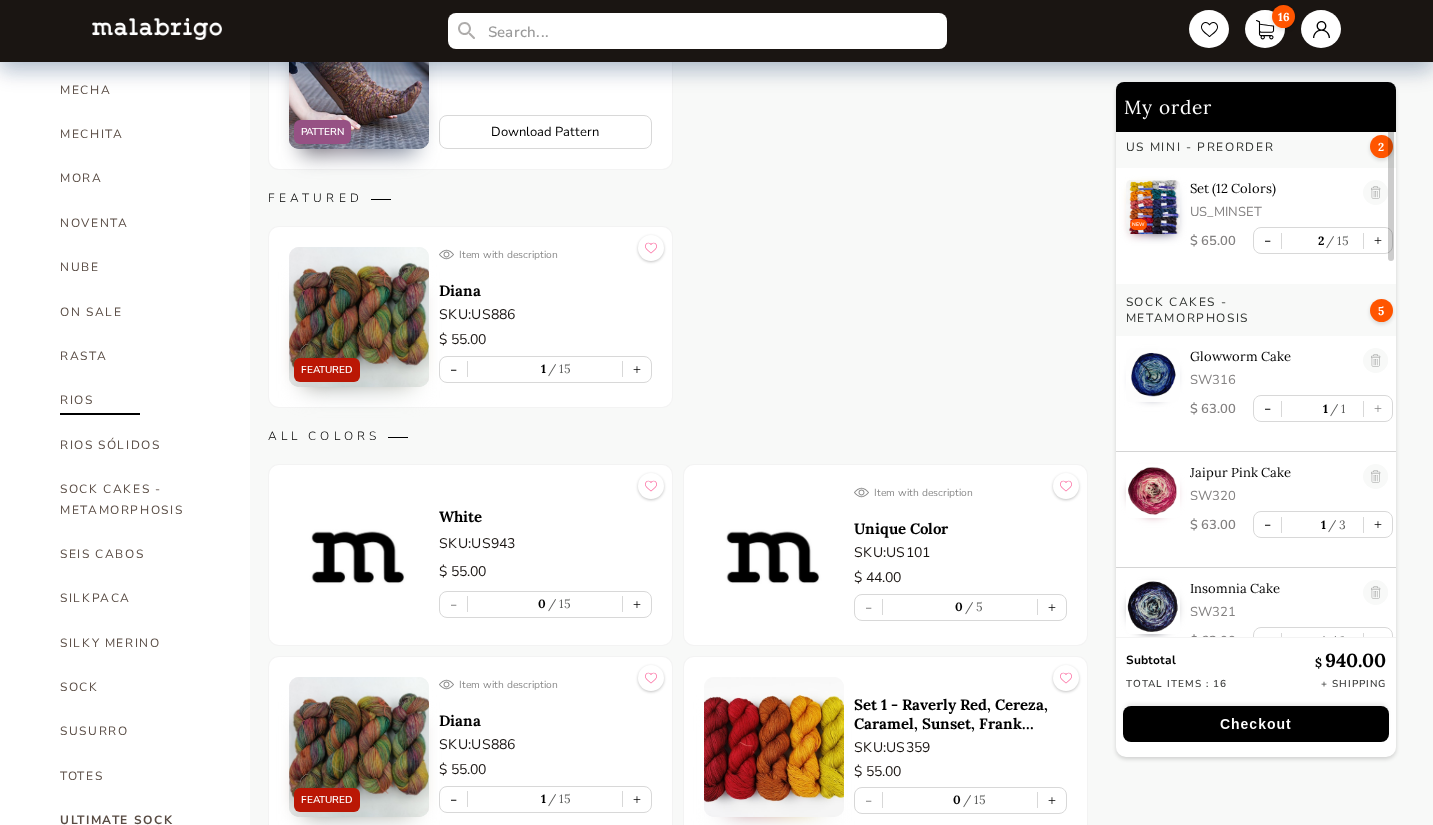 click on "RIOS" at bounding box center [140, 400] 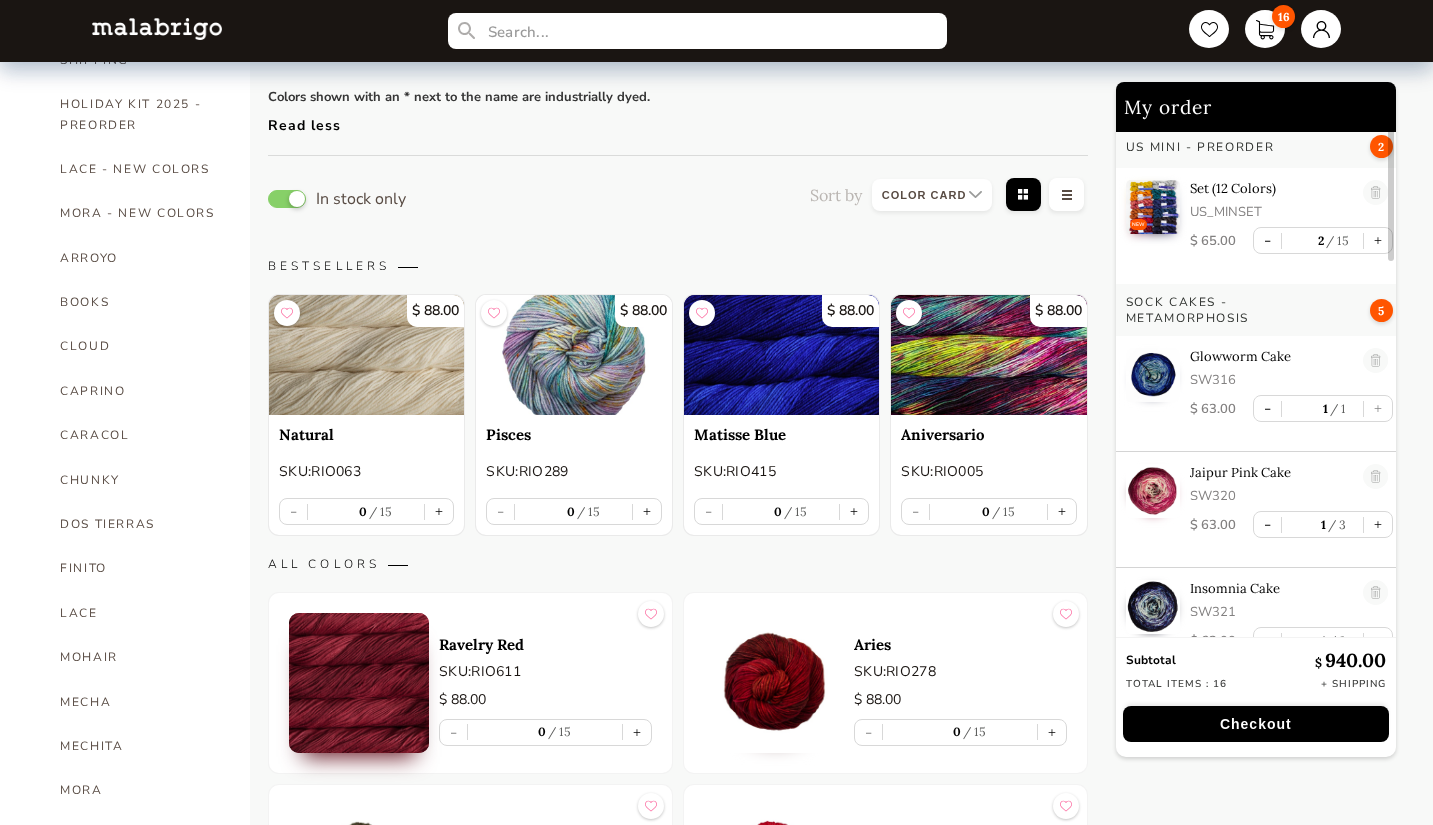 scroll, scrollTop: 400, scrollLeft: 0, axis: vertical 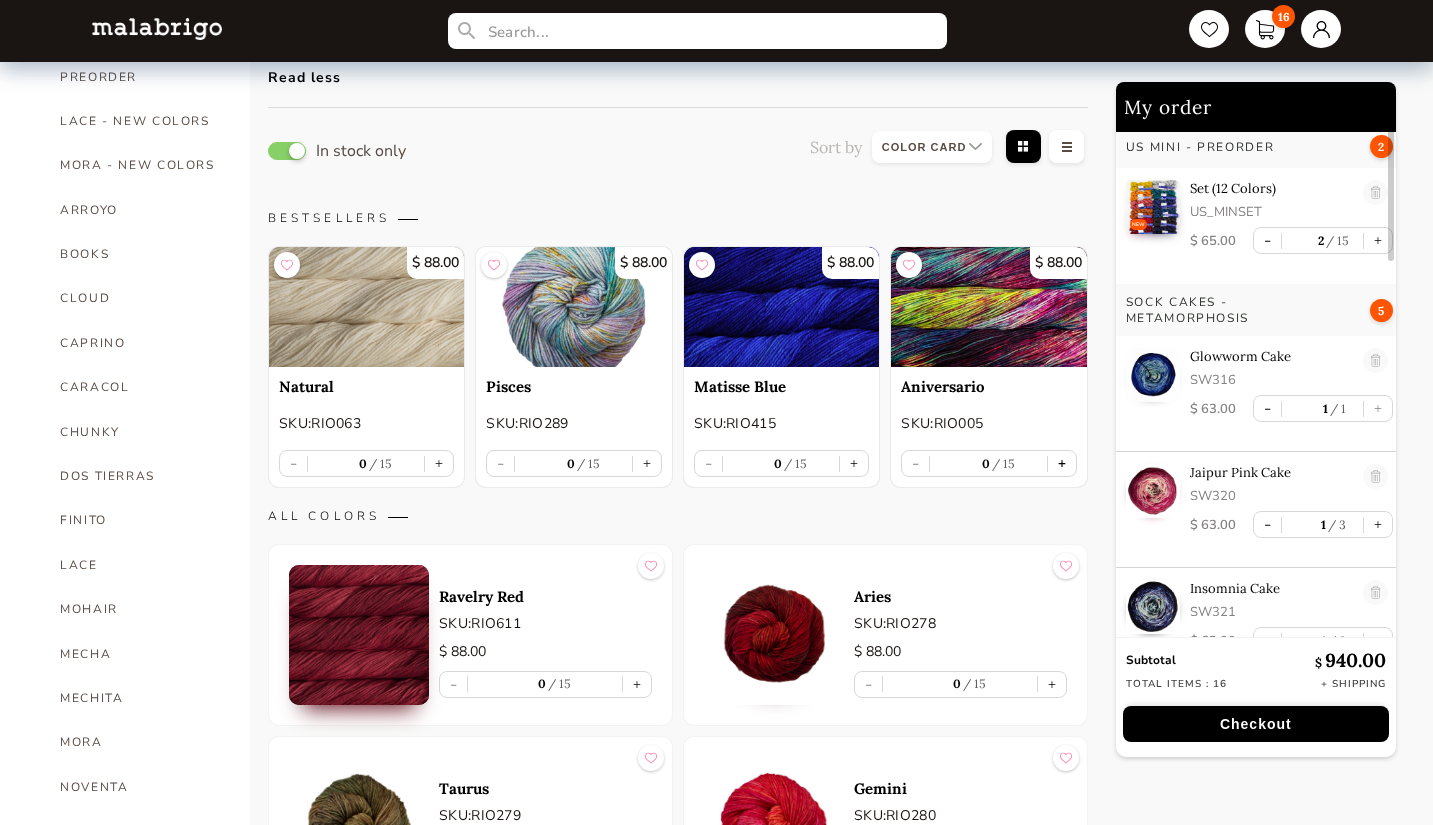 click on "+" at bounding box center (1062, 463) 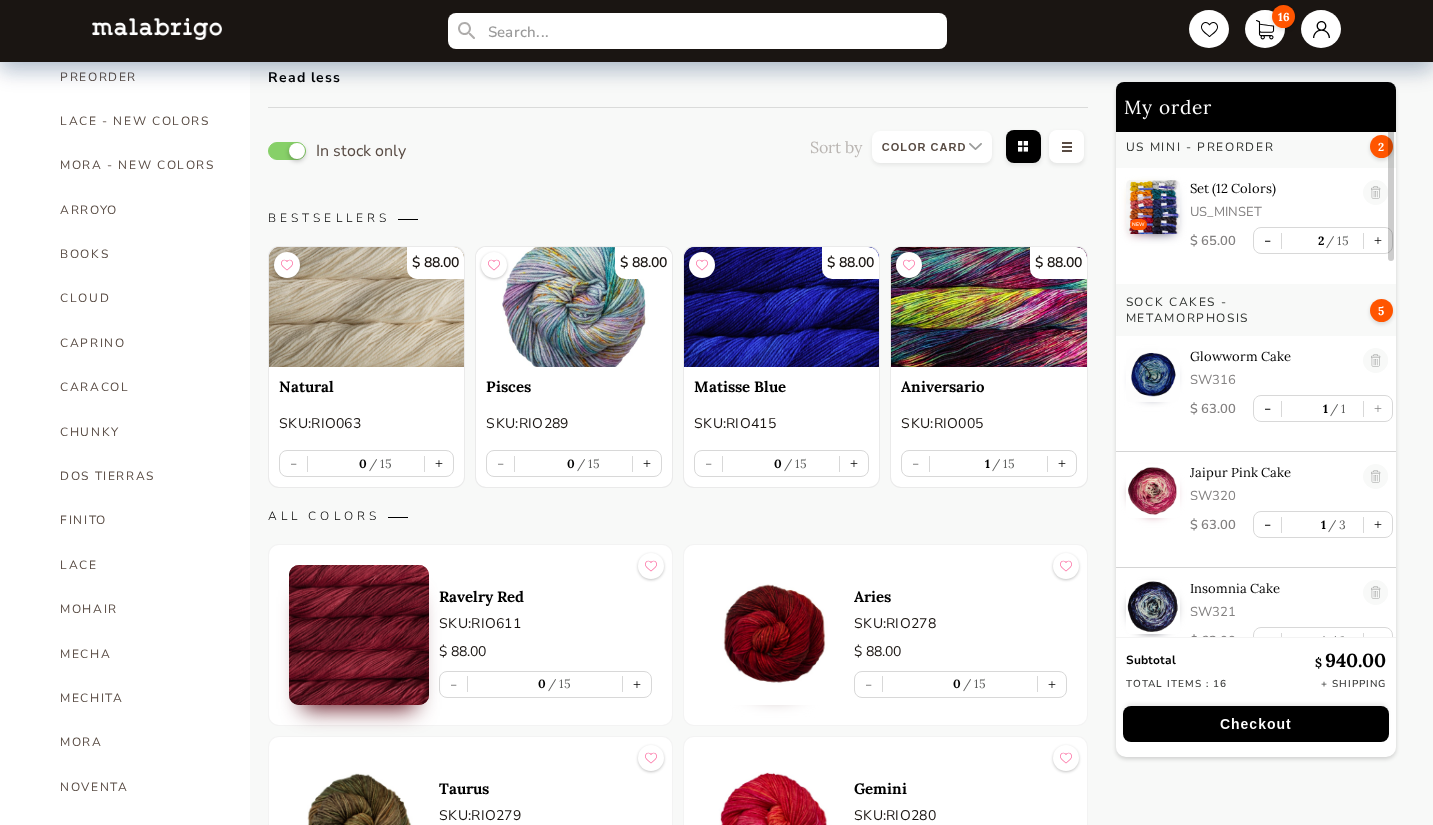 scroll, scrollTop: 0, scrollLeft: 0, axis: both 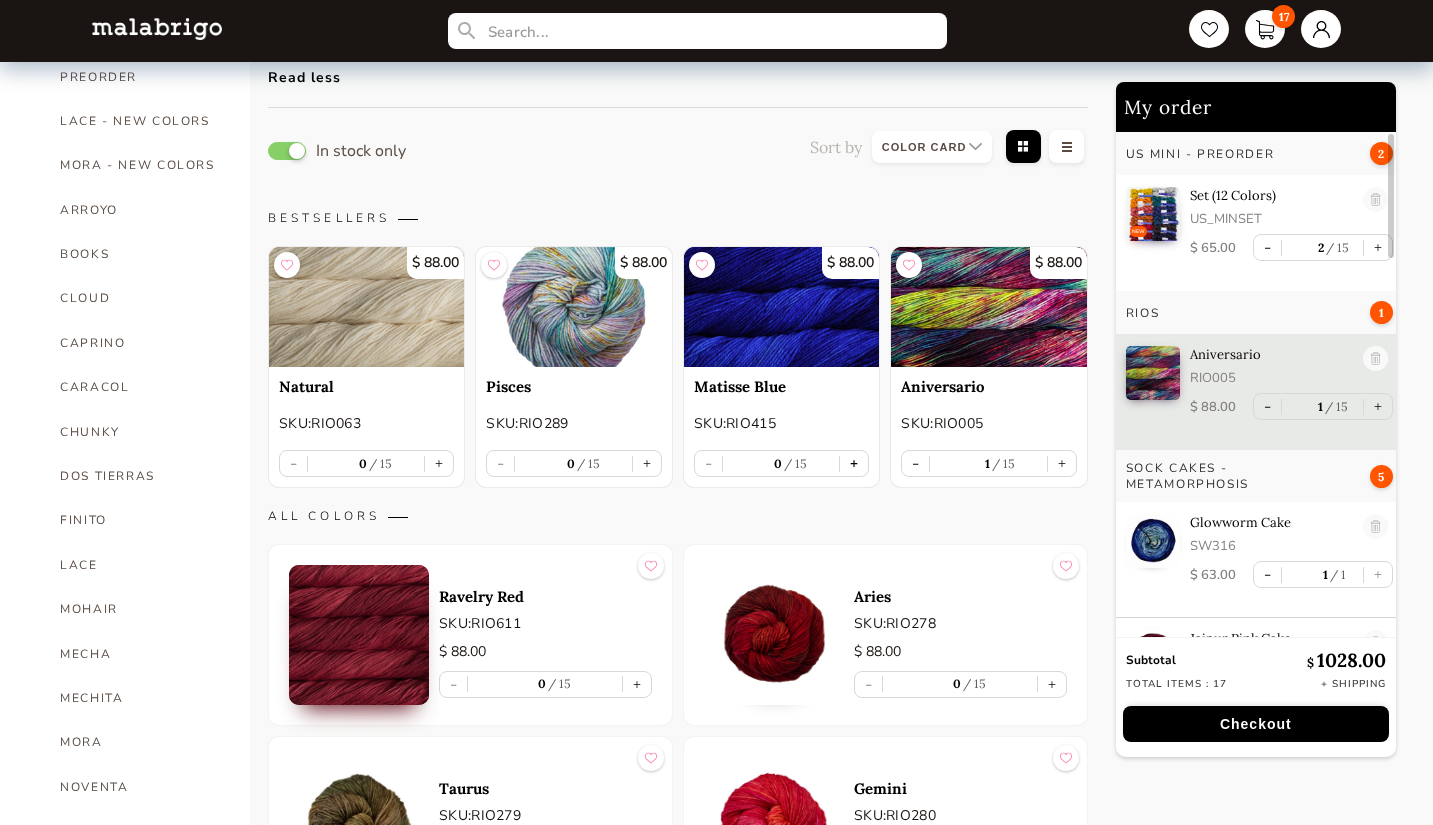 click on "+" at bounding box center (854, 463) 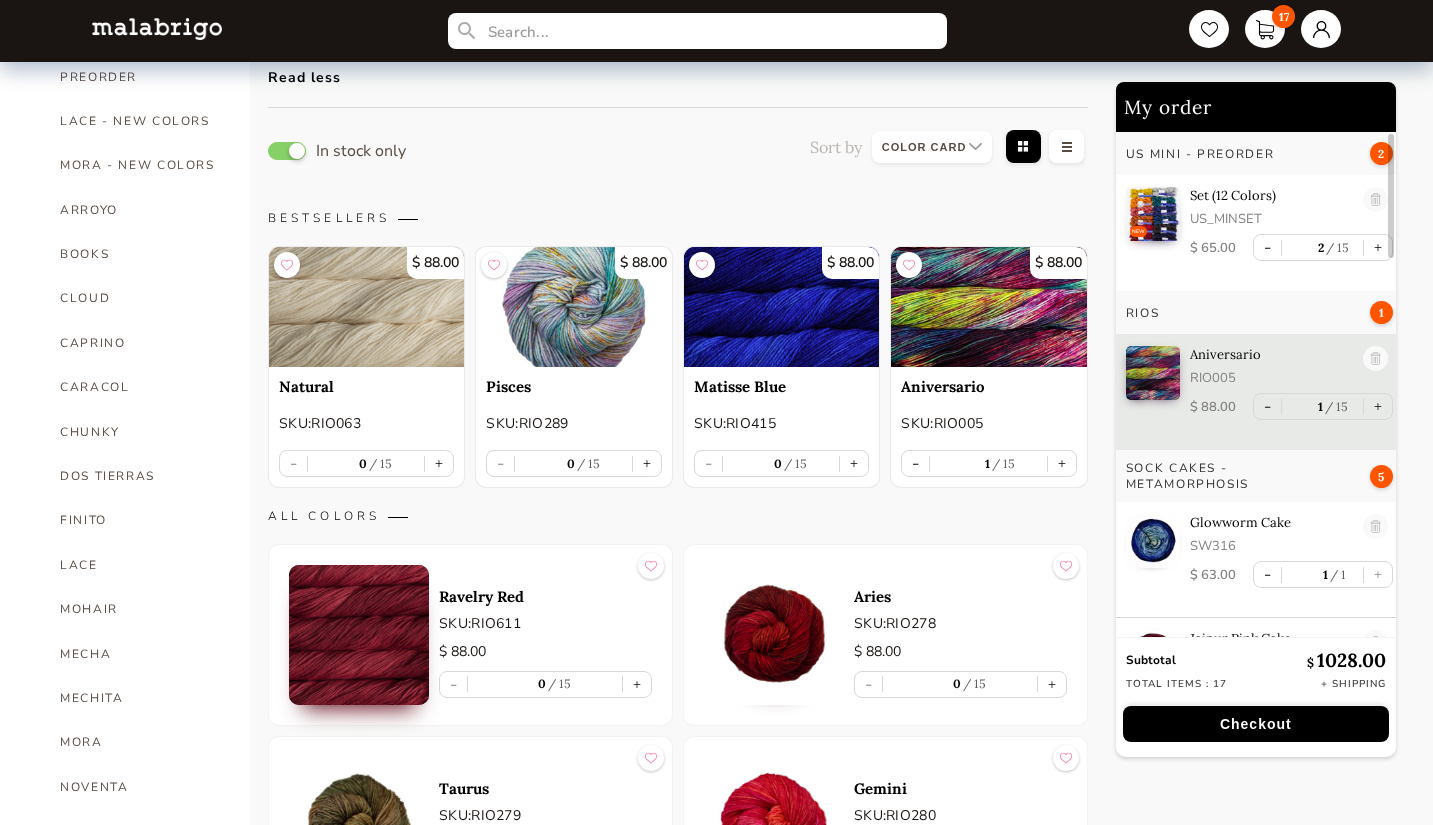 type on "1" 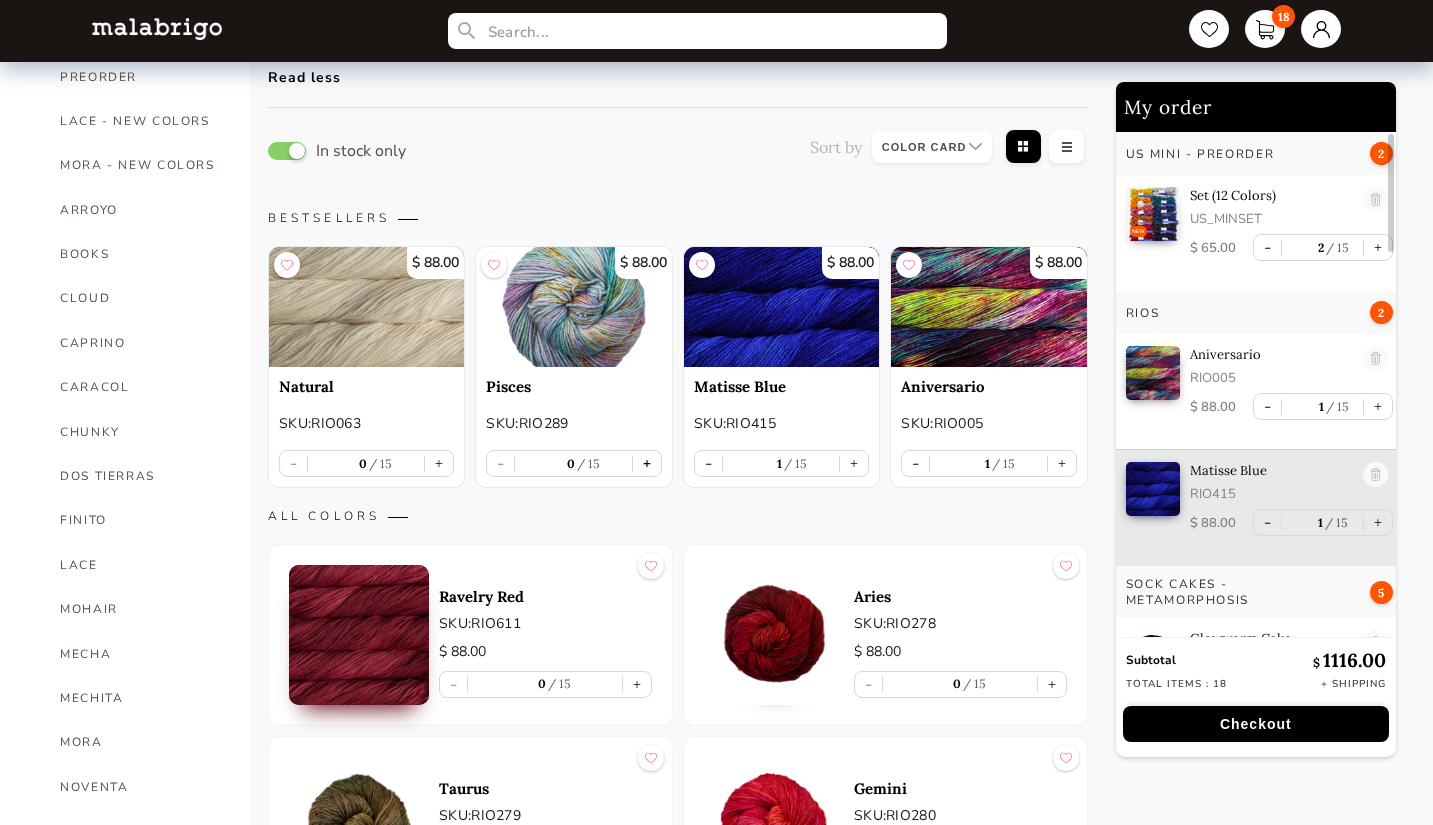 click on "+" at bounding box center [647, 463] 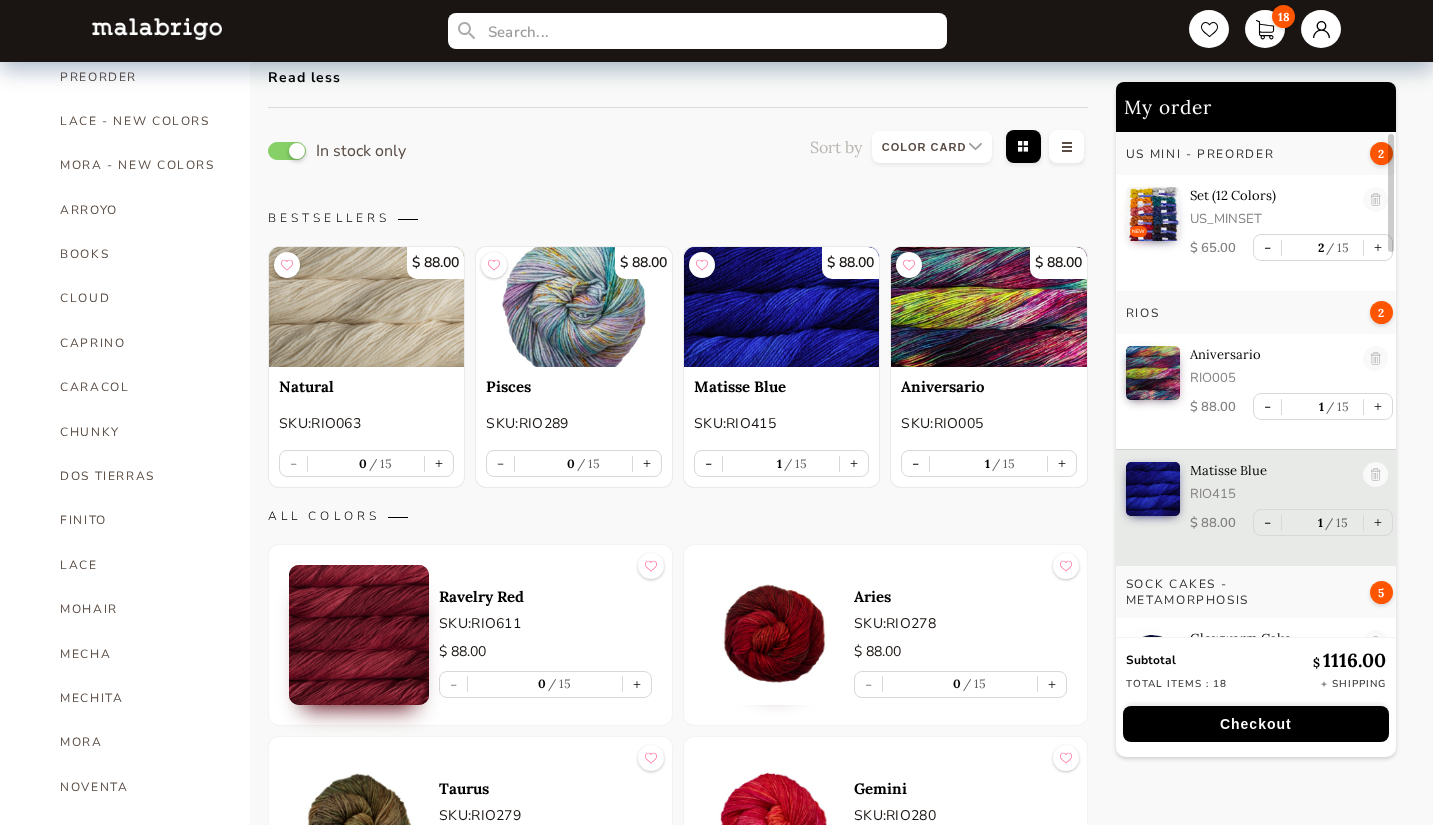type on "1" 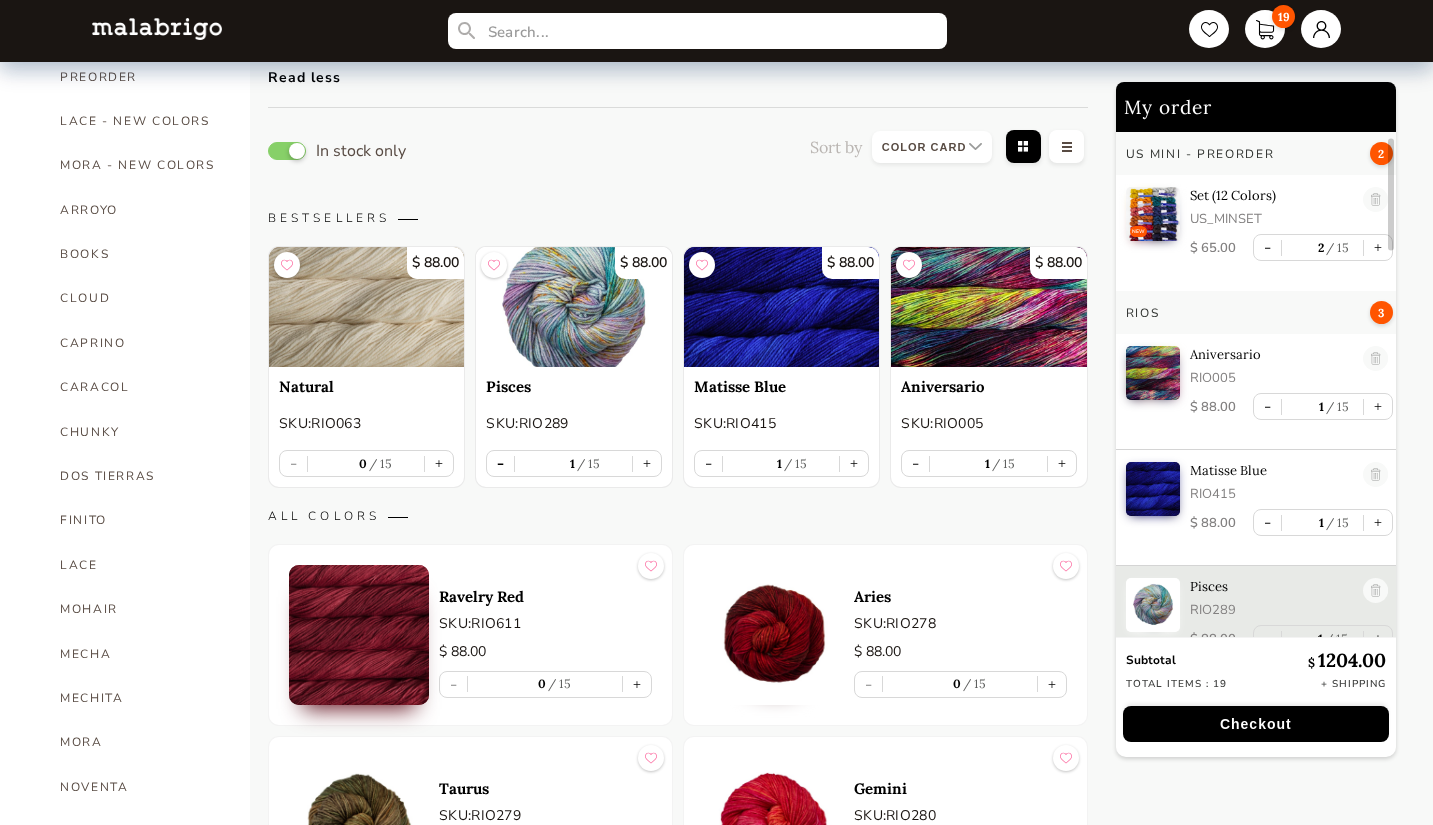 scroll, scrollTop: 20, scrollLeft: 0, axis: vertical 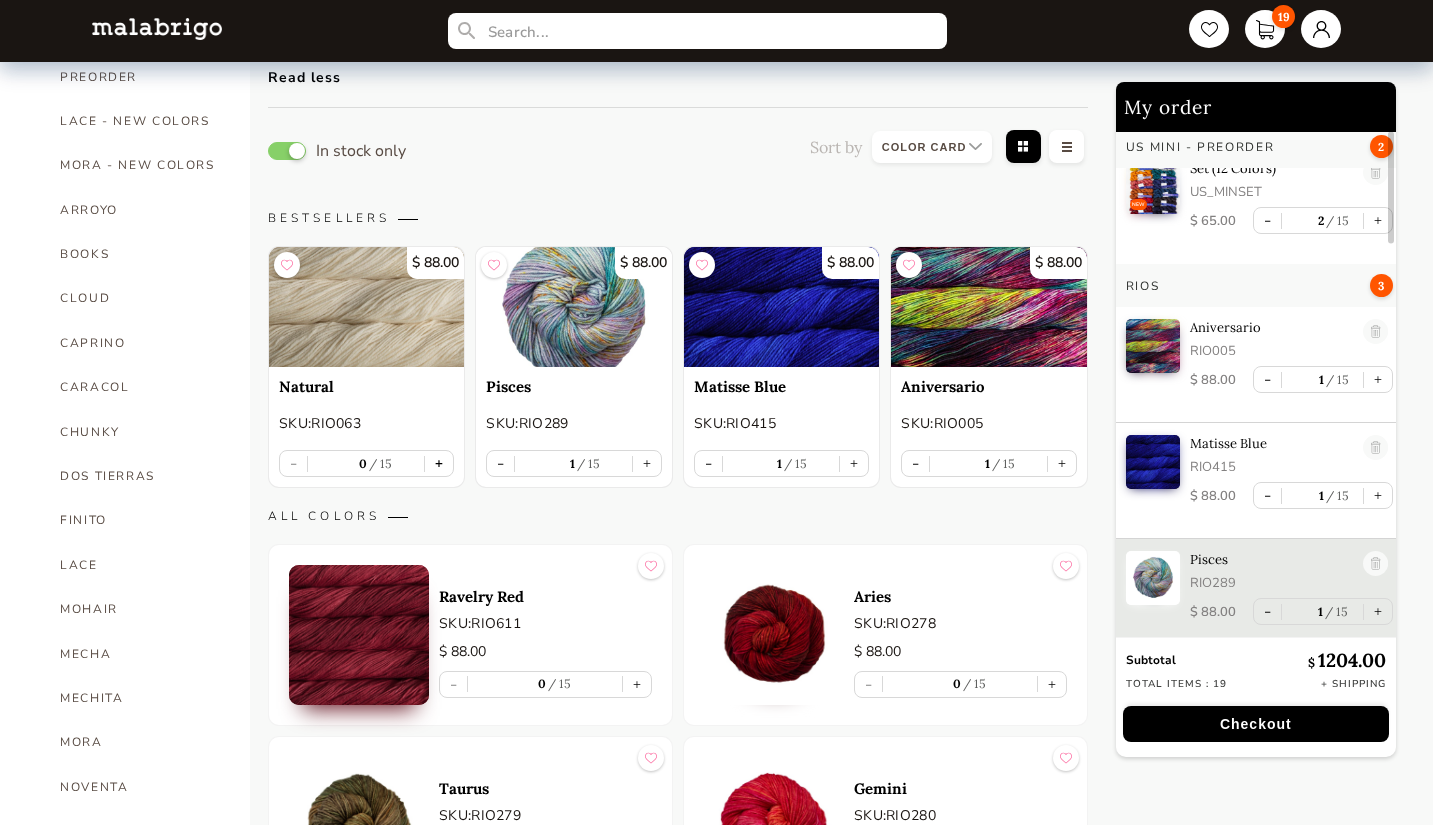 click on "+" at bounding box center [439, 463] 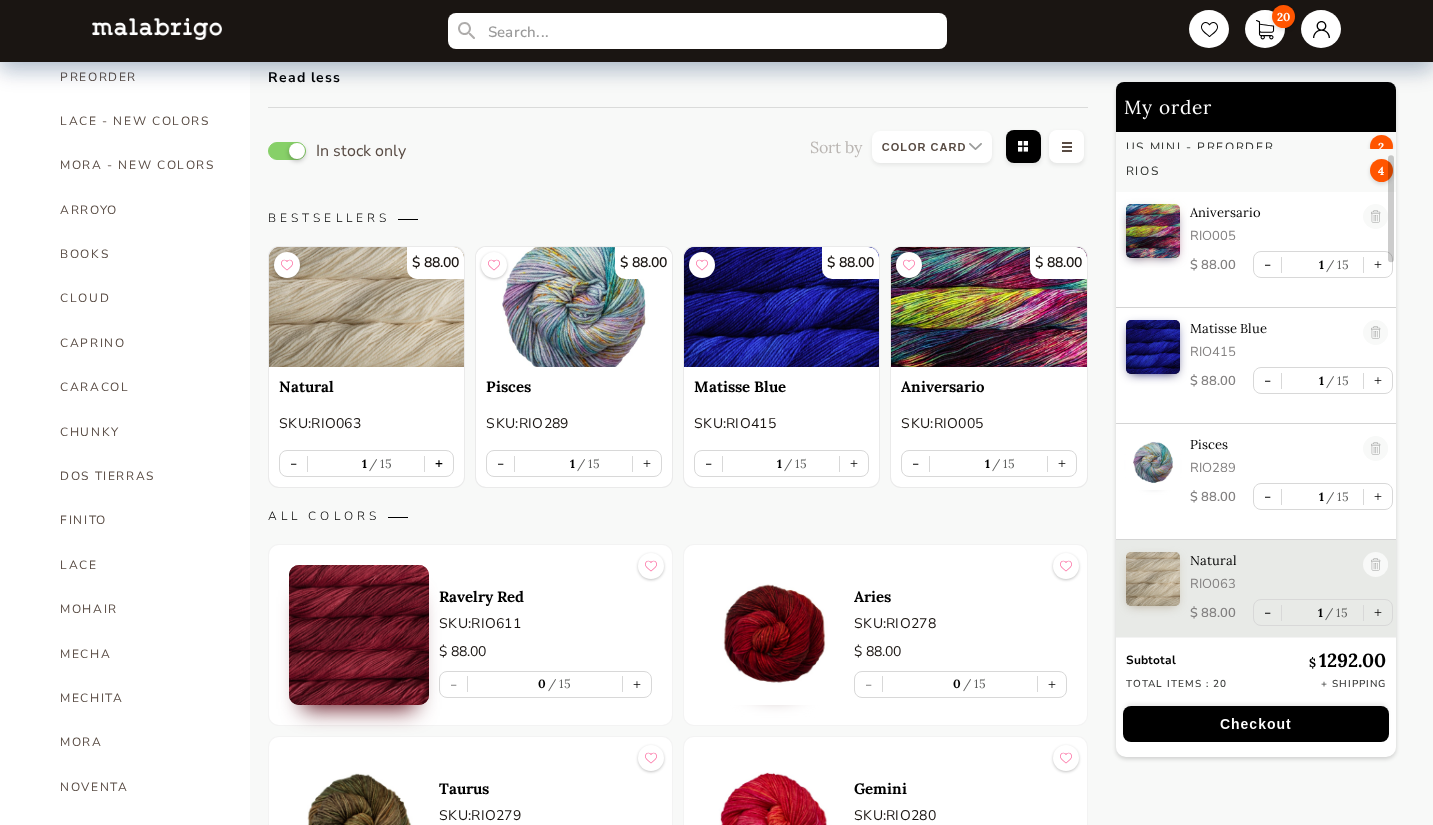 scroll, scrollTop: 136, scrollLeft: 0, axis: vertical 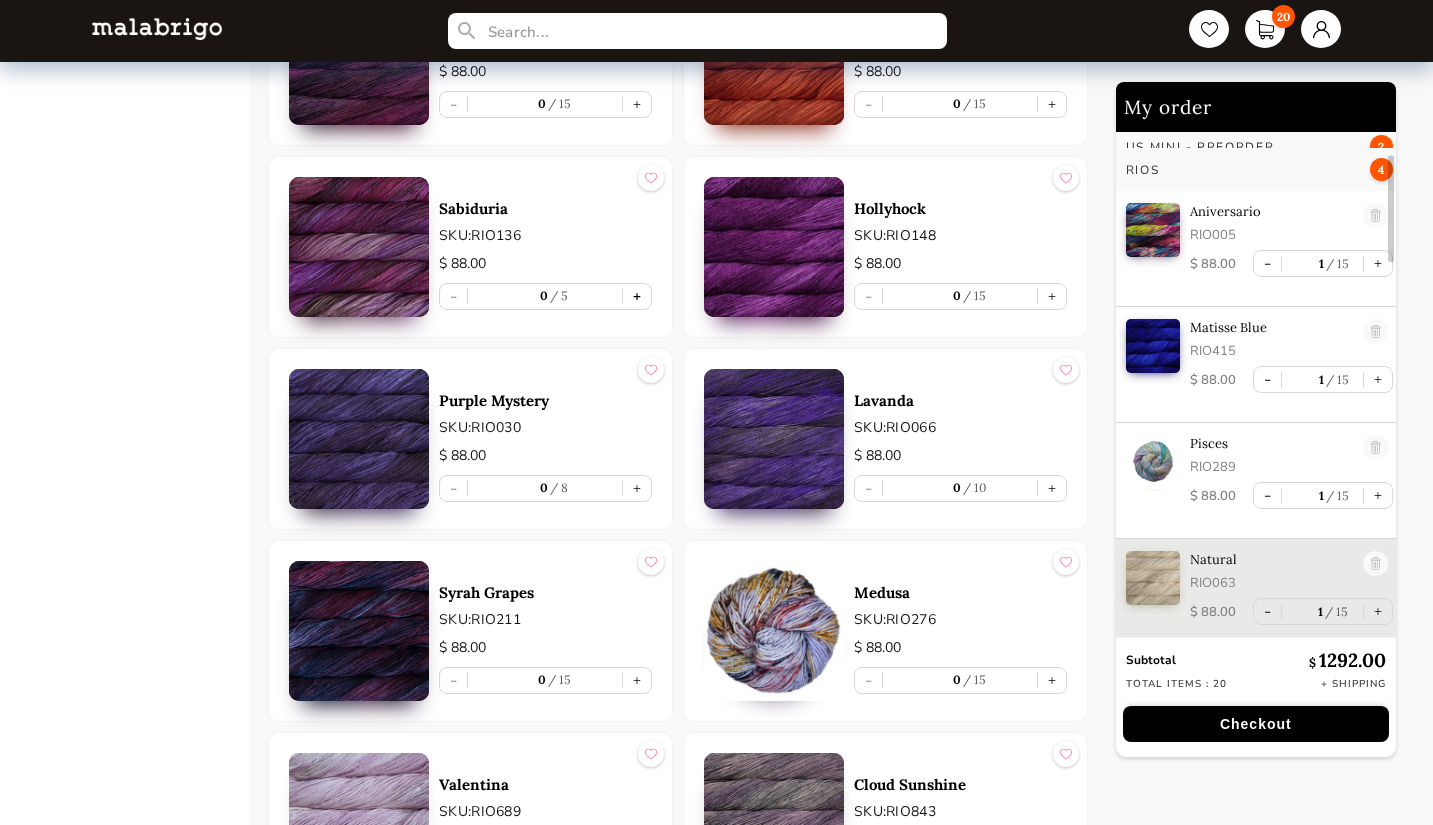 click on "+" at bounding box center (637, 296) 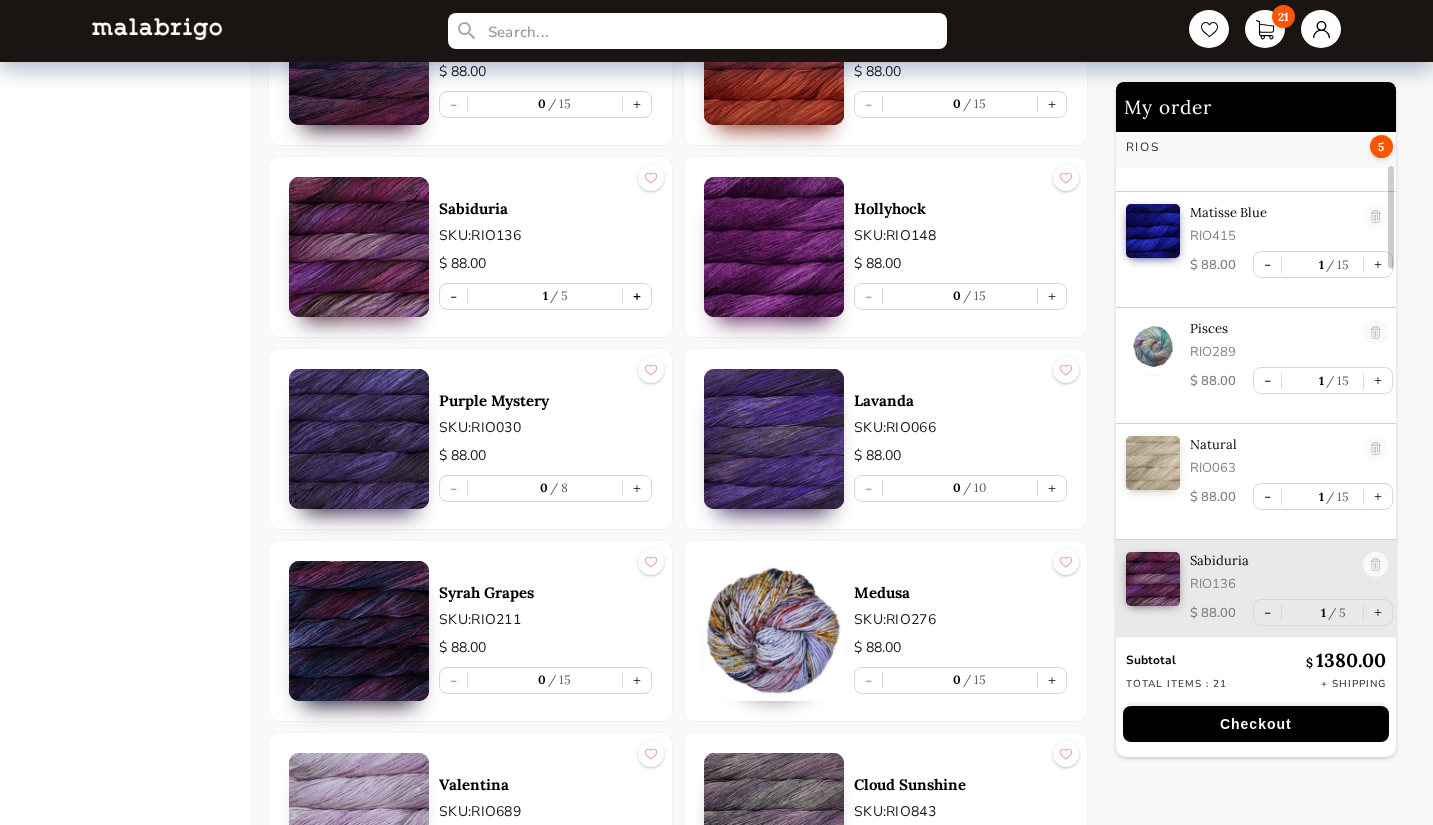 scroll, scrollTop: 252, scrollLeft: 0, axis: vertical 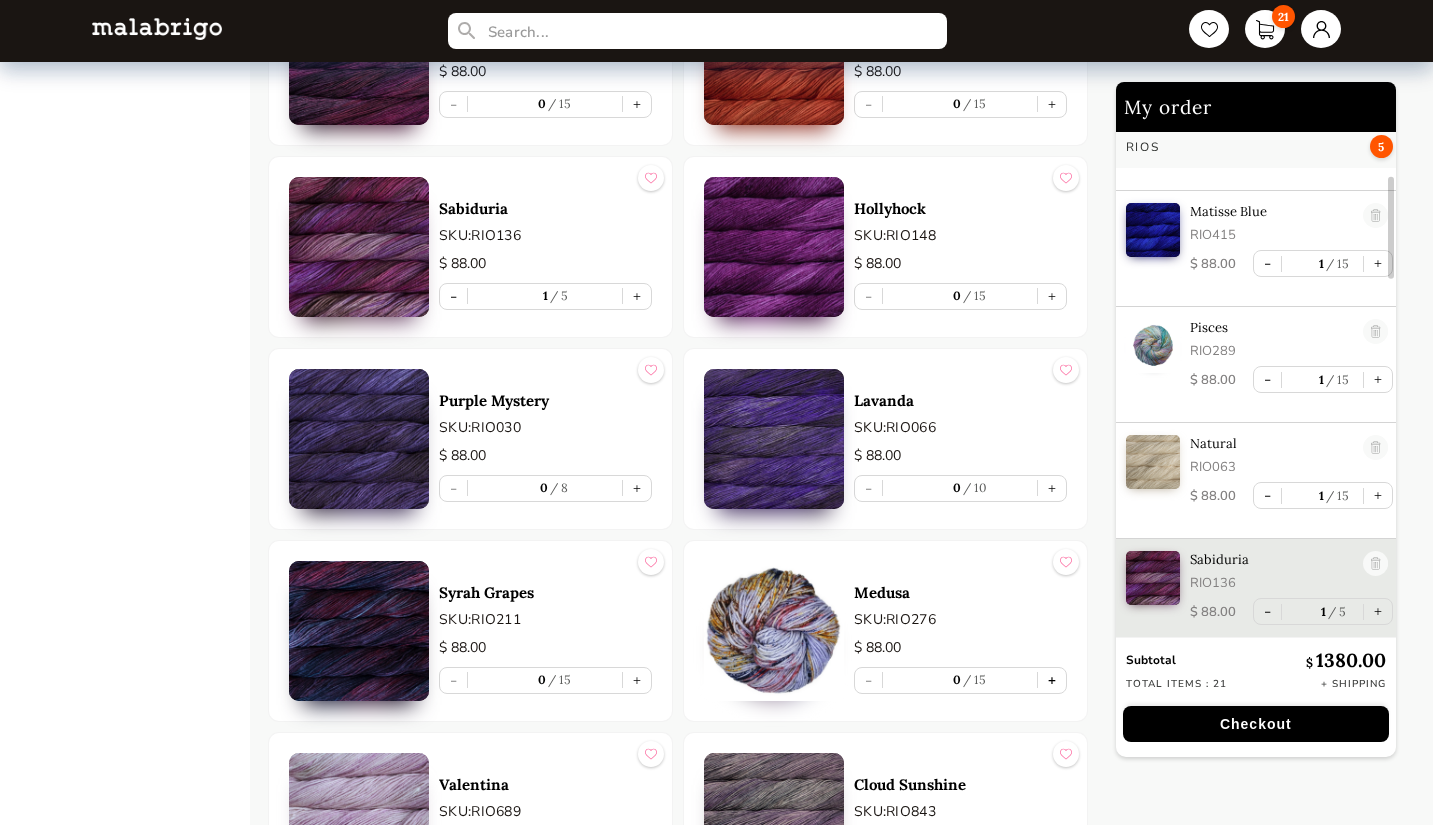 click on "+" at bounding box center (1052, 680) 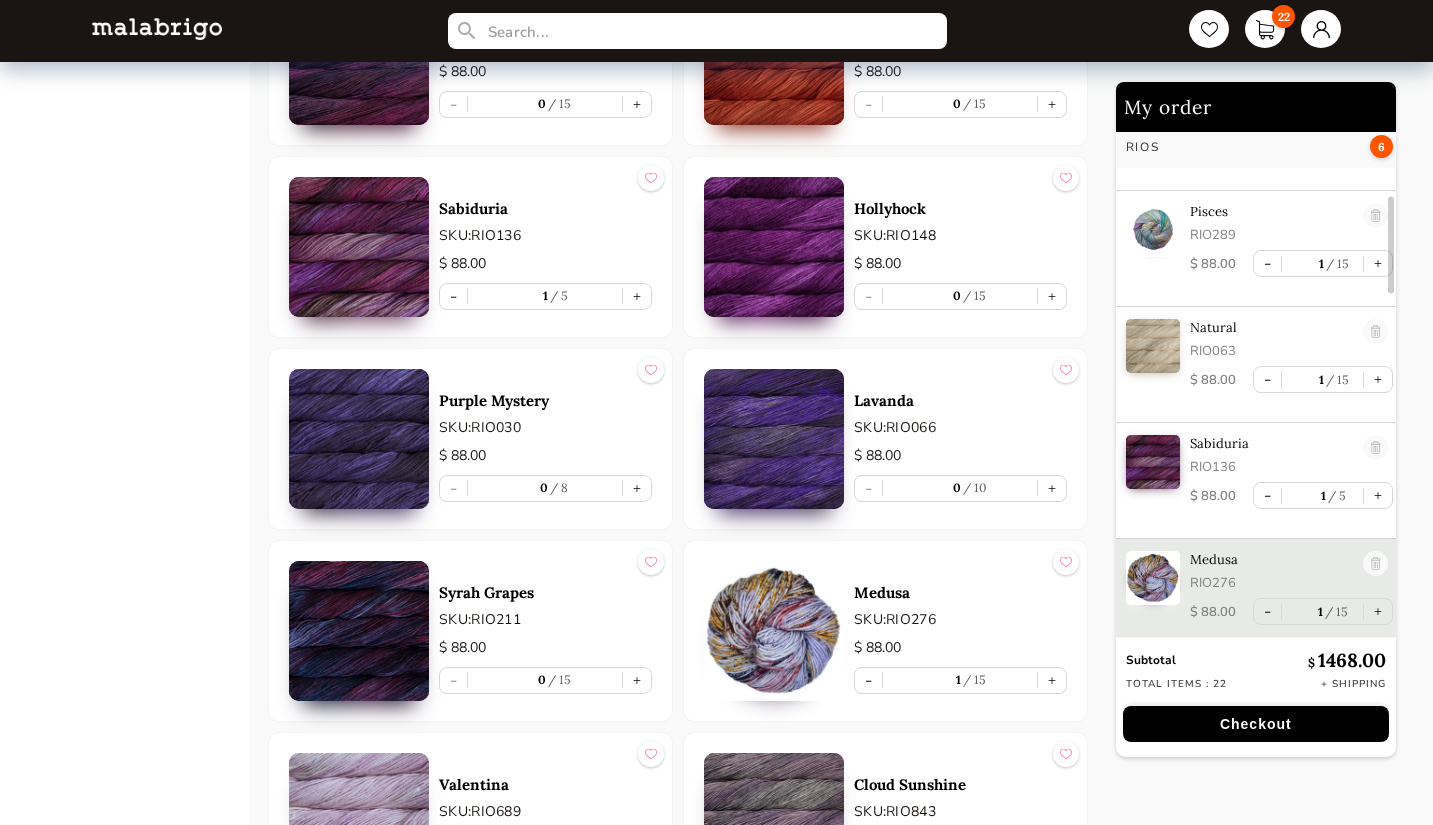 scroll, scrollTop: 368, scrollLeft: 0, axis: vertical 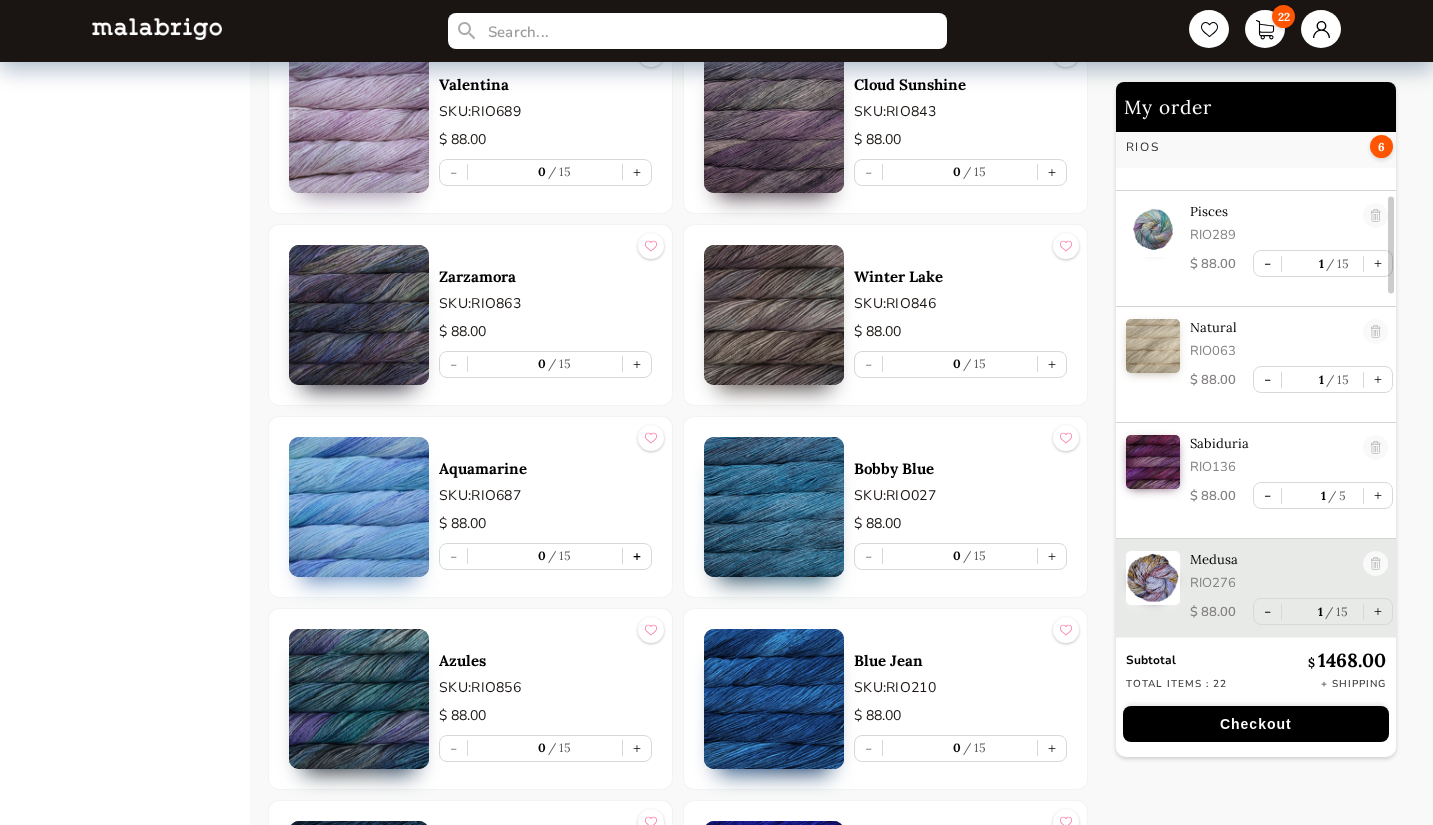 click on "+" at bounding box center [637, 556] 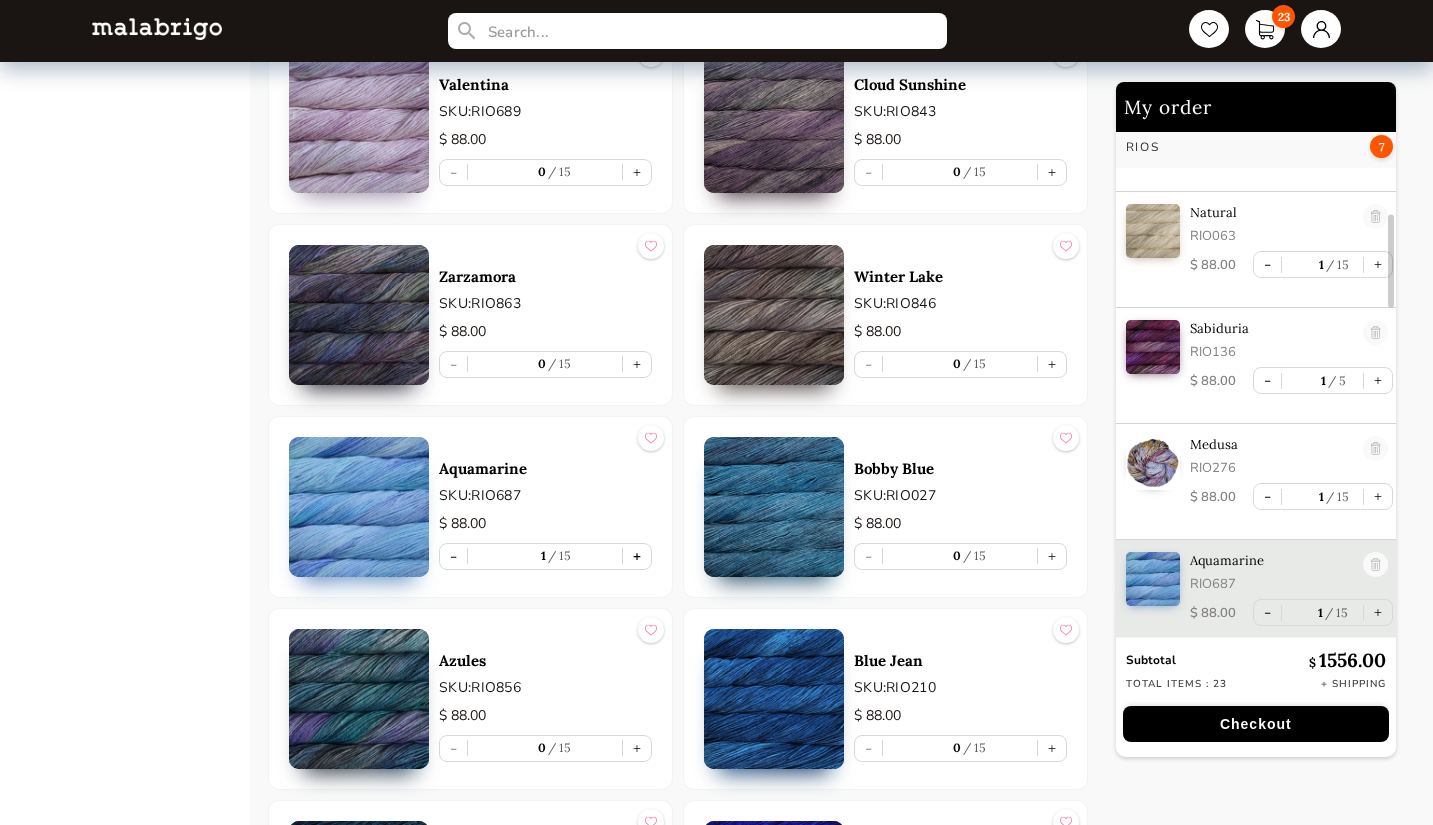 scroll, scrollTop: 484, scrollLeft: 0, axis: vertical 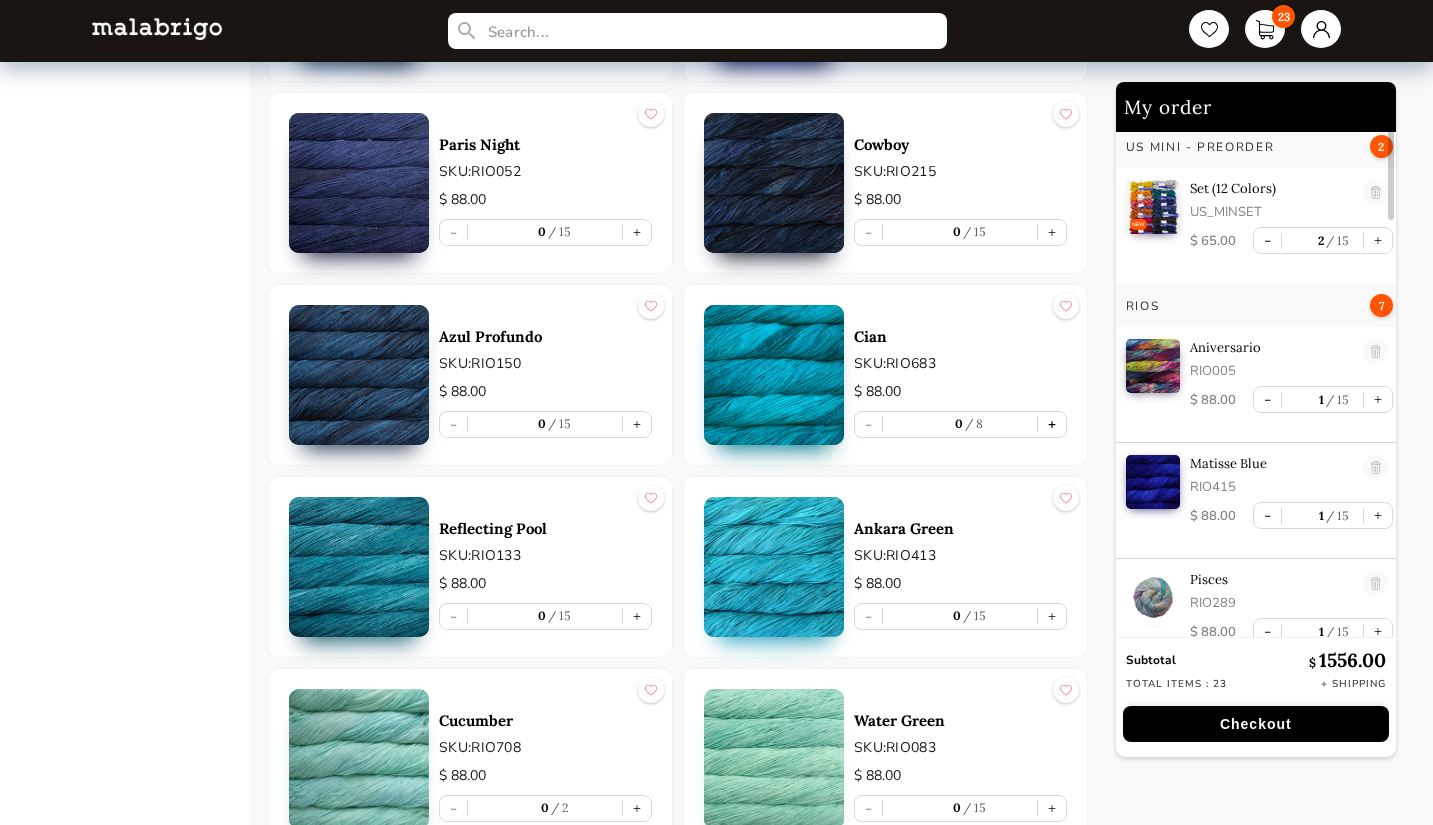 click on "+" at bounding box center [1052, 424] 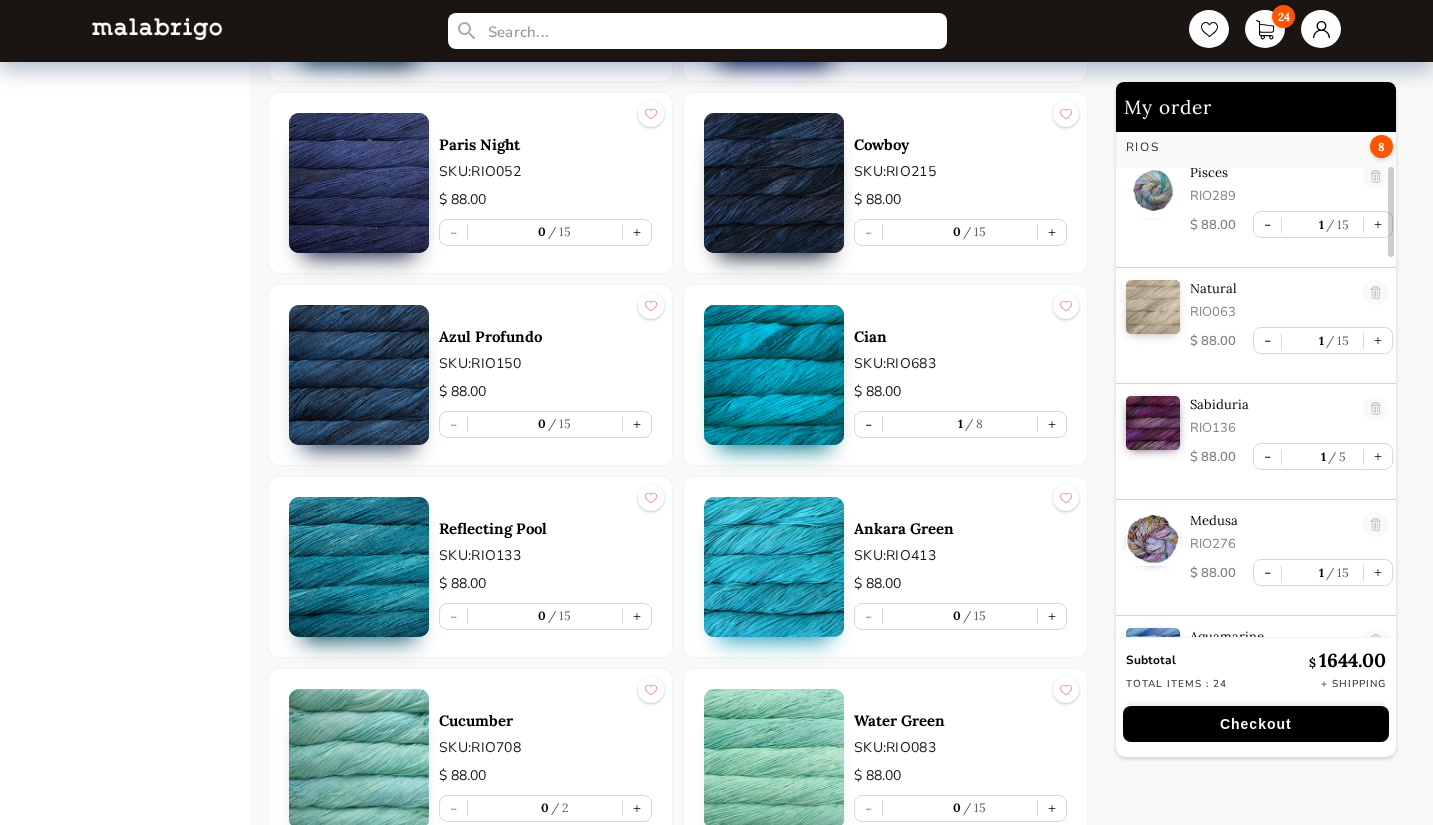 scroll, scrollTop: 548, scrollLeft: 0, axis: vertical 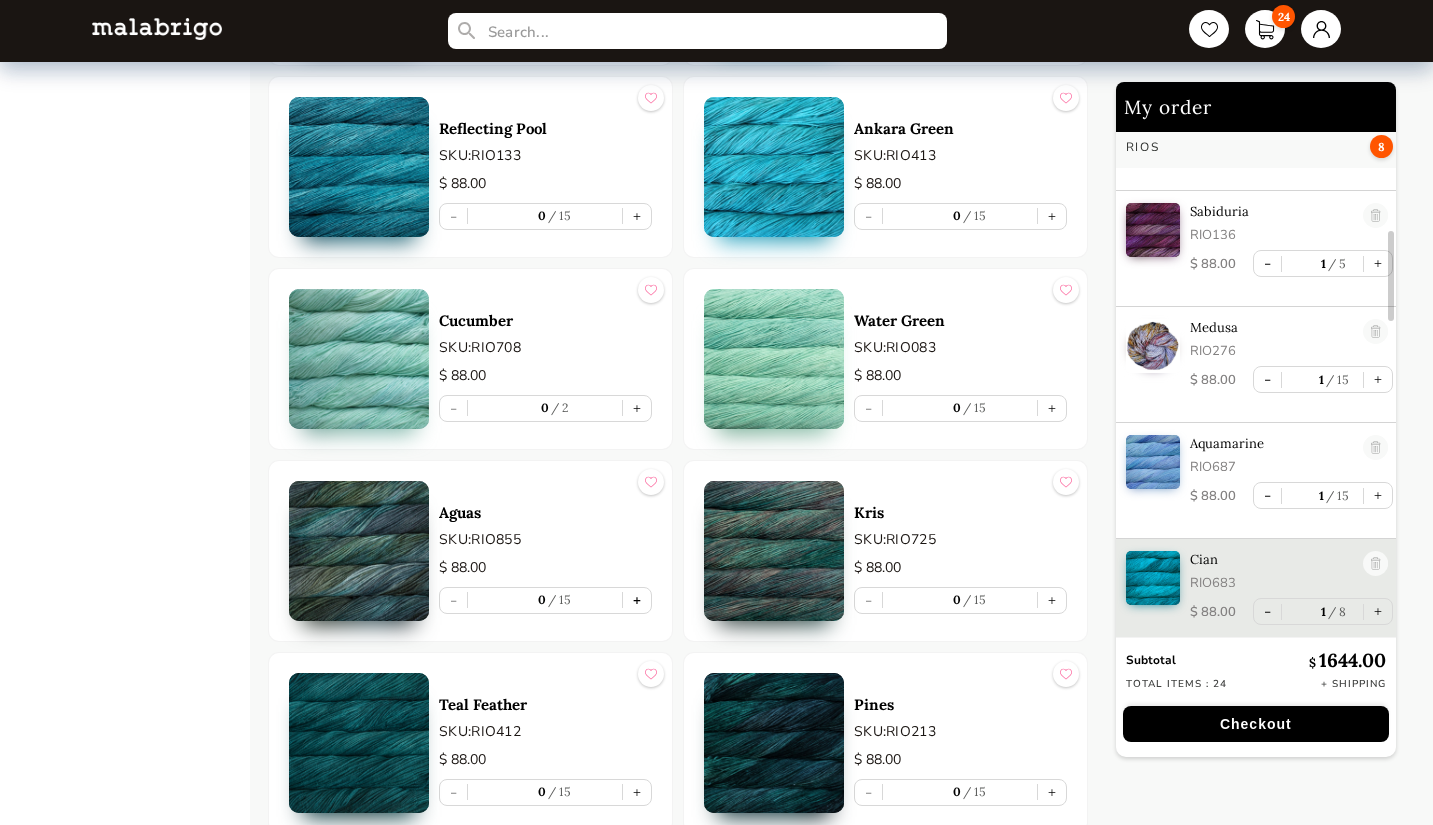 click on "+" at bounding box center (637, 600) 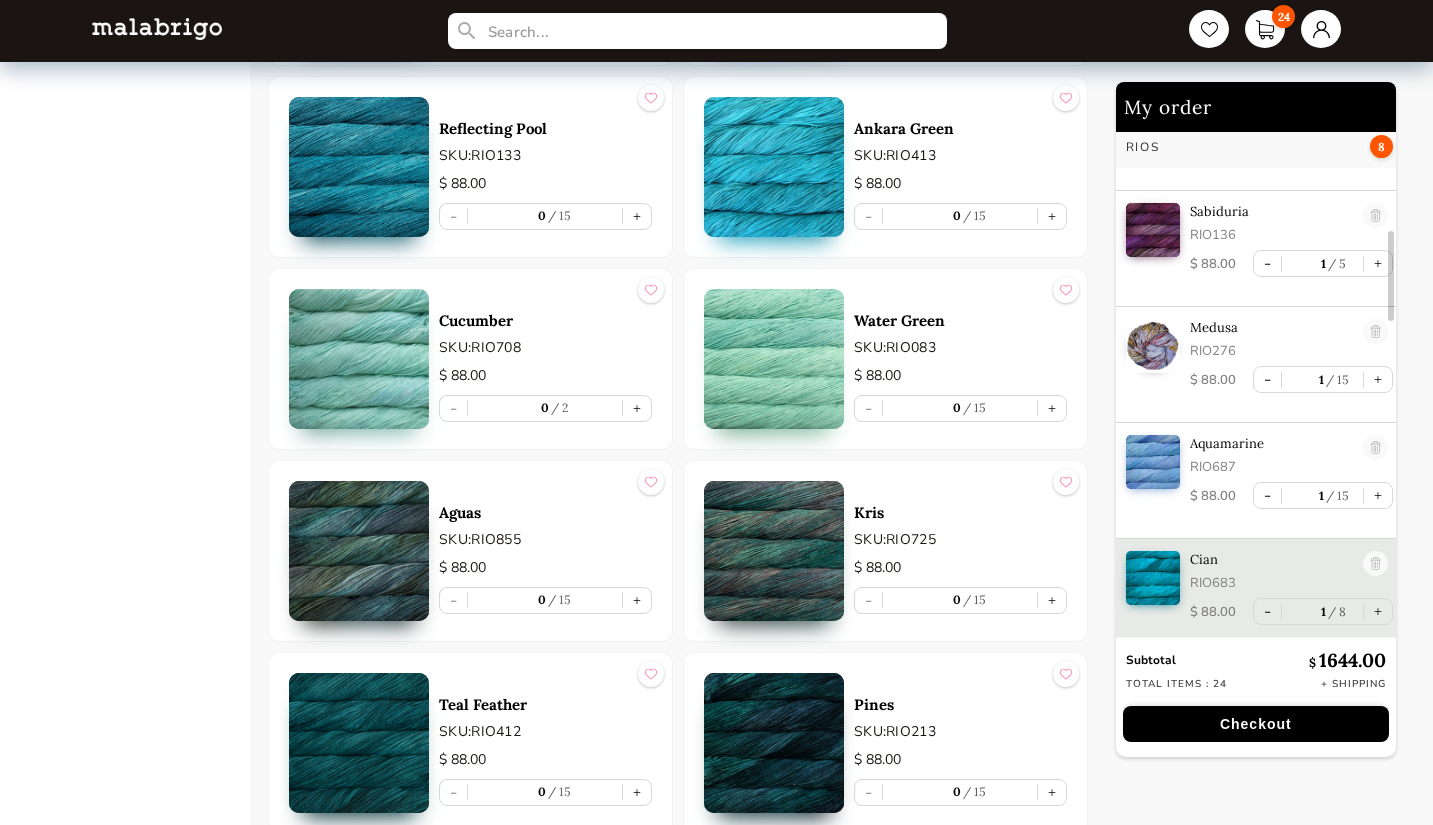 type on "1" 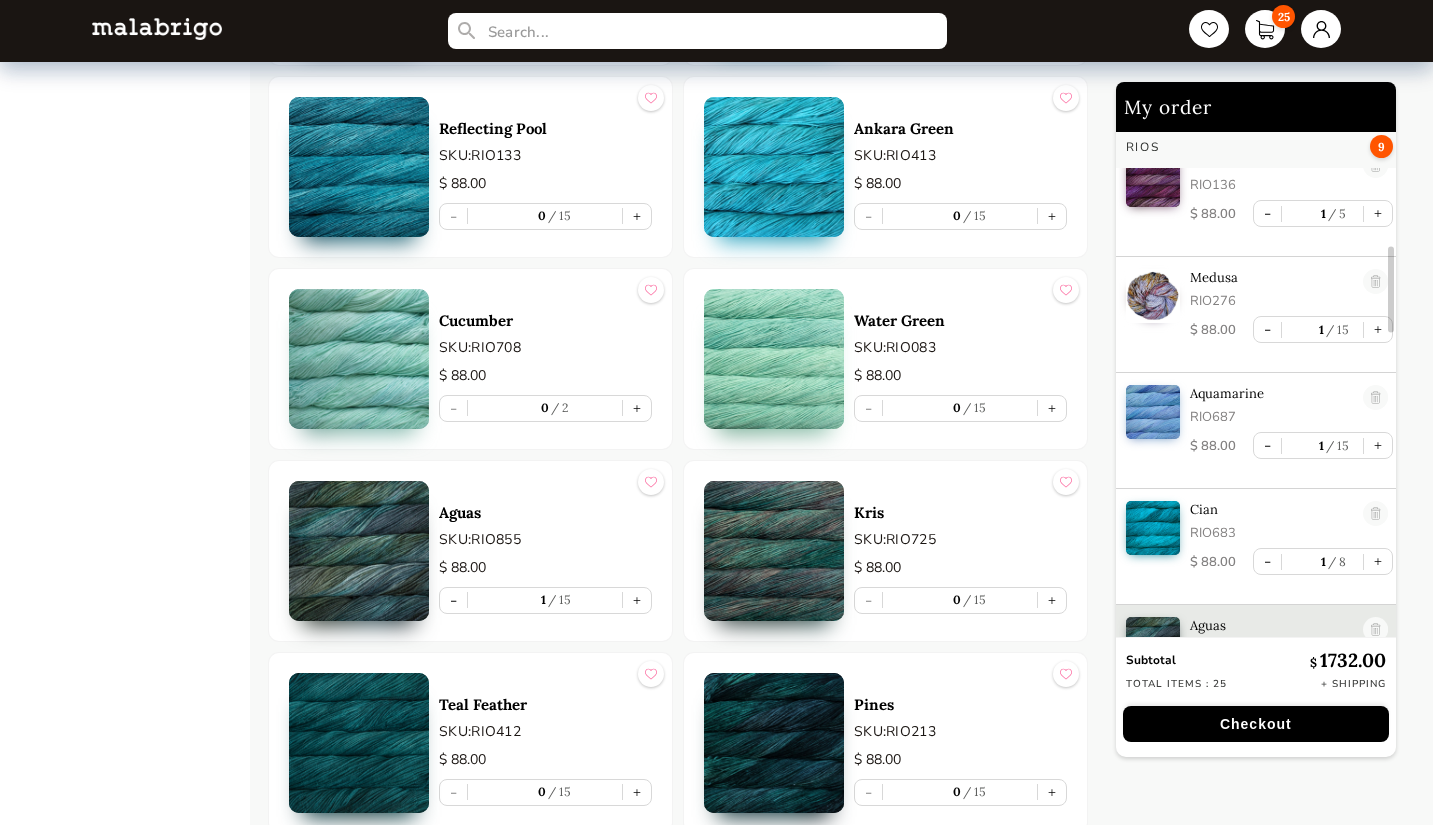 scroll, scrollTop: 716, scrollLeft: 0, axis: vertical 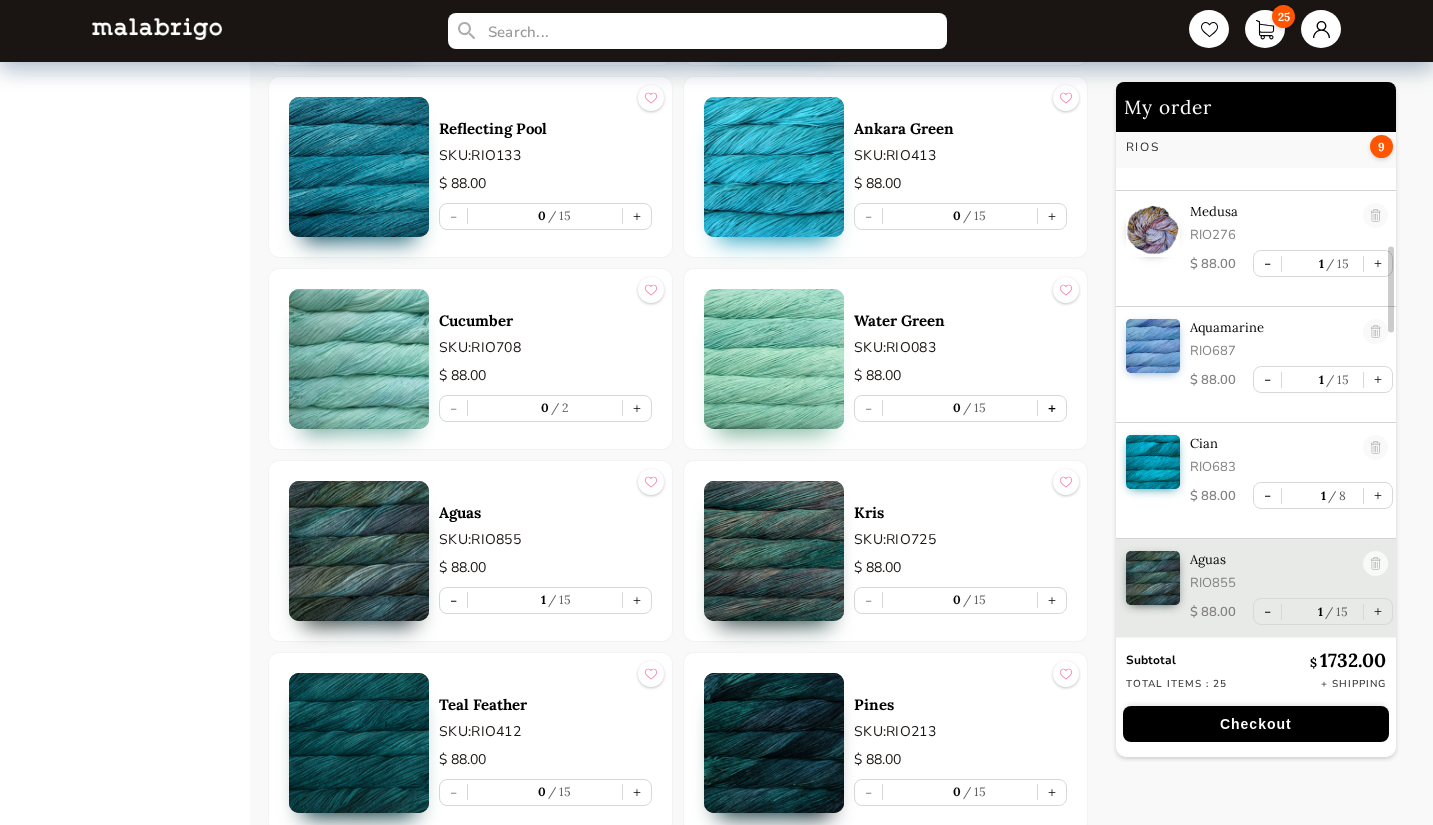 click on "+" at bounding box center [1052, 408] 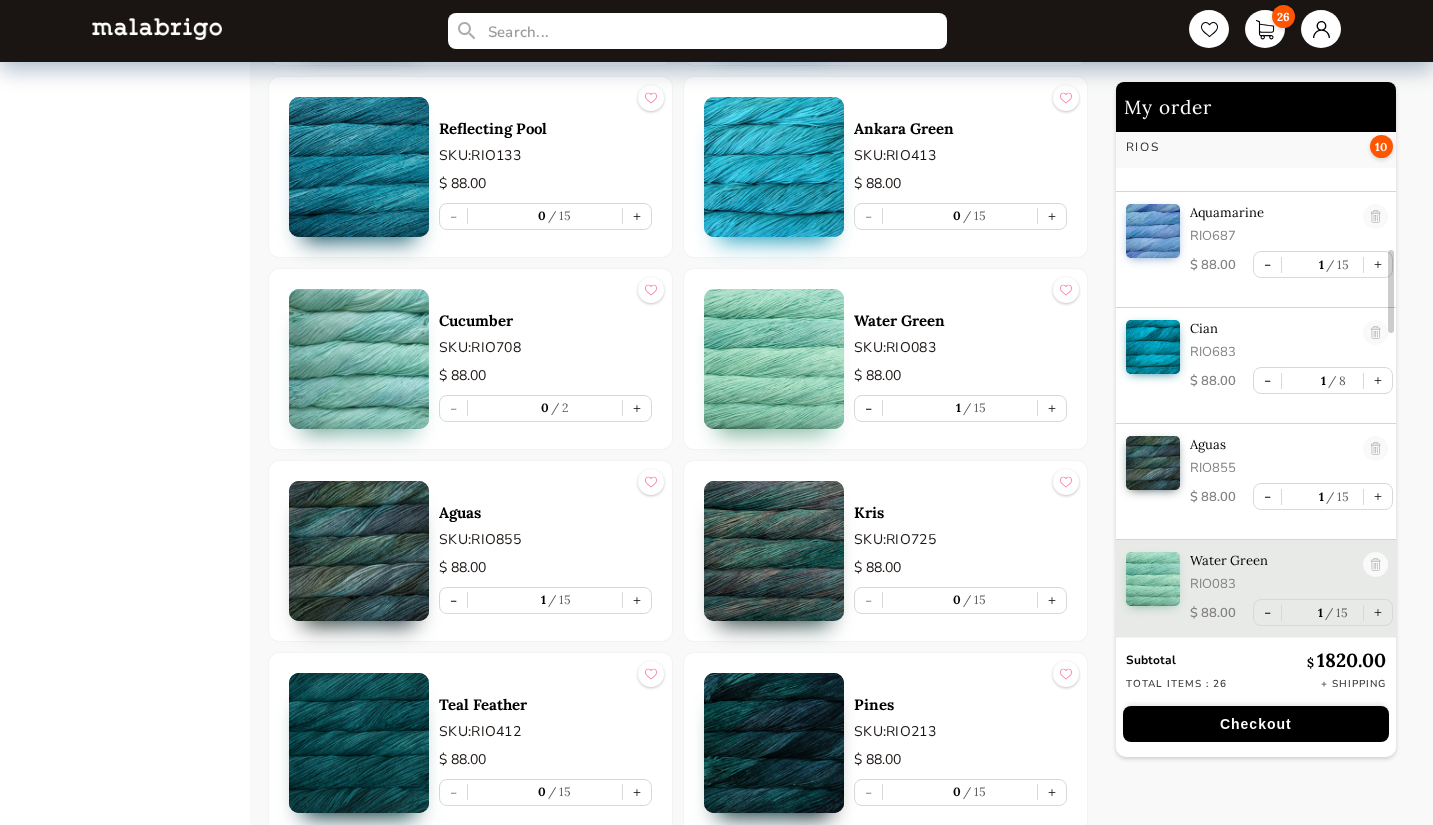 scroll, scrollTop: 832, scrollLeft: 0, axis: vertical 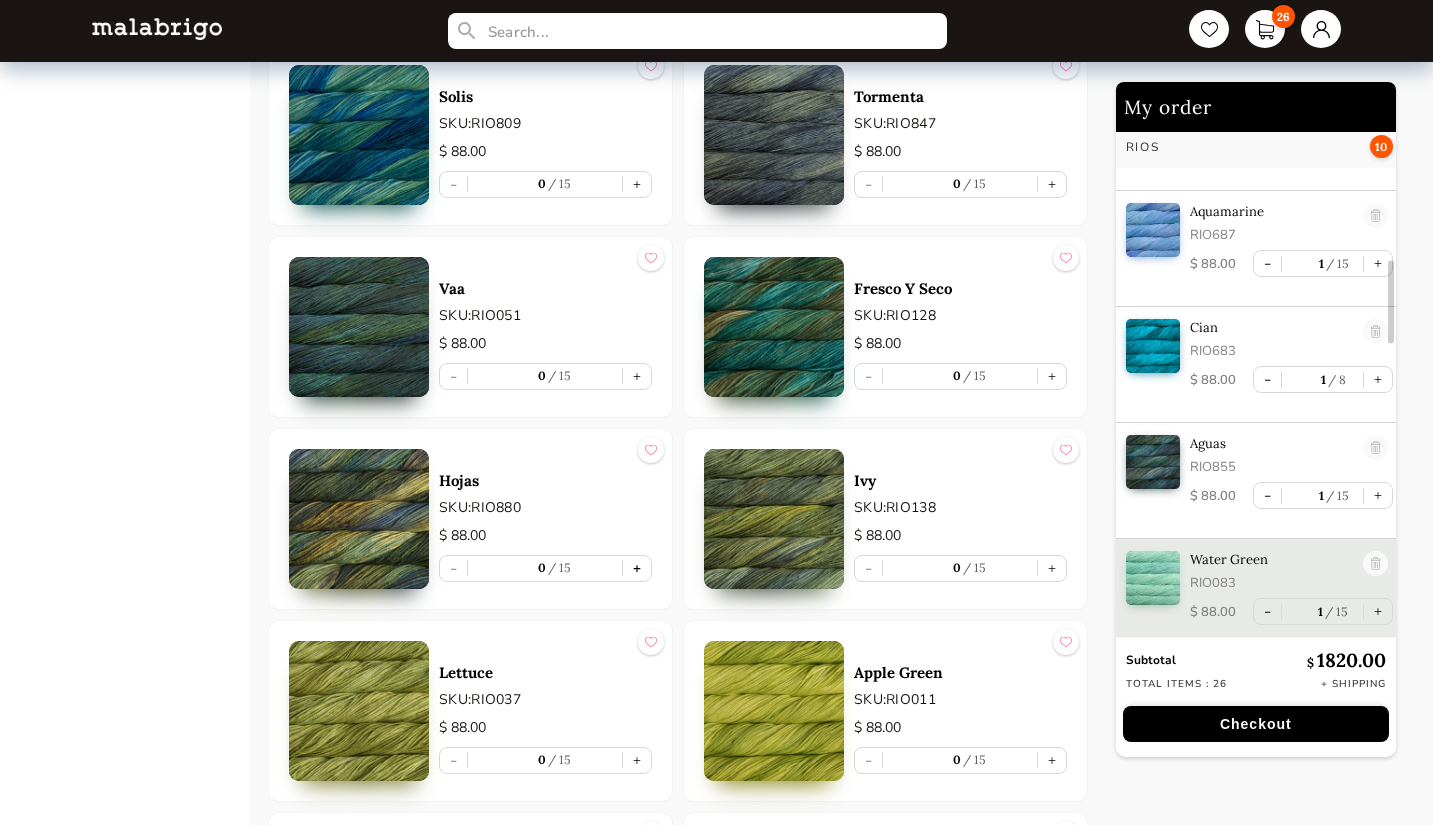 click on "+" at bounding box center (637, 568) 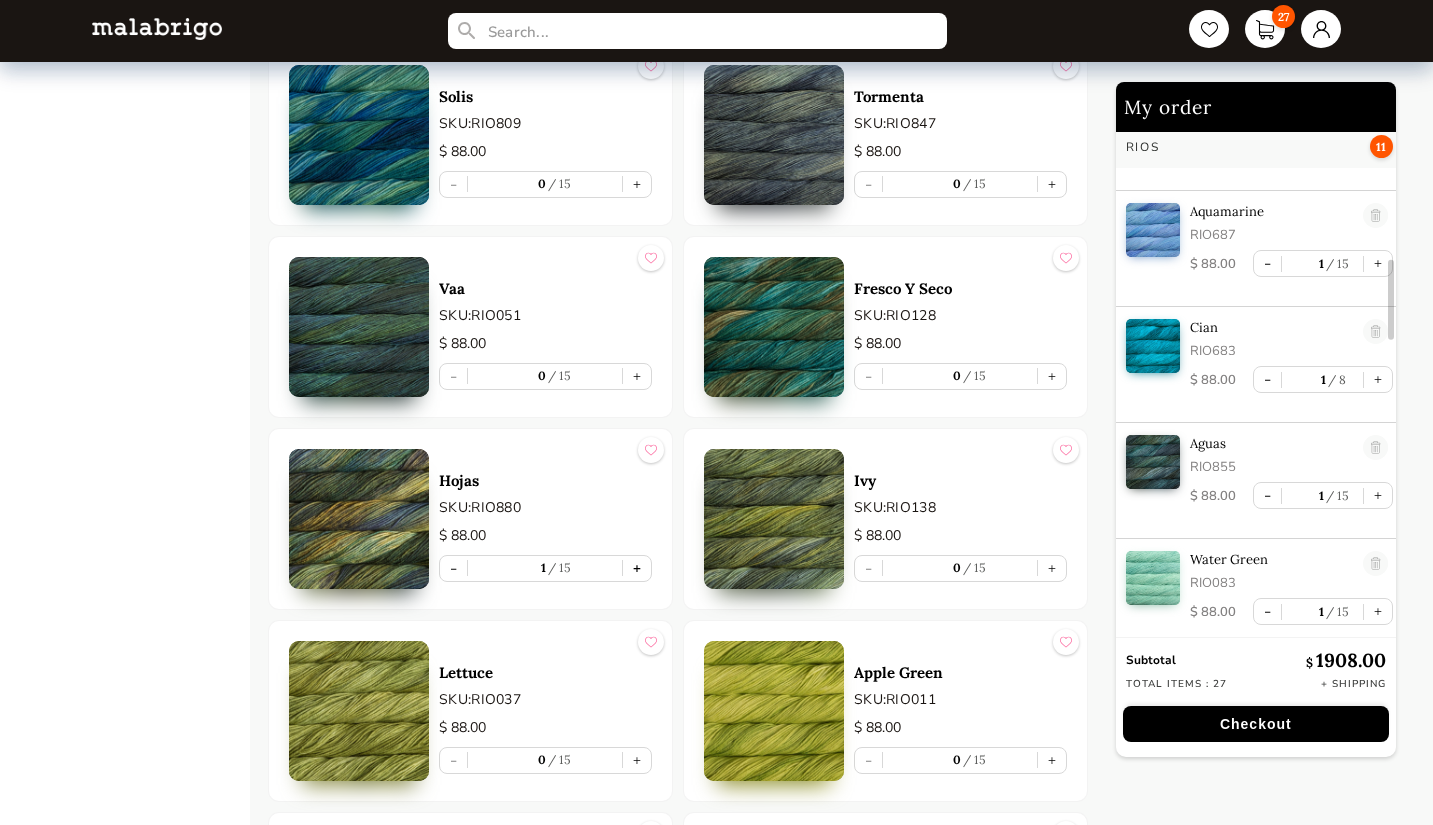 scroll, scrollTop: 948, scrollLeft: 0, axis: vertical 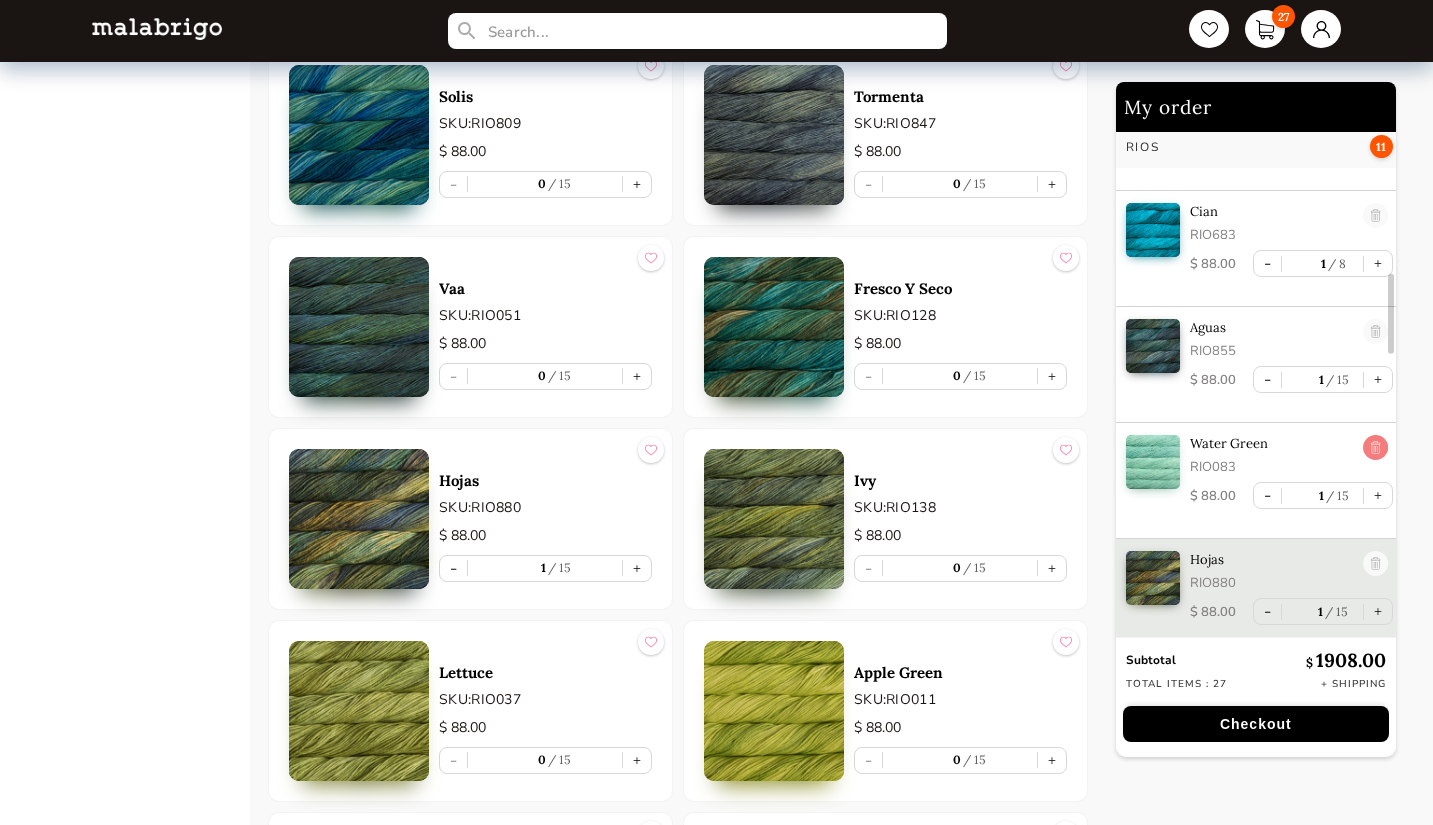 click at bounding box center [1375, 448] 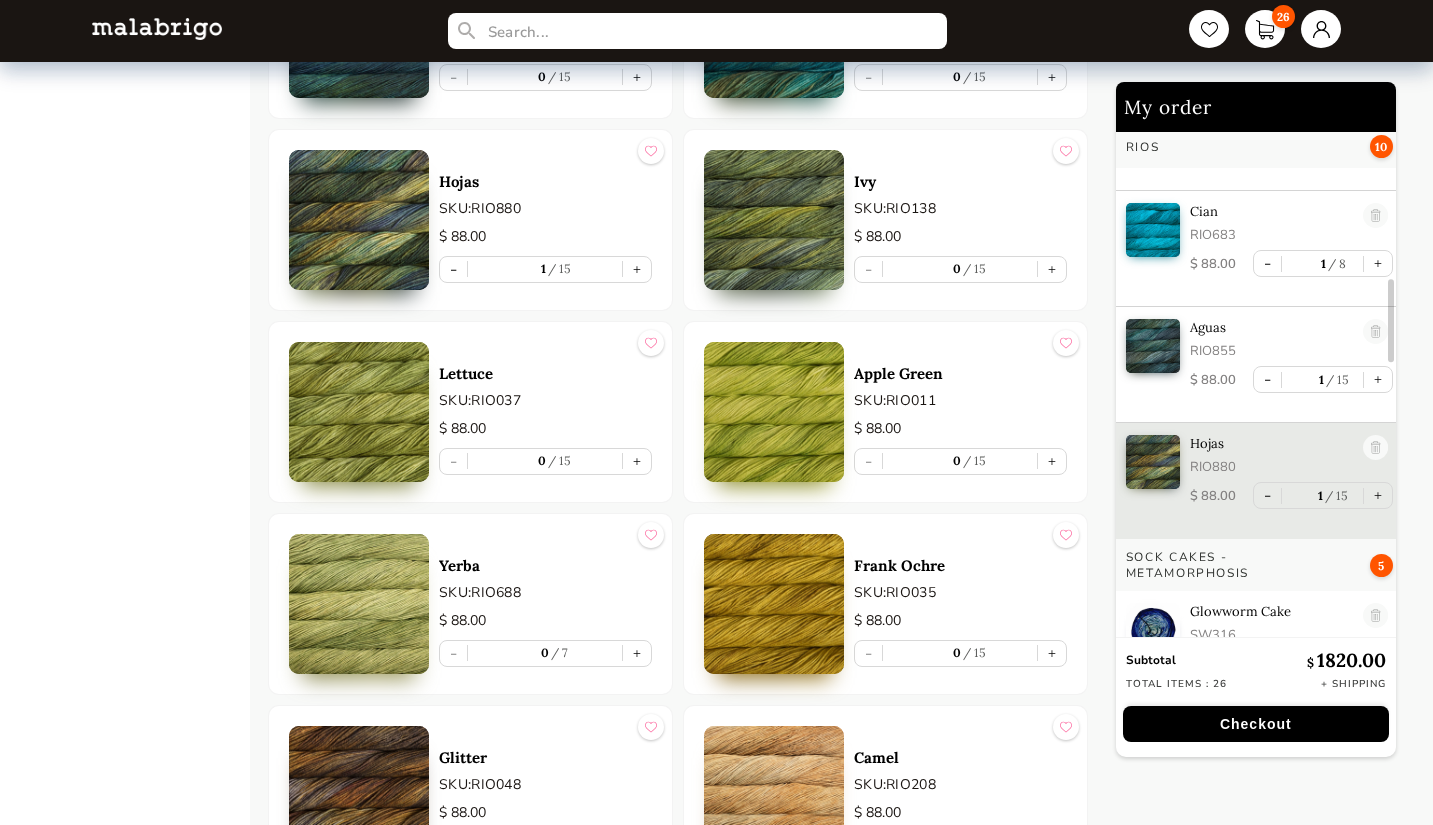 scroll, scrollTop: 6000, scrollLeft: 0, axis: vertical 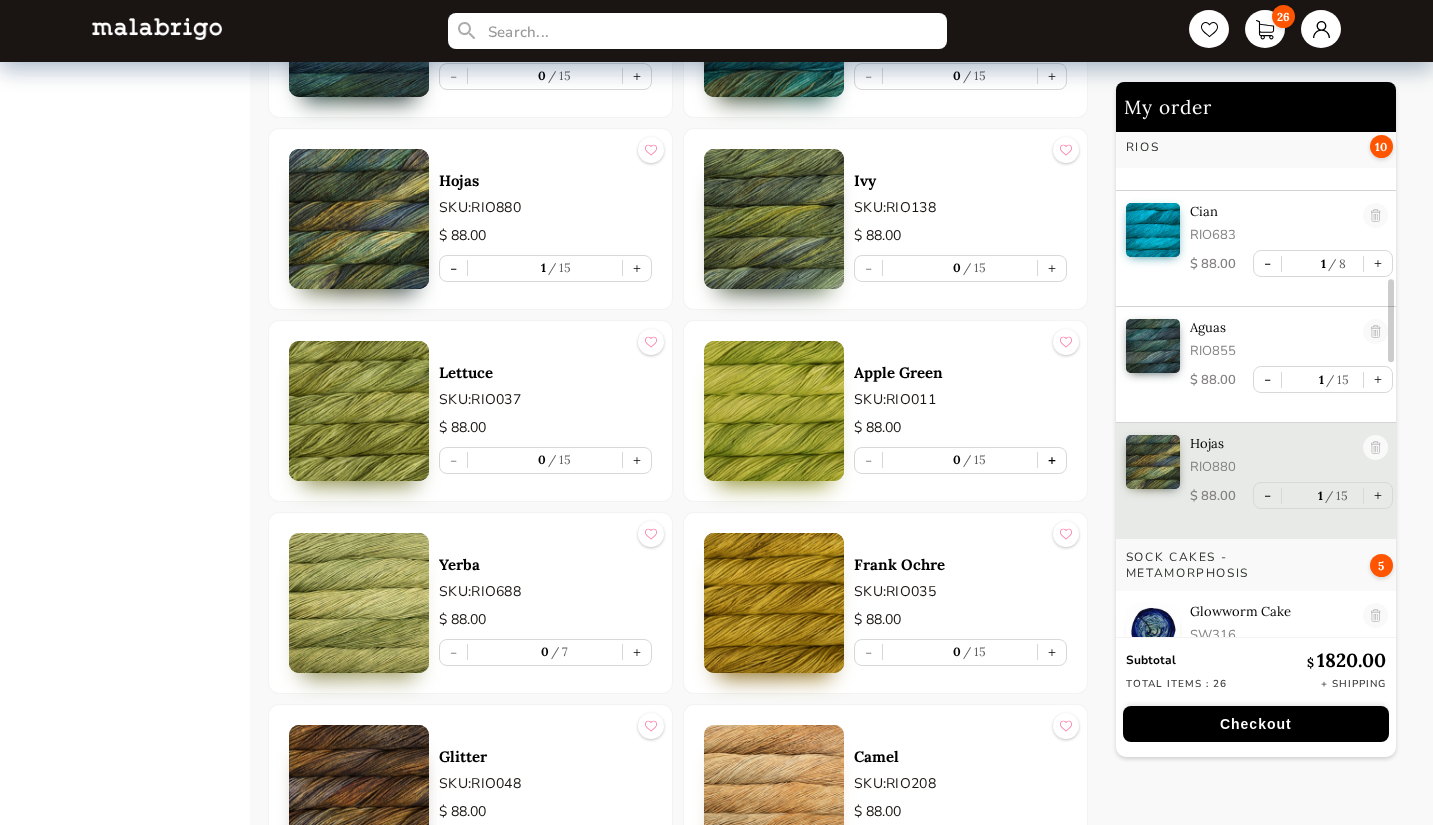 click on "+" at bounding box center [1052, 460] 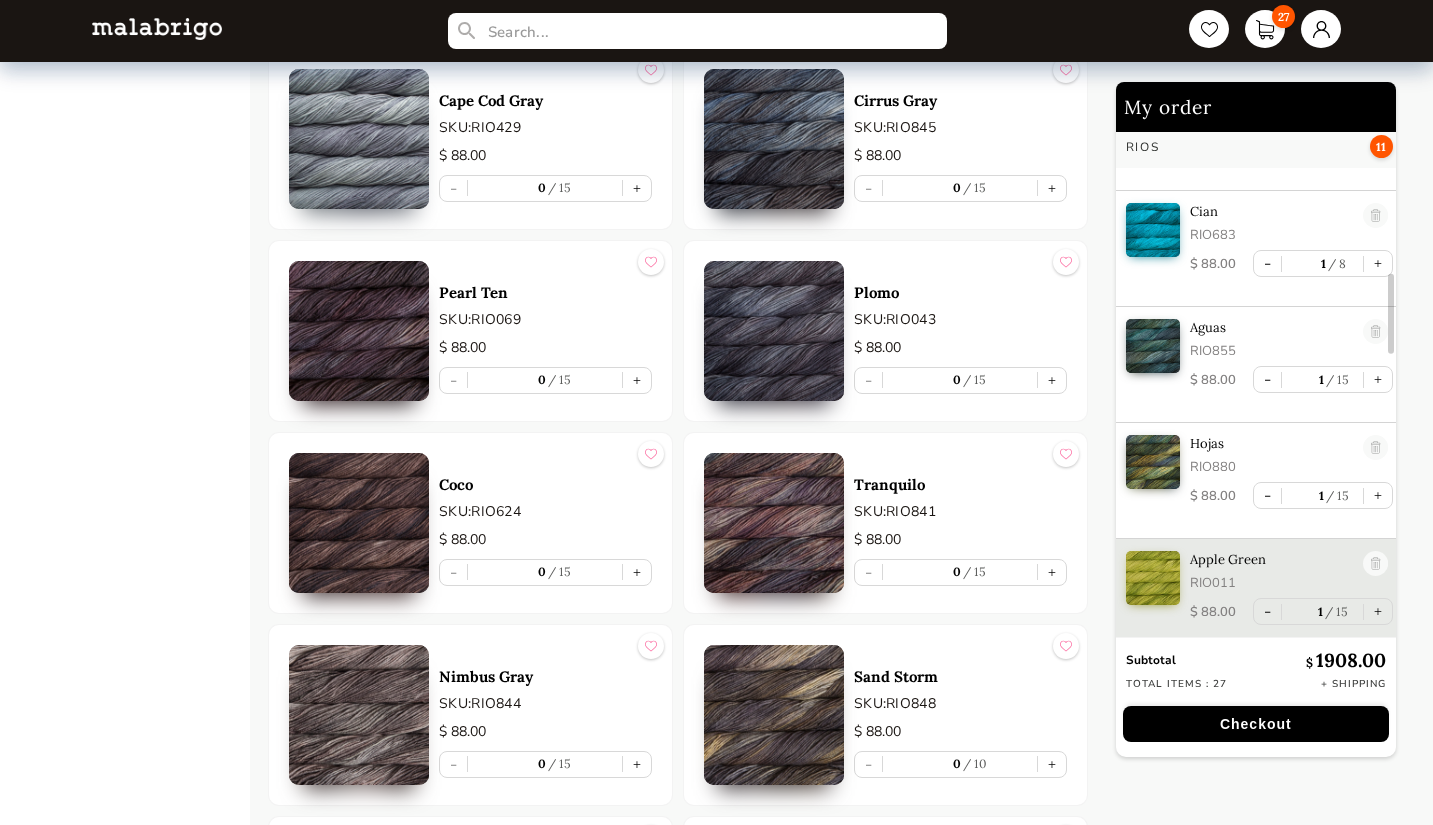 scroll, scrollTop: 8100, scrollLeft: 0, axis: vertical 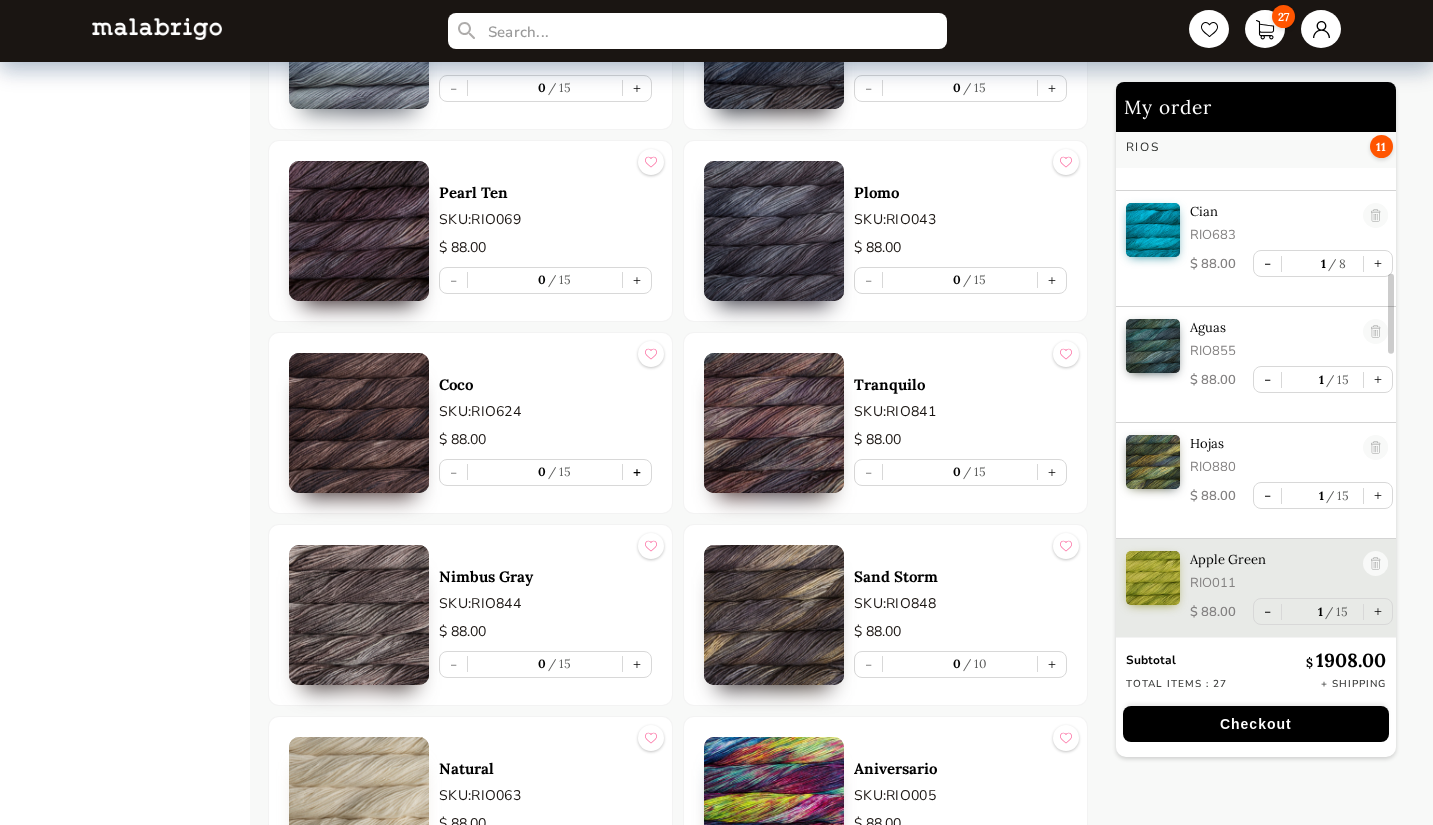 click on "+" at bounding box center (637, 472) 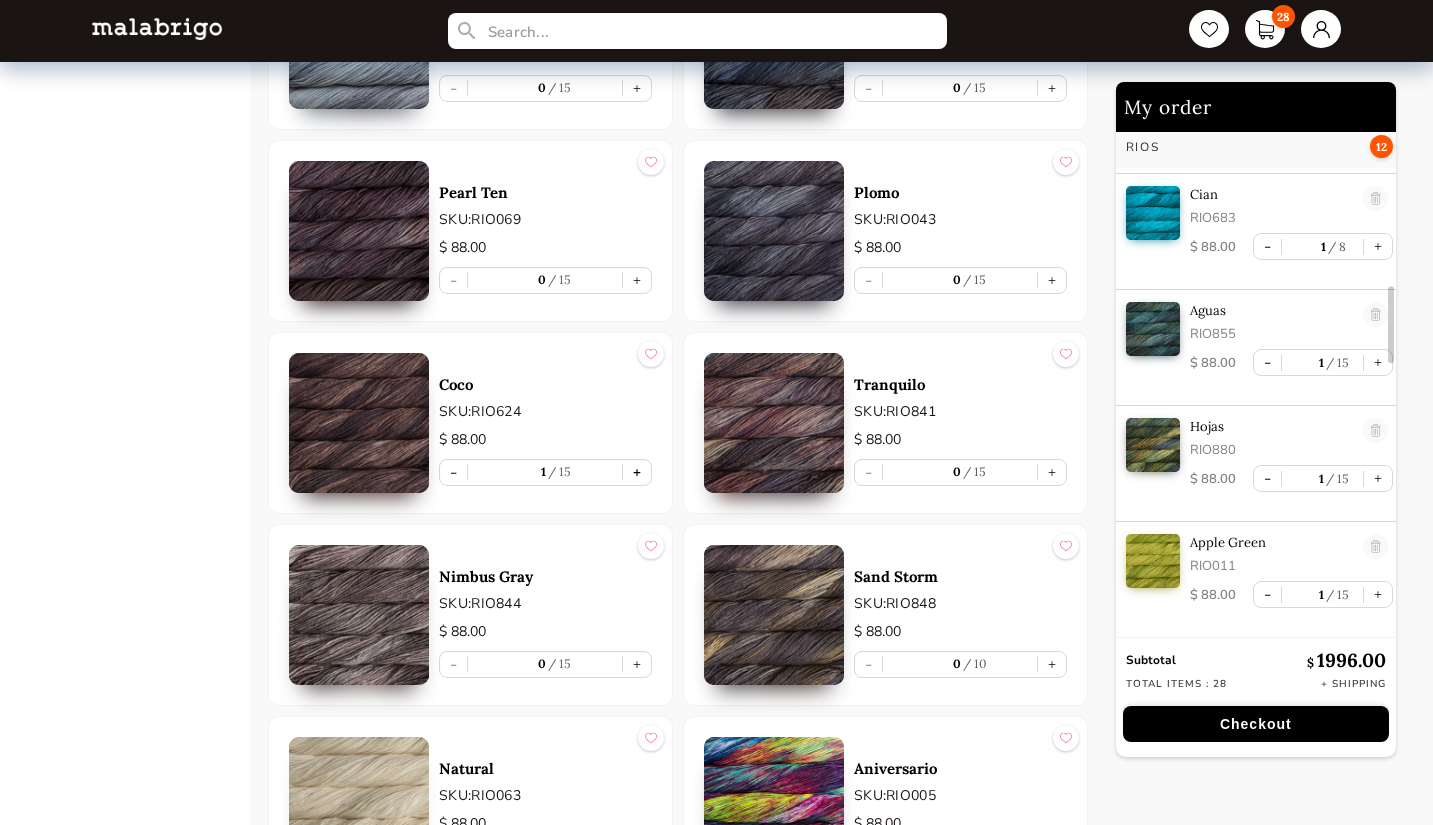 scroll, scrollTop: 1065, scrollLeft: 0, axis: vertical 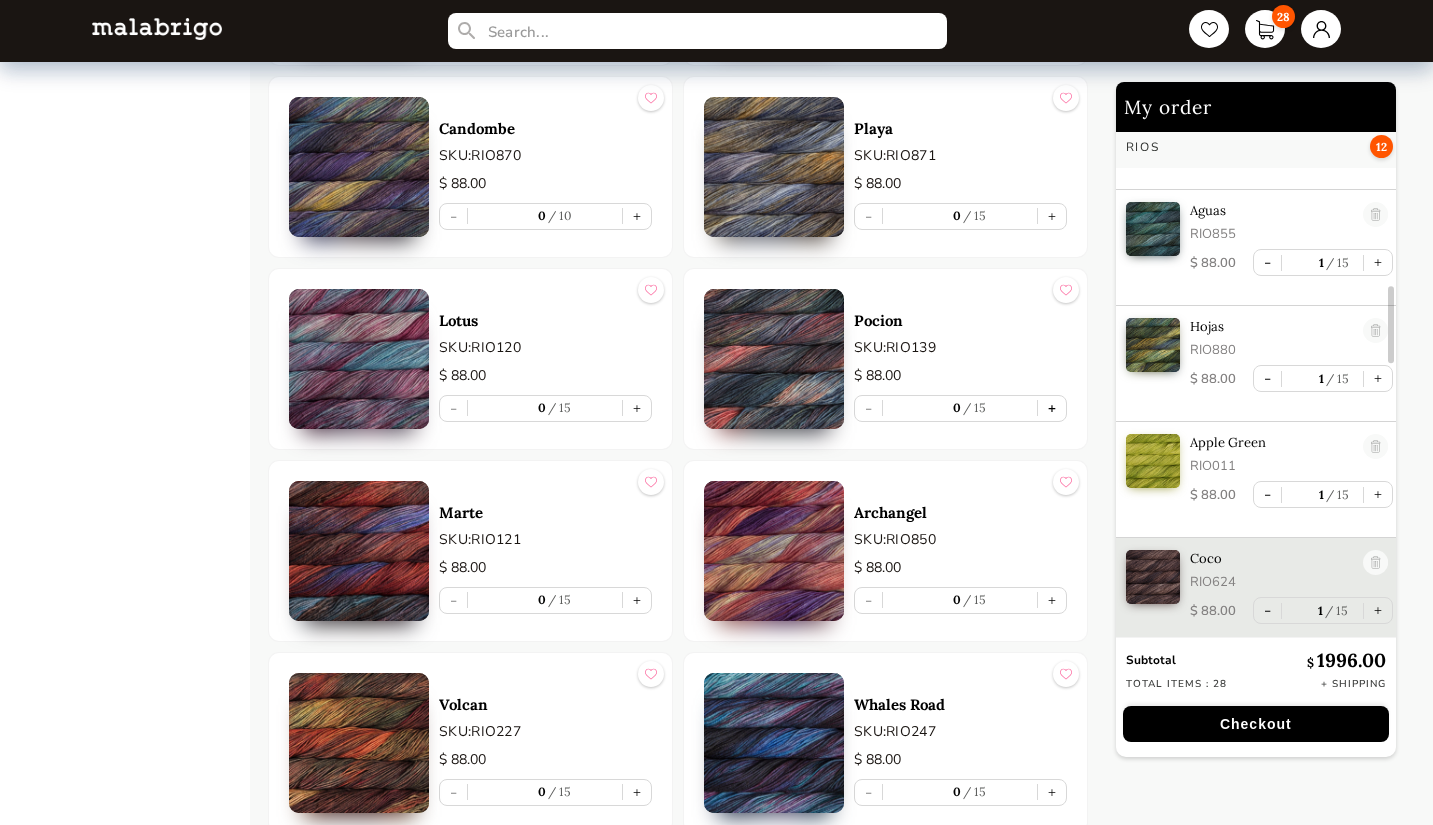 click on "+" at bounding box center (1052, 408) 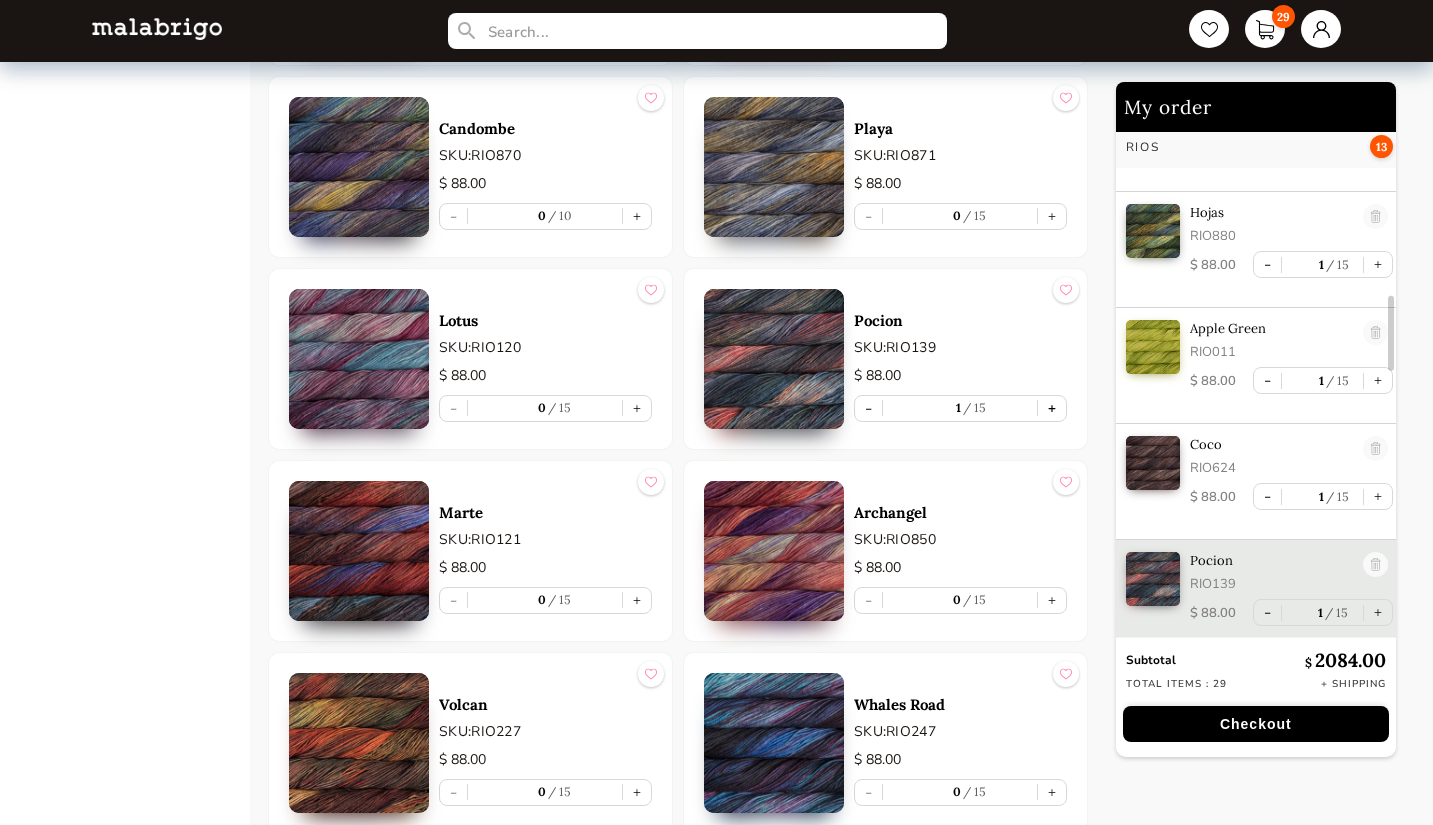 scroll, scrollTop: 1180, scrollLeft: 0, axis: vertical 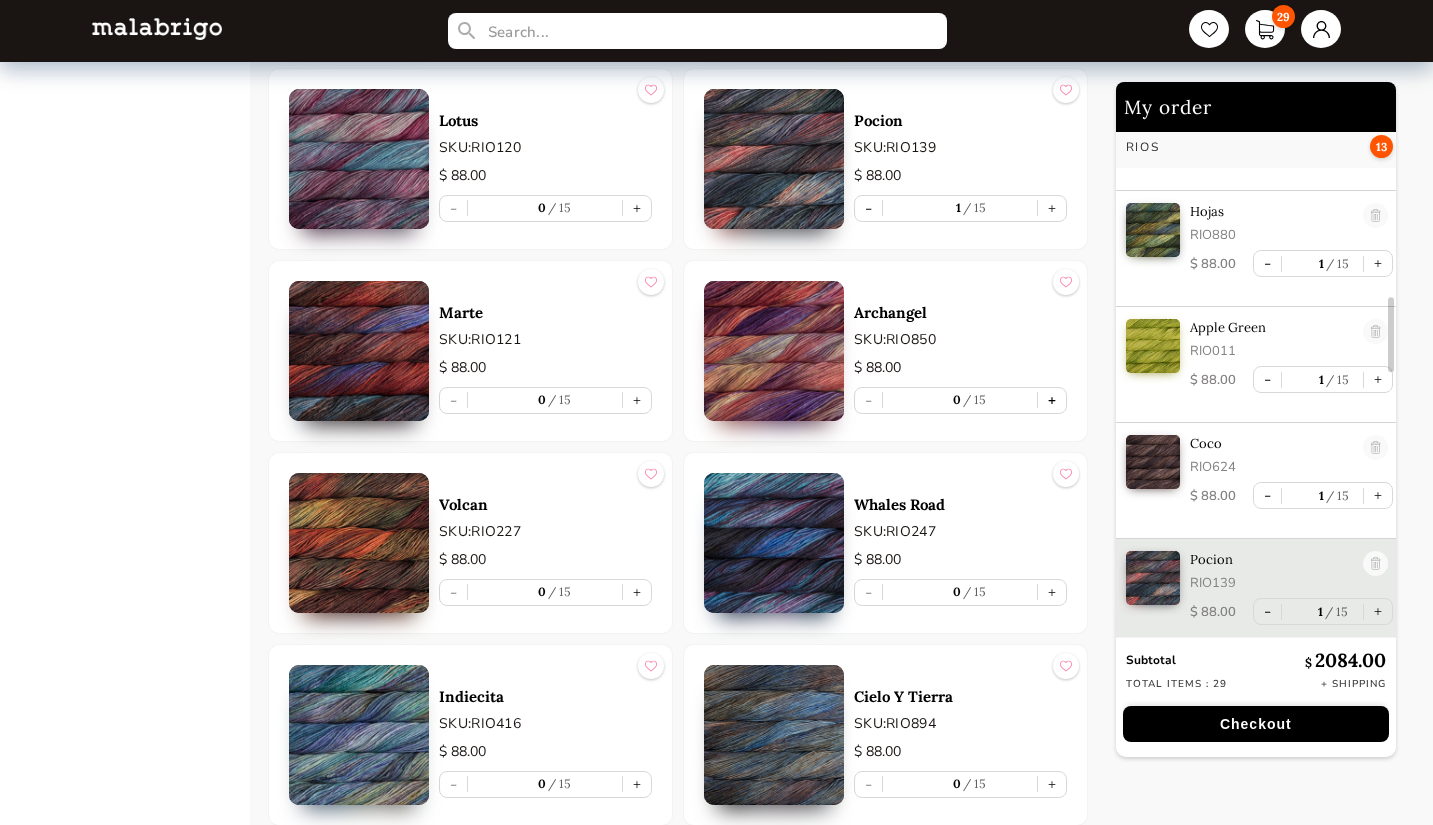 click on "+" at bounding box center [1052, 400] 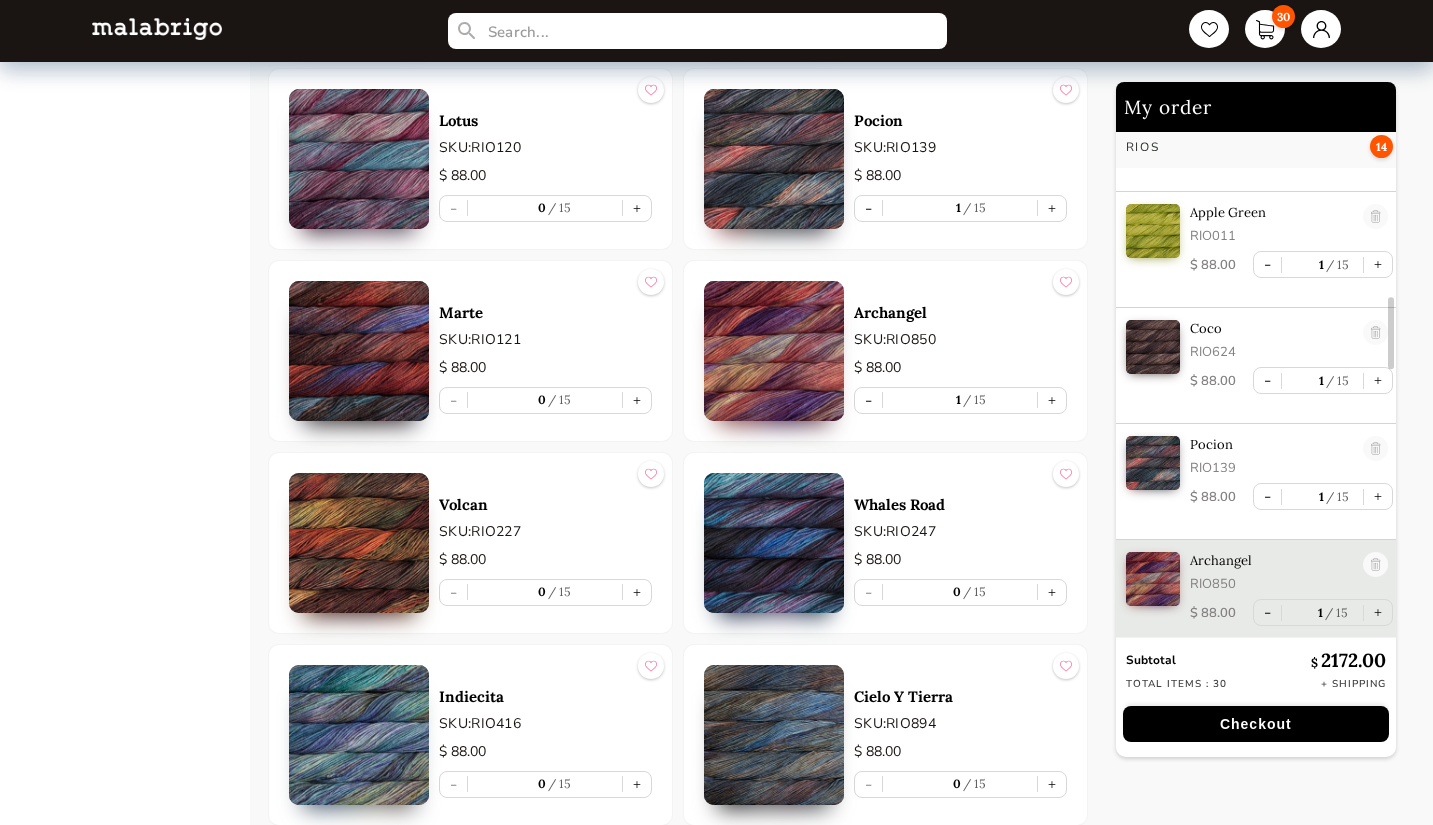 scroll, scrollTop: 1296, scrollLeft: 0, axis: vertical 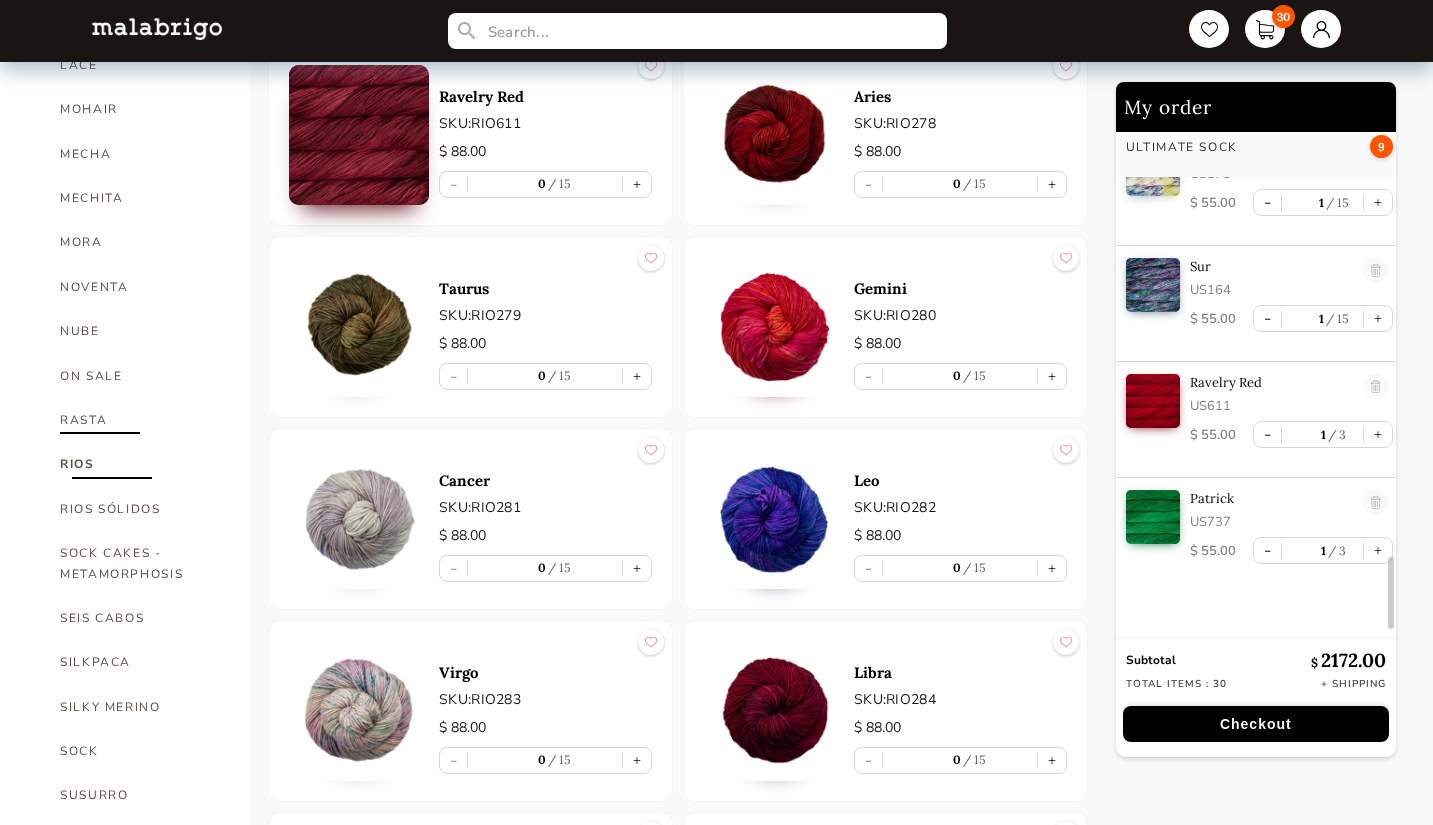 click on "RASTA" at bounding box center (140, 420) 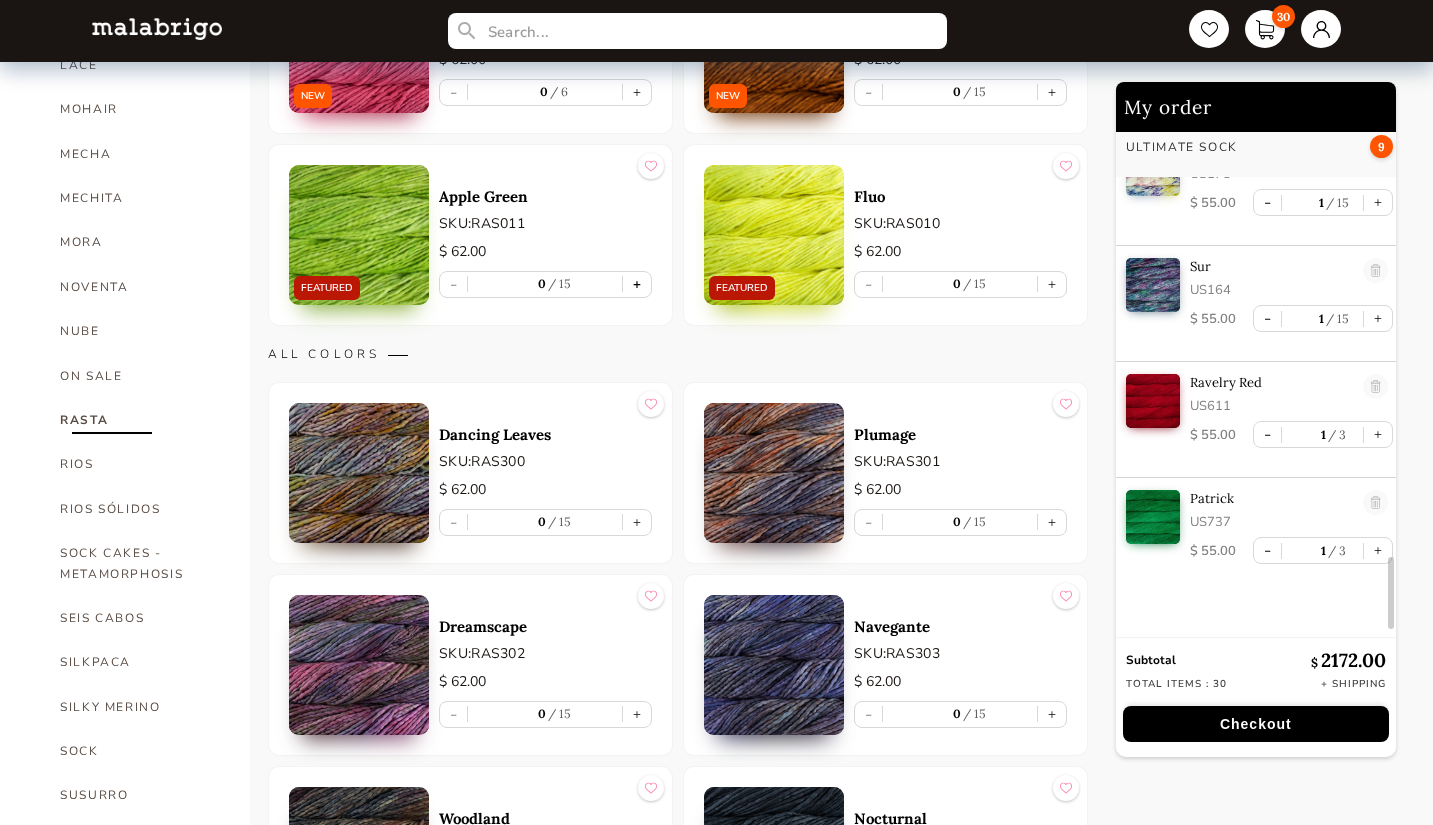 click on "+" at bounding box center [637, 284] 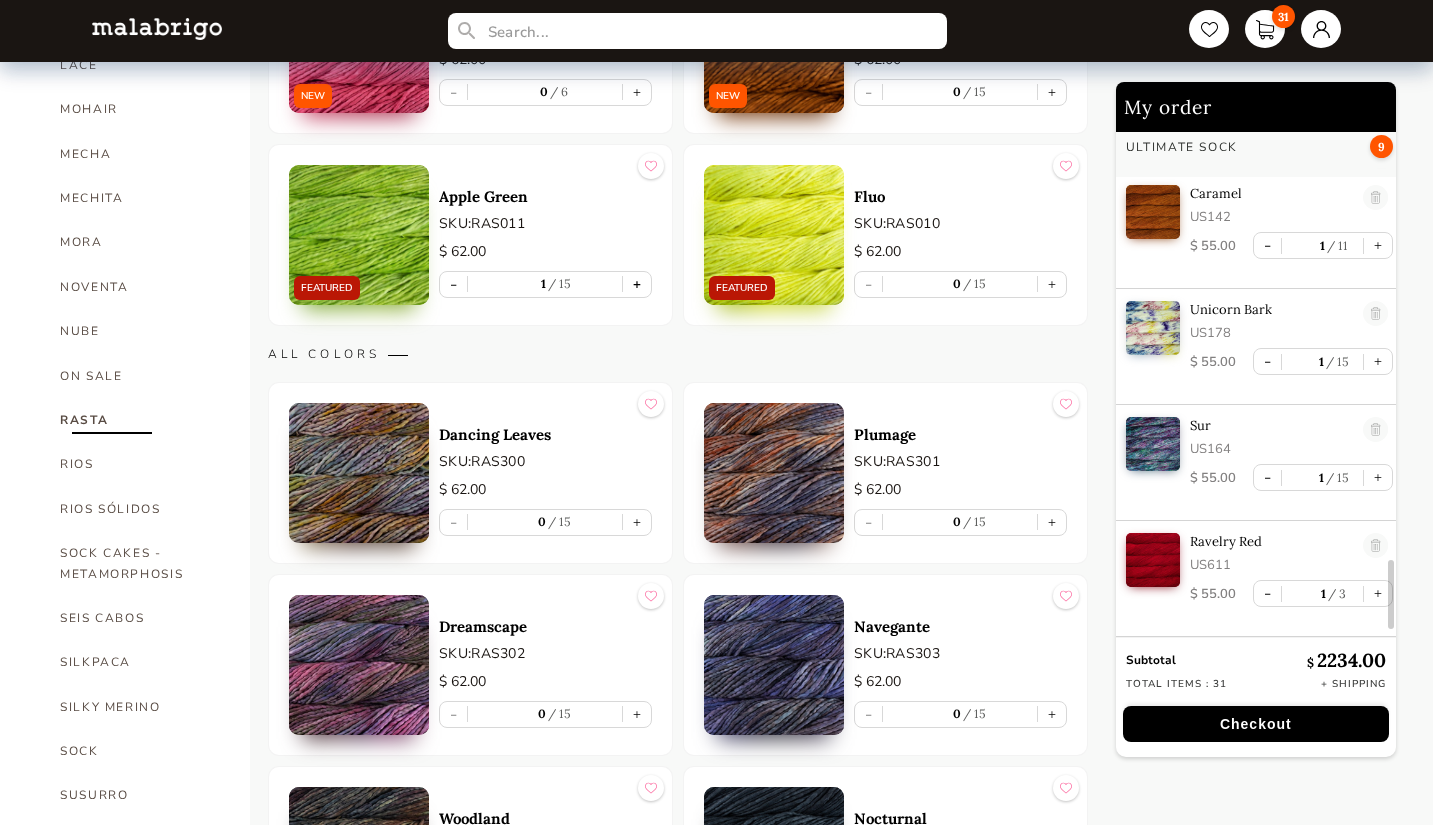 scroll, scrollTop: 3054, scrollLeft: 0, axis: vertical 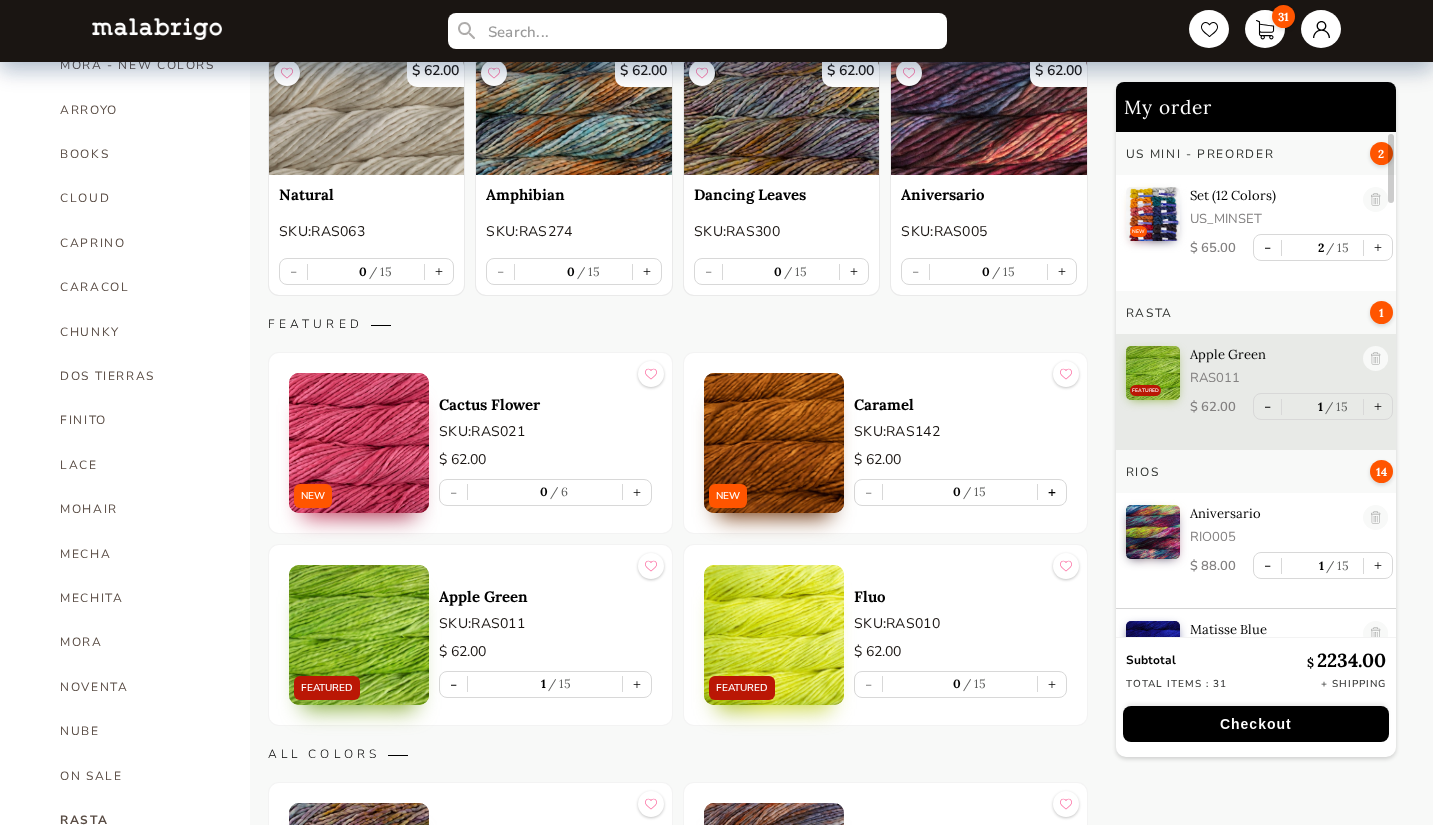 click on "+" at bounding box center [1052, 492] 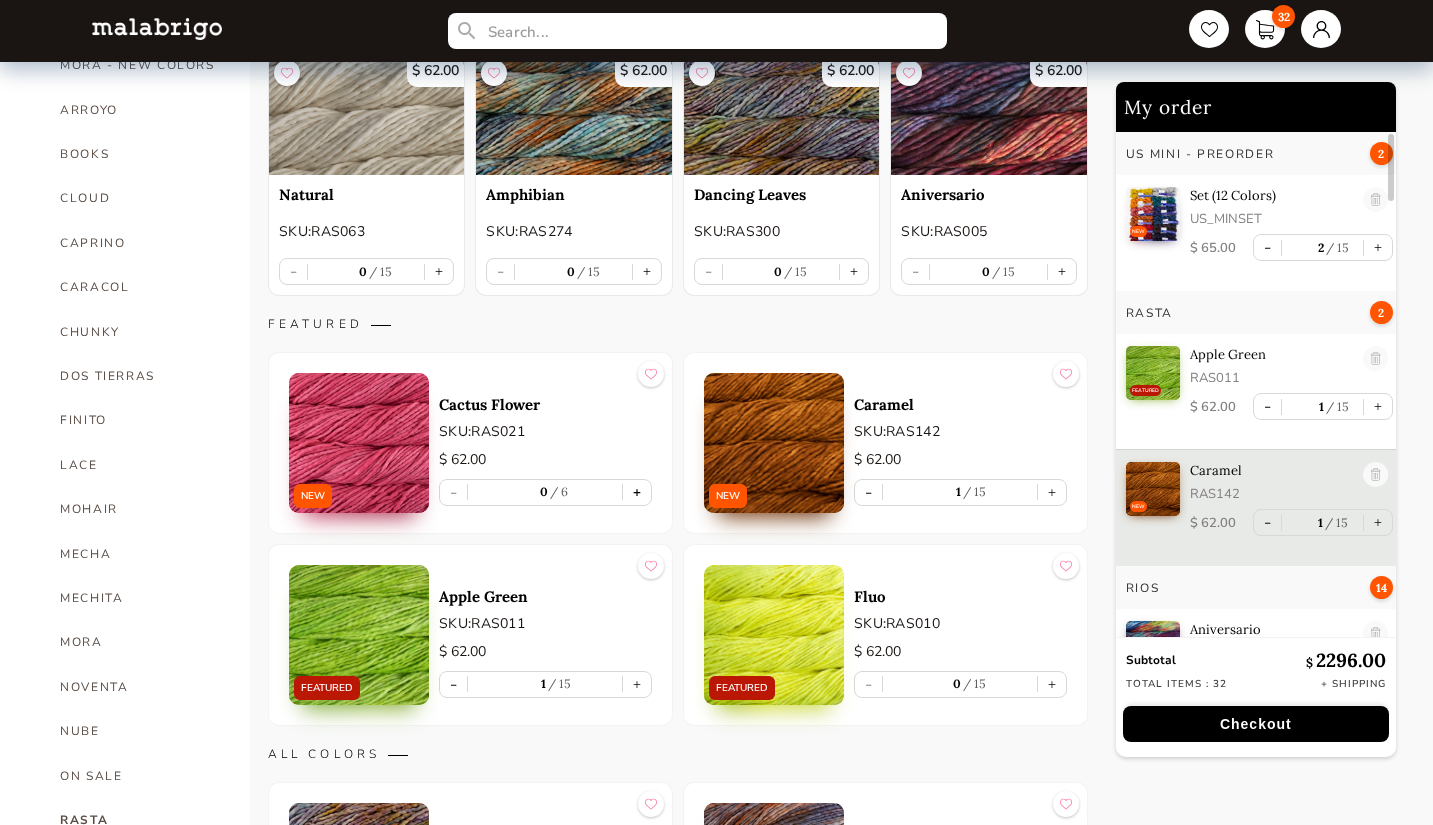 click on "+" at bounding box center (637, 492) 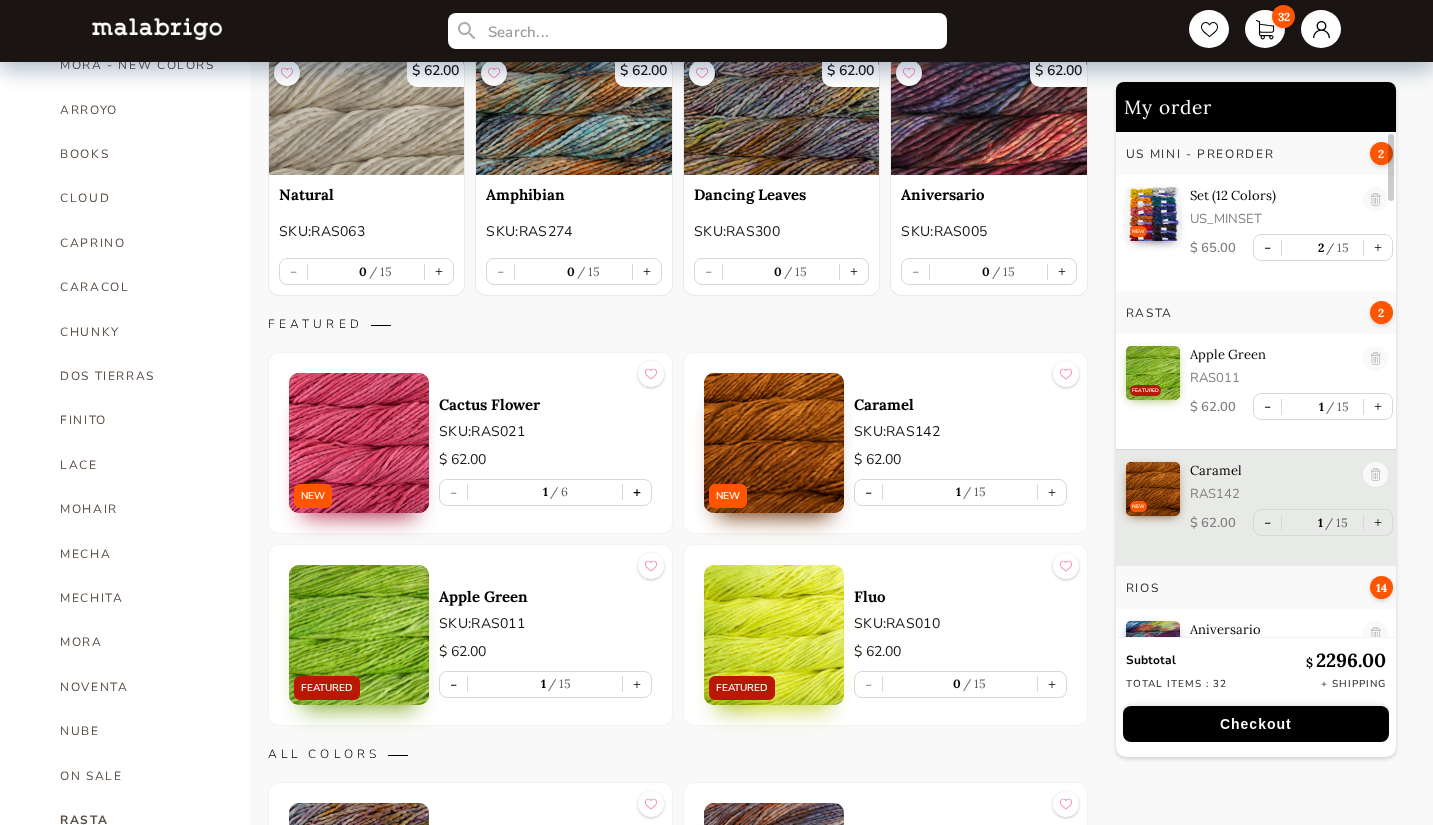 scroll, scrollTop: 20, scrollLeft: 0, axis: vertical 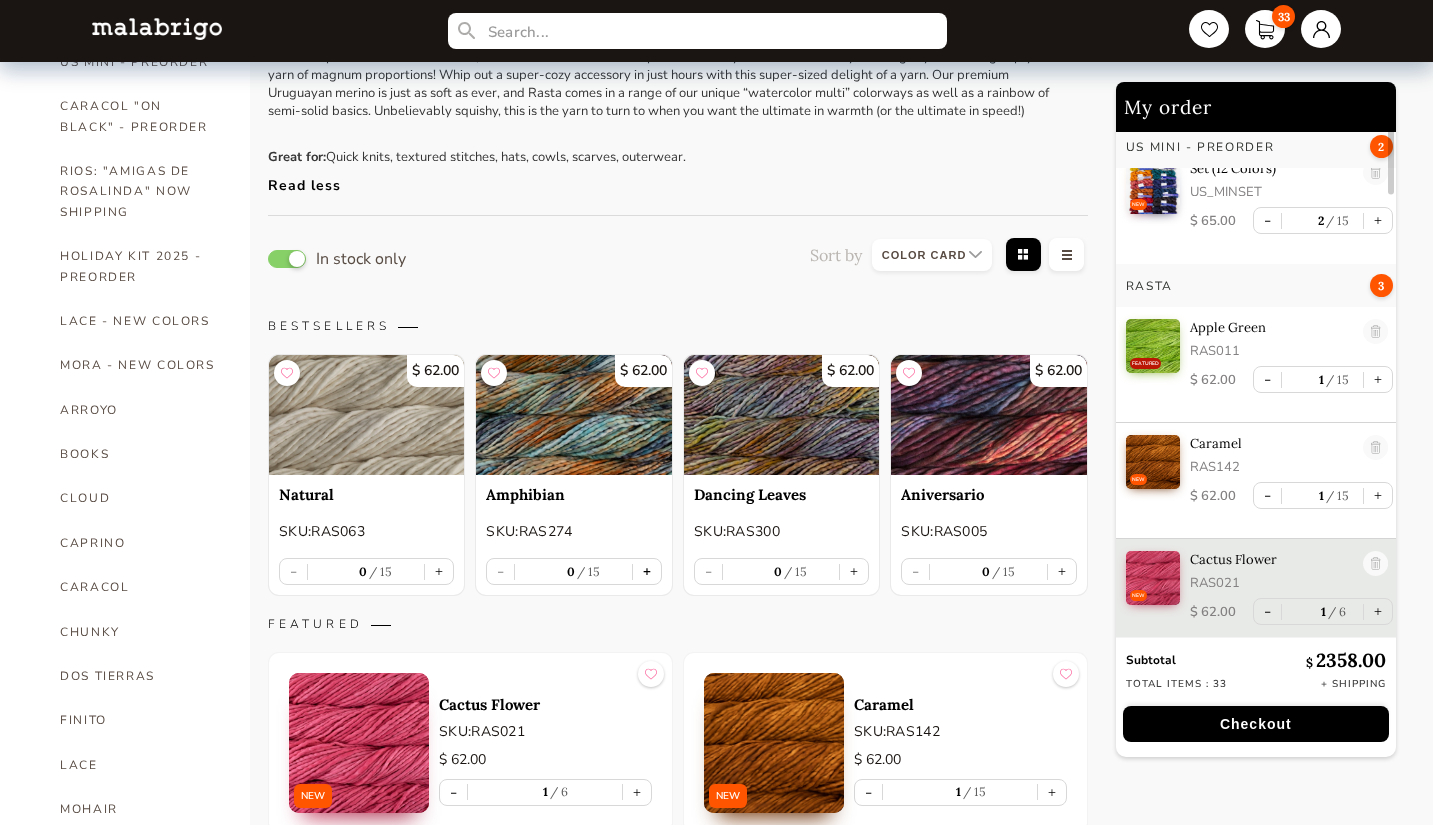 click on "+" at bounding box center [647, 571] 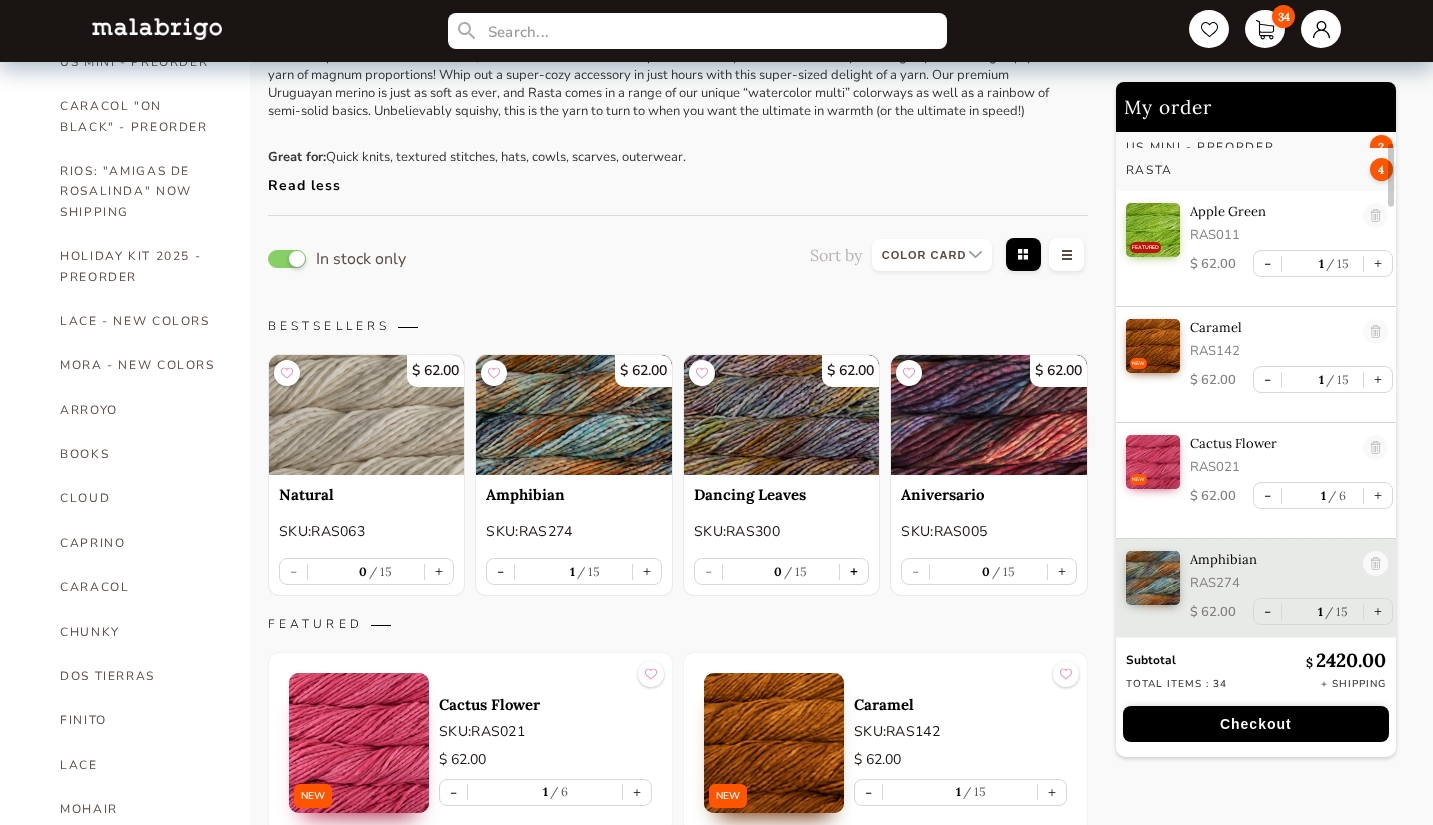 click on "+" at bounding box center [854, 571] 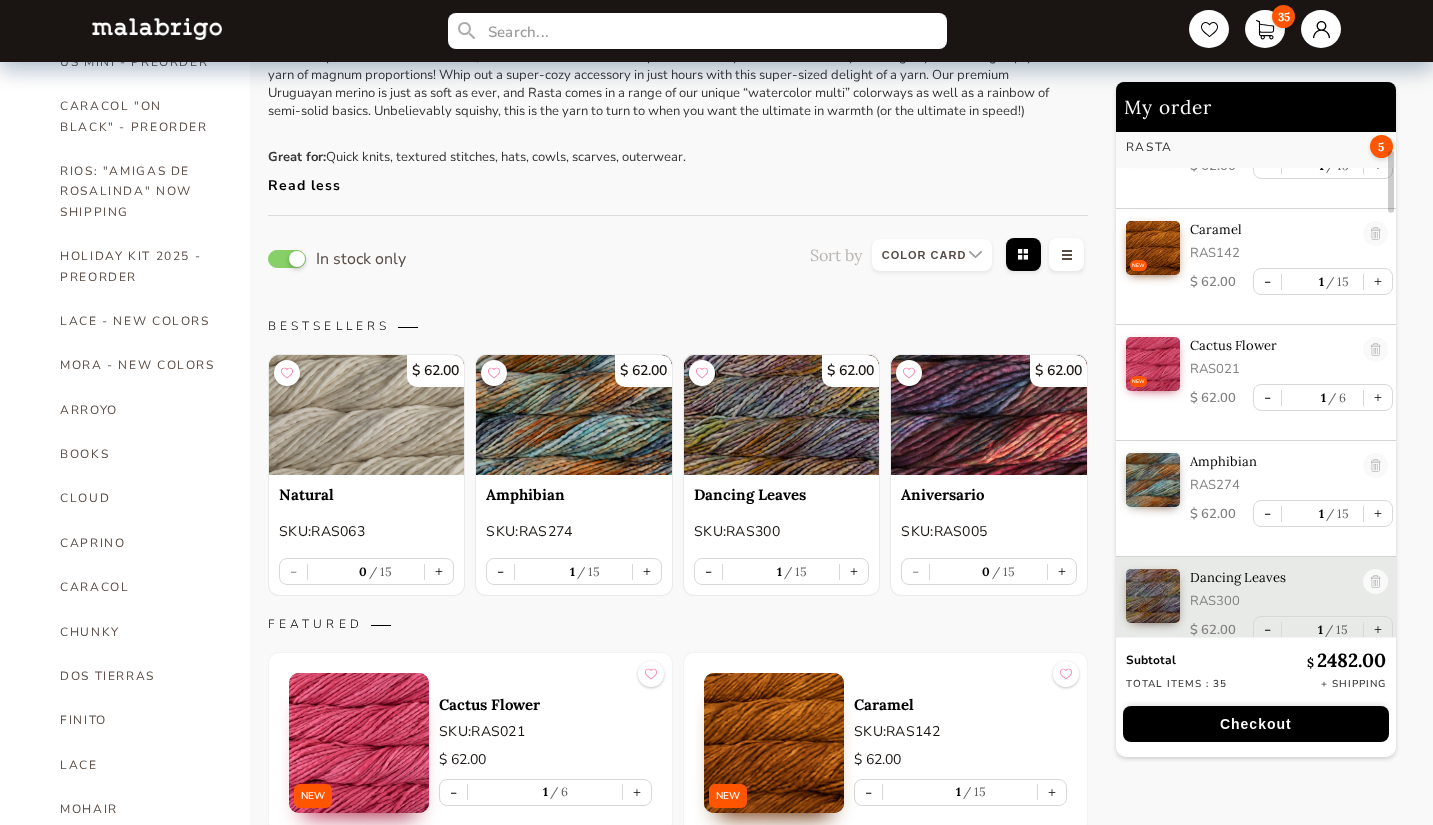 scroll, scrollTop: 252, scrollLeft: 0, axis: vertical 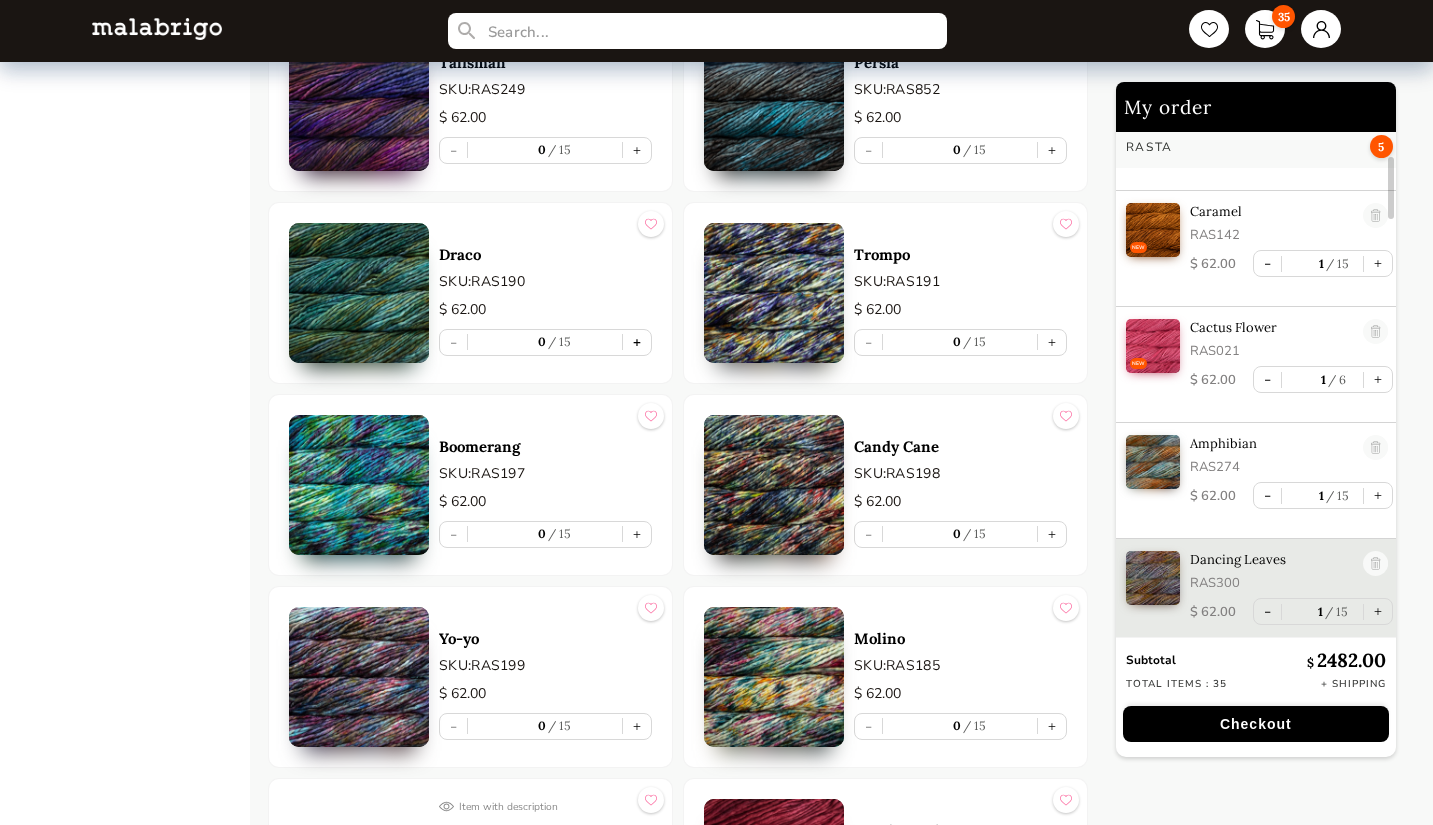 click on "+" at bounding box center [637, 342] 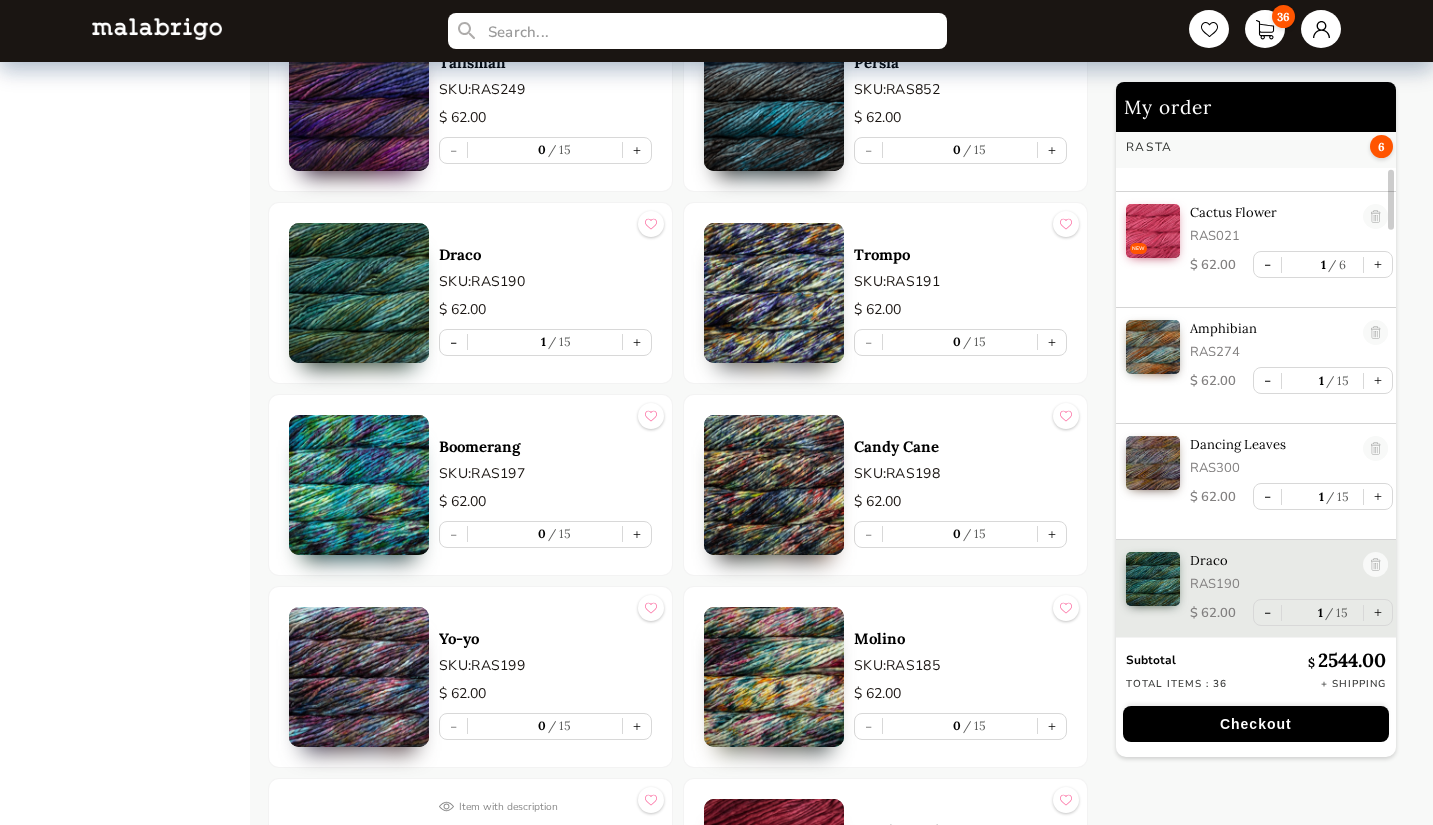 scroll, scrollTop: 368, scrollLeft: 0, axis: vertical 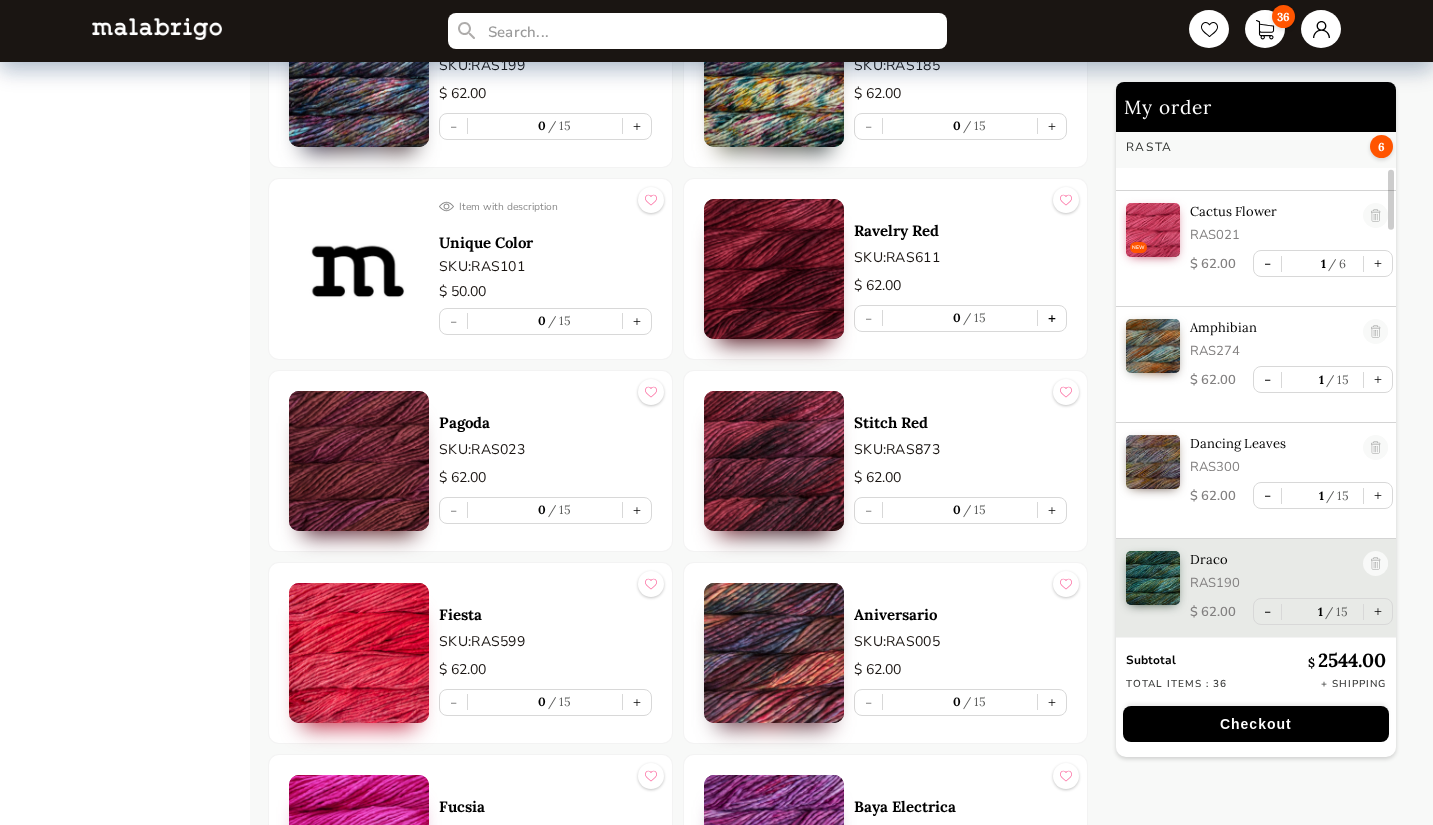 click on "+" at bounding box center [1052, 318] 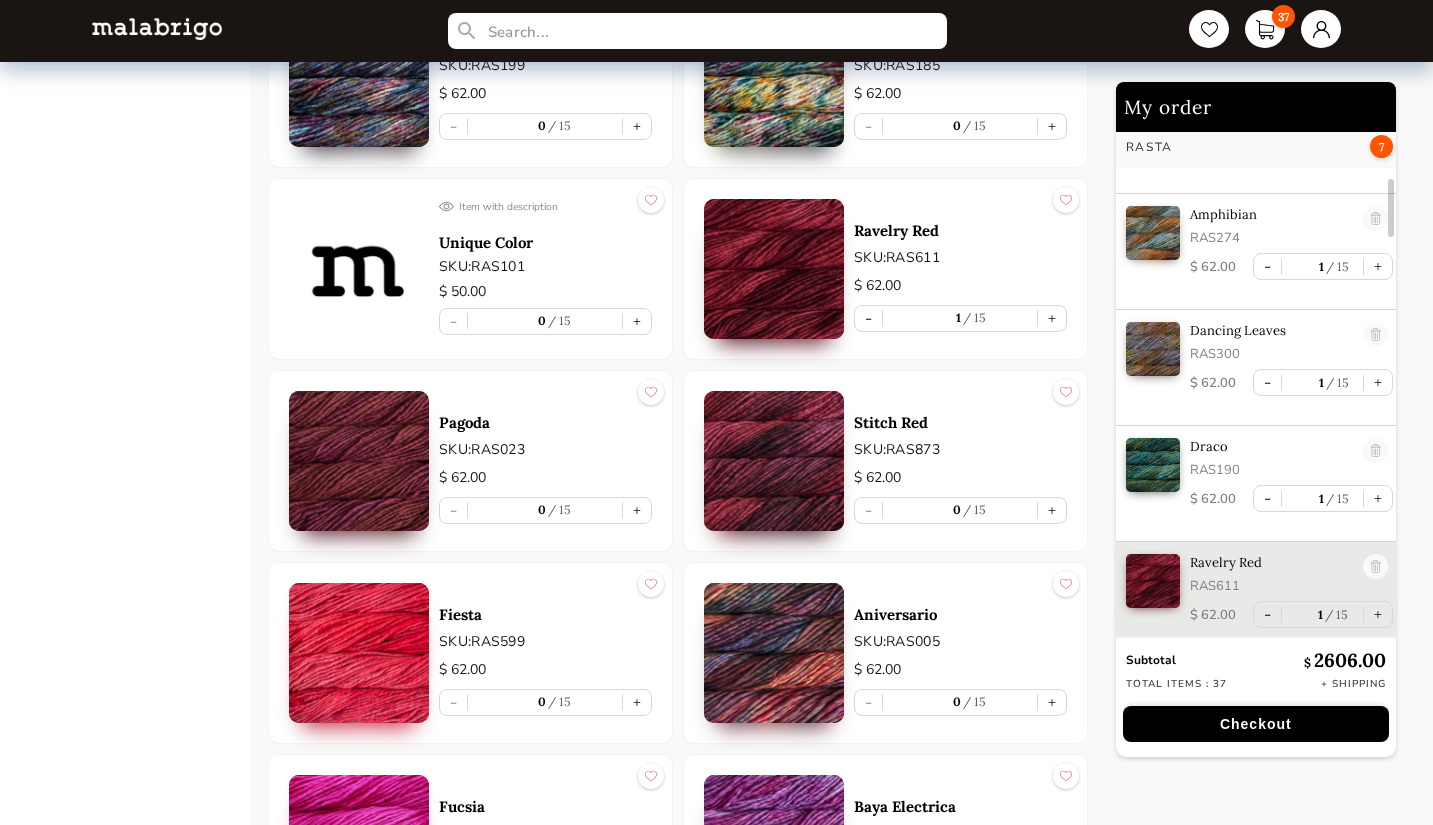 scroll, scrollTop: 484, scrollLeft: 0, axis: vertical 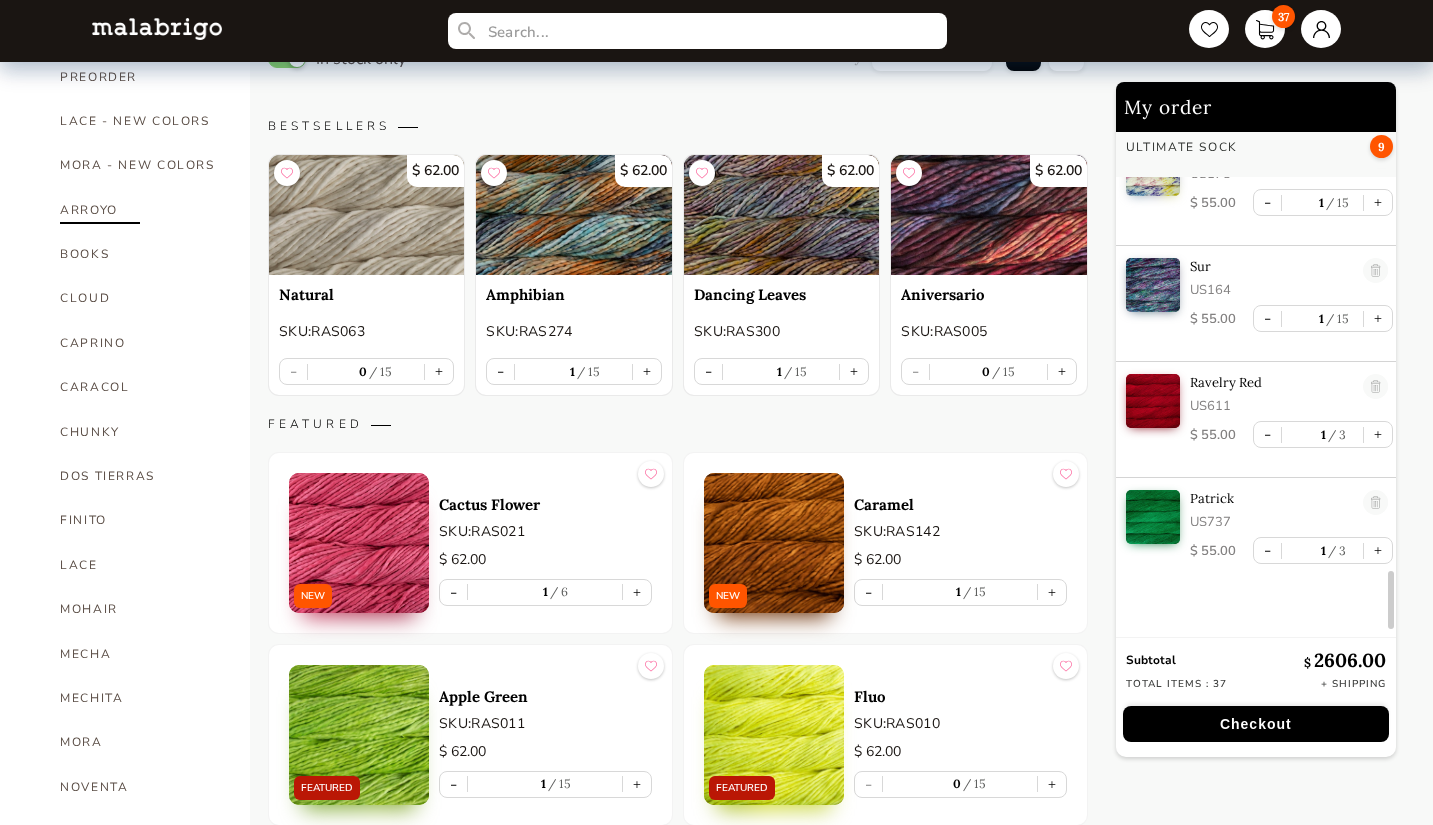 click on "ARROYO" at bounding box center (140, 210) 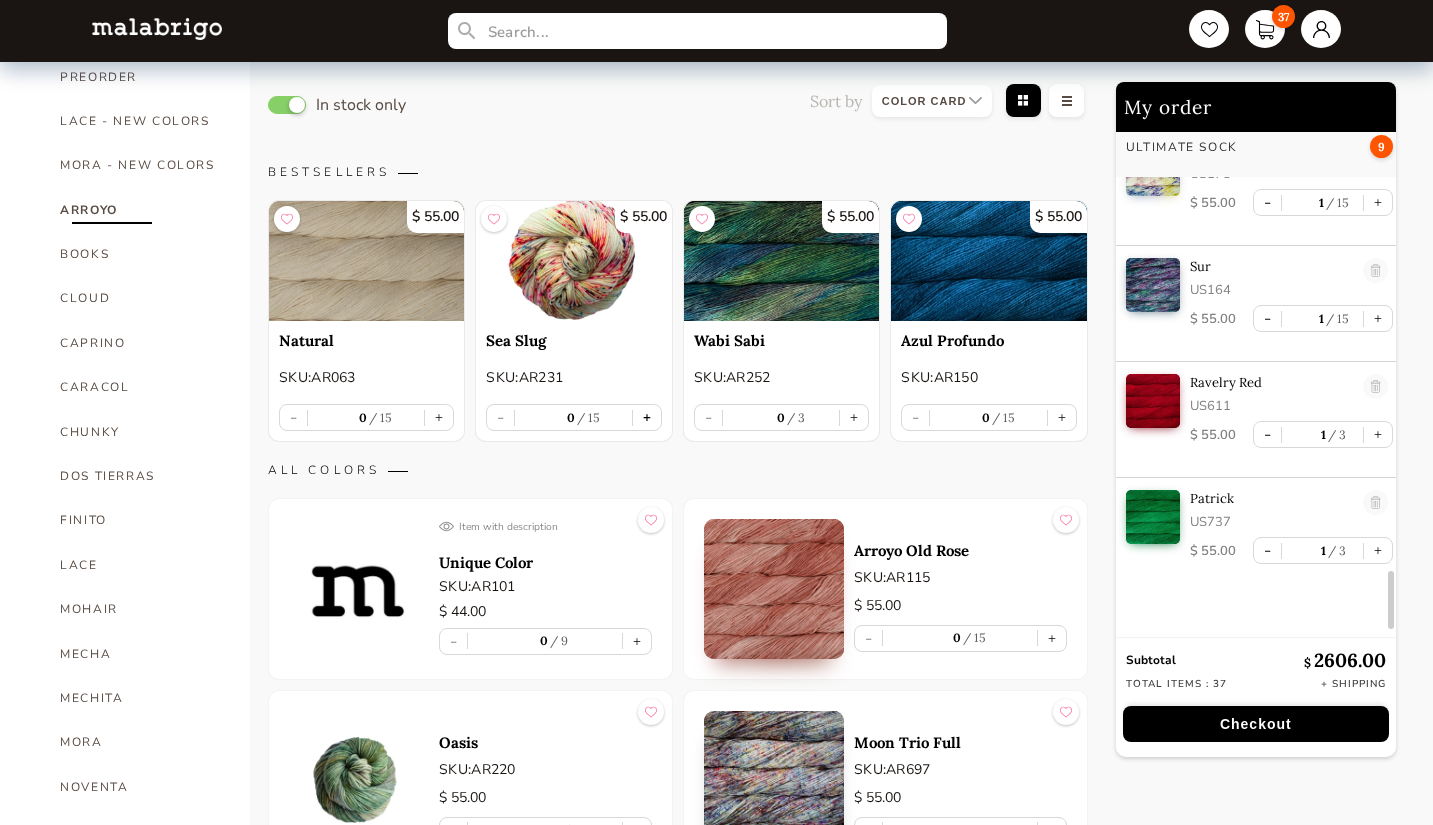 click on "+" at bounding box center (647, 417) 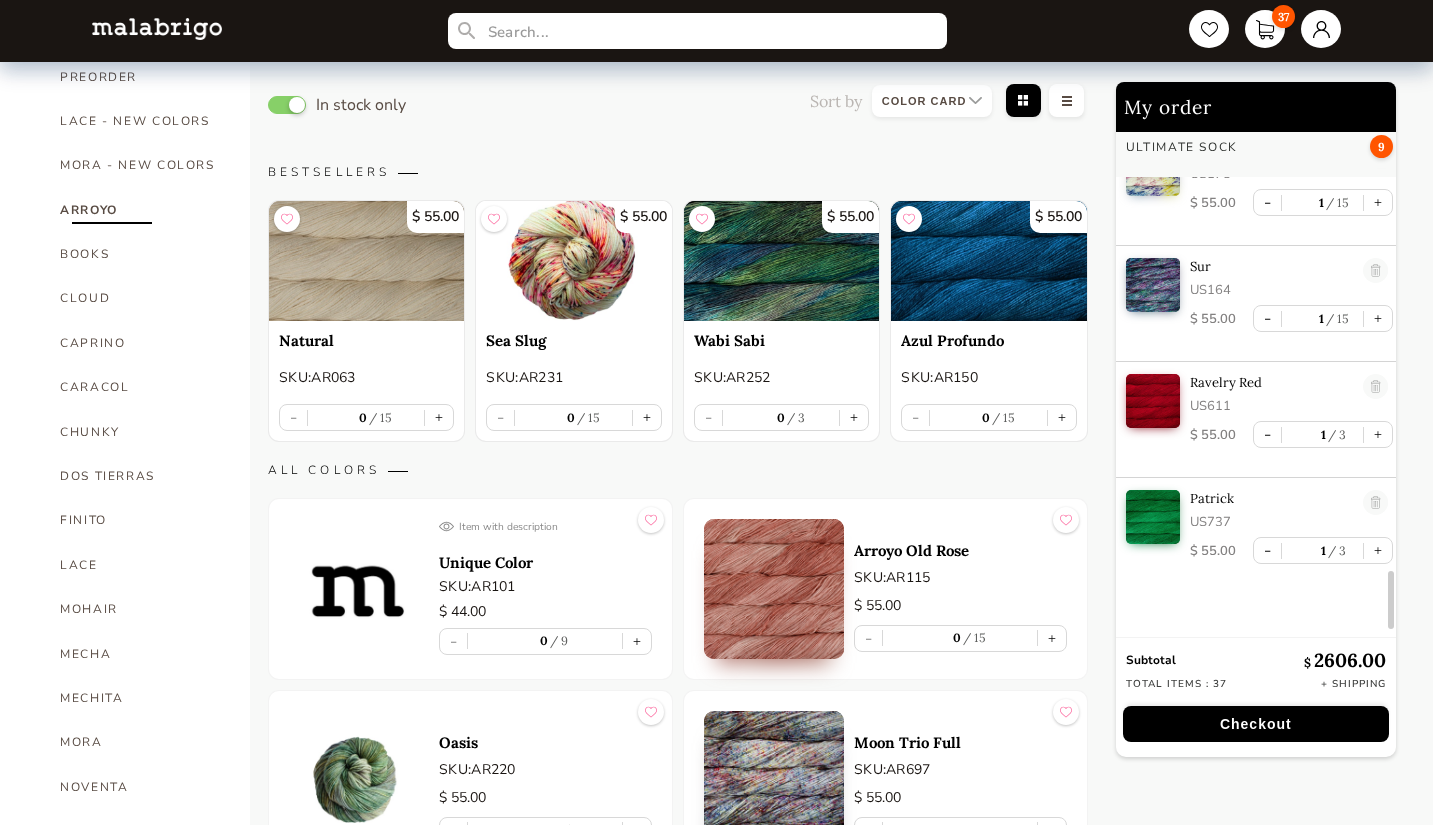 type on "1" 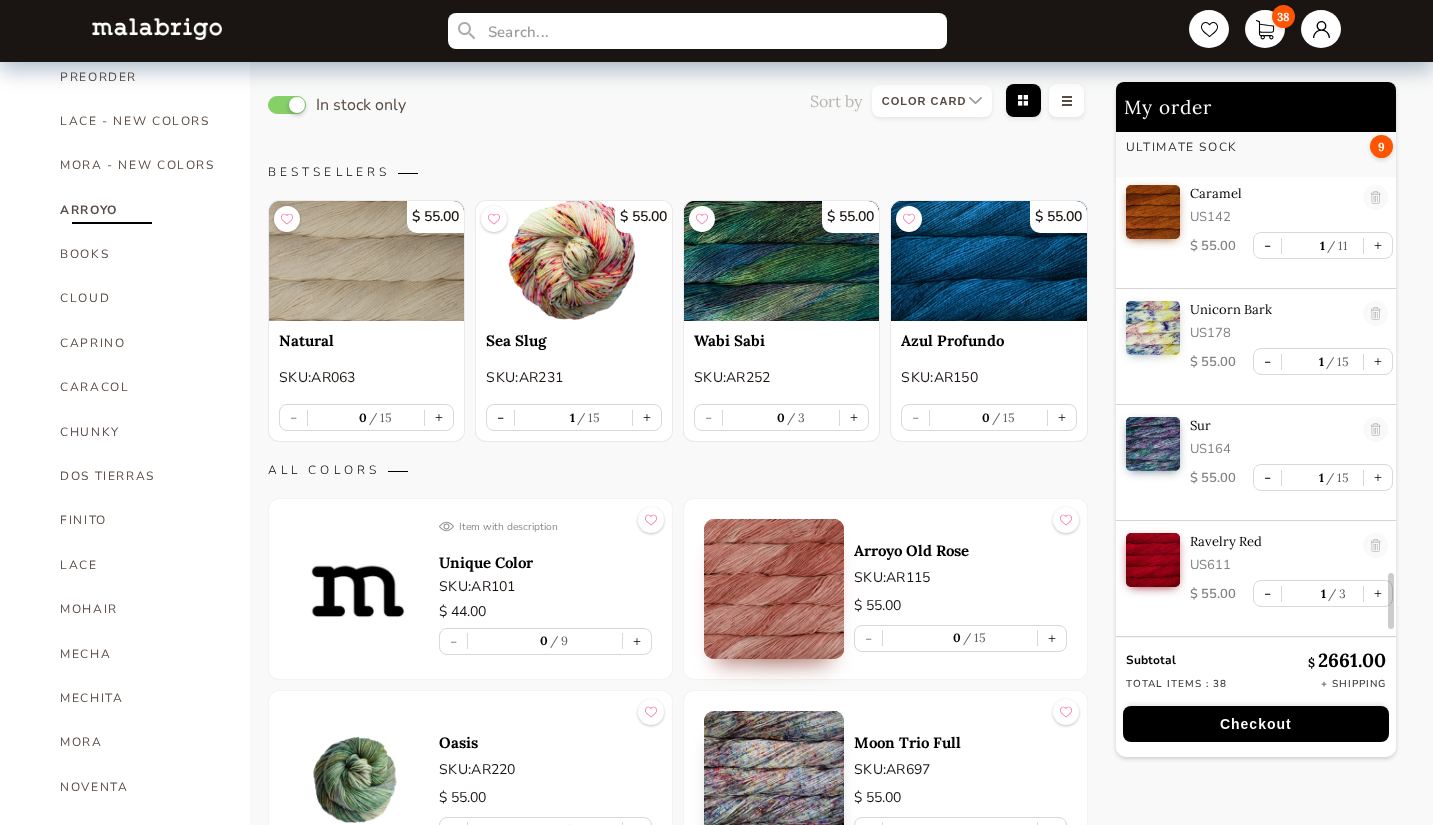 scroll, scrollTop: 4017, scrollLeft: 0, axis: vertical 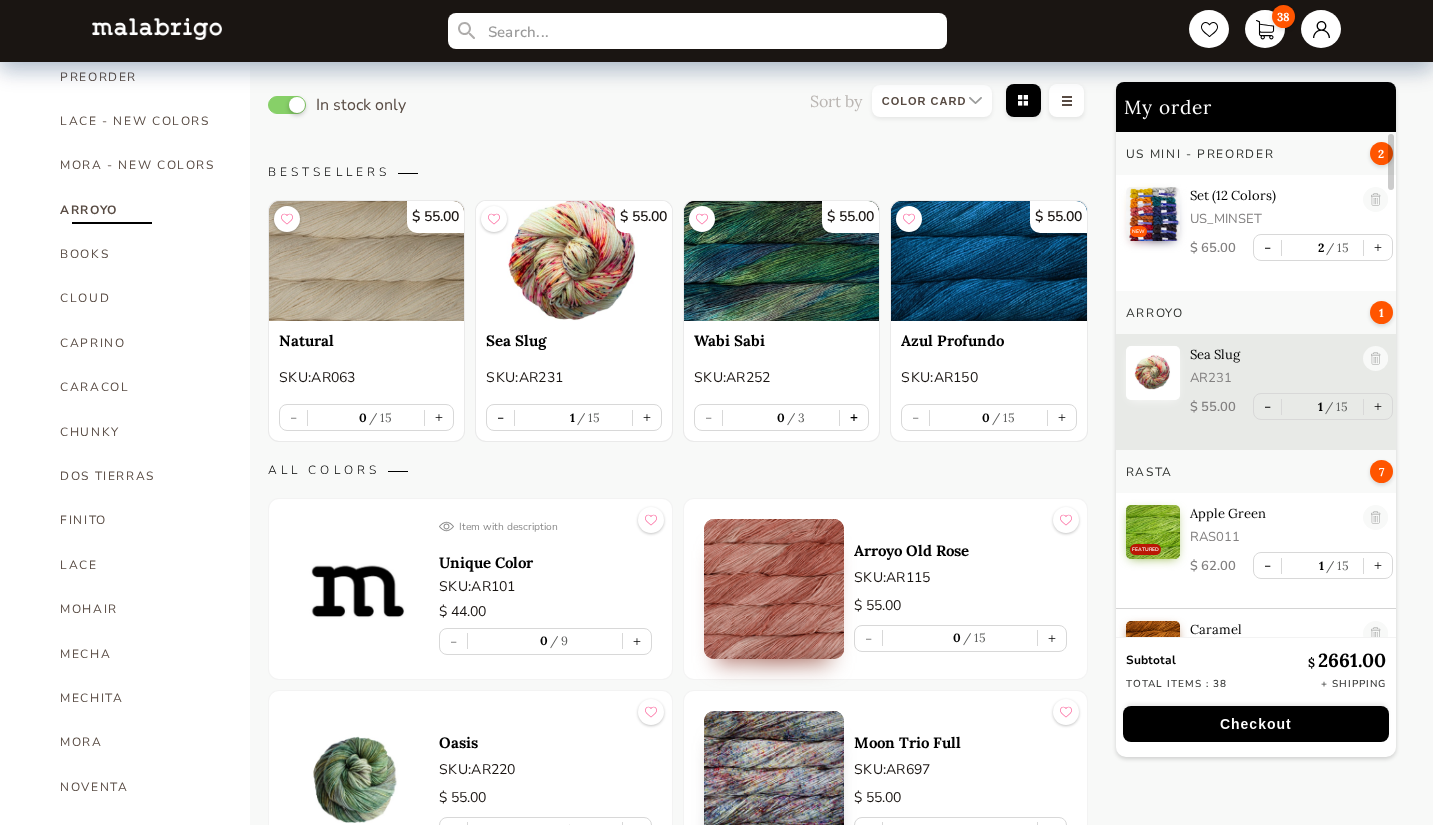 click on "+" at bounding box center (854, 417) 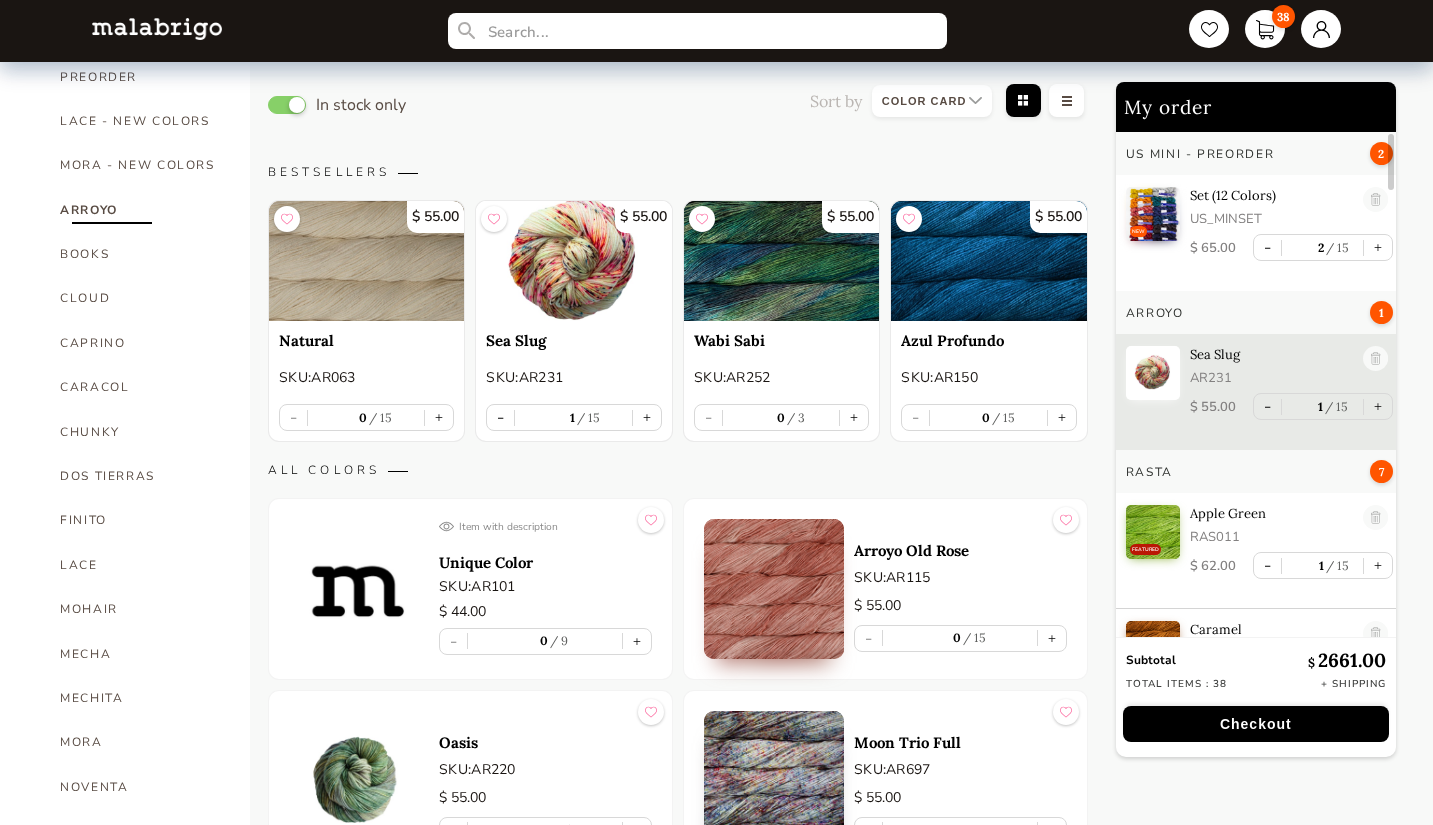 type on "1" 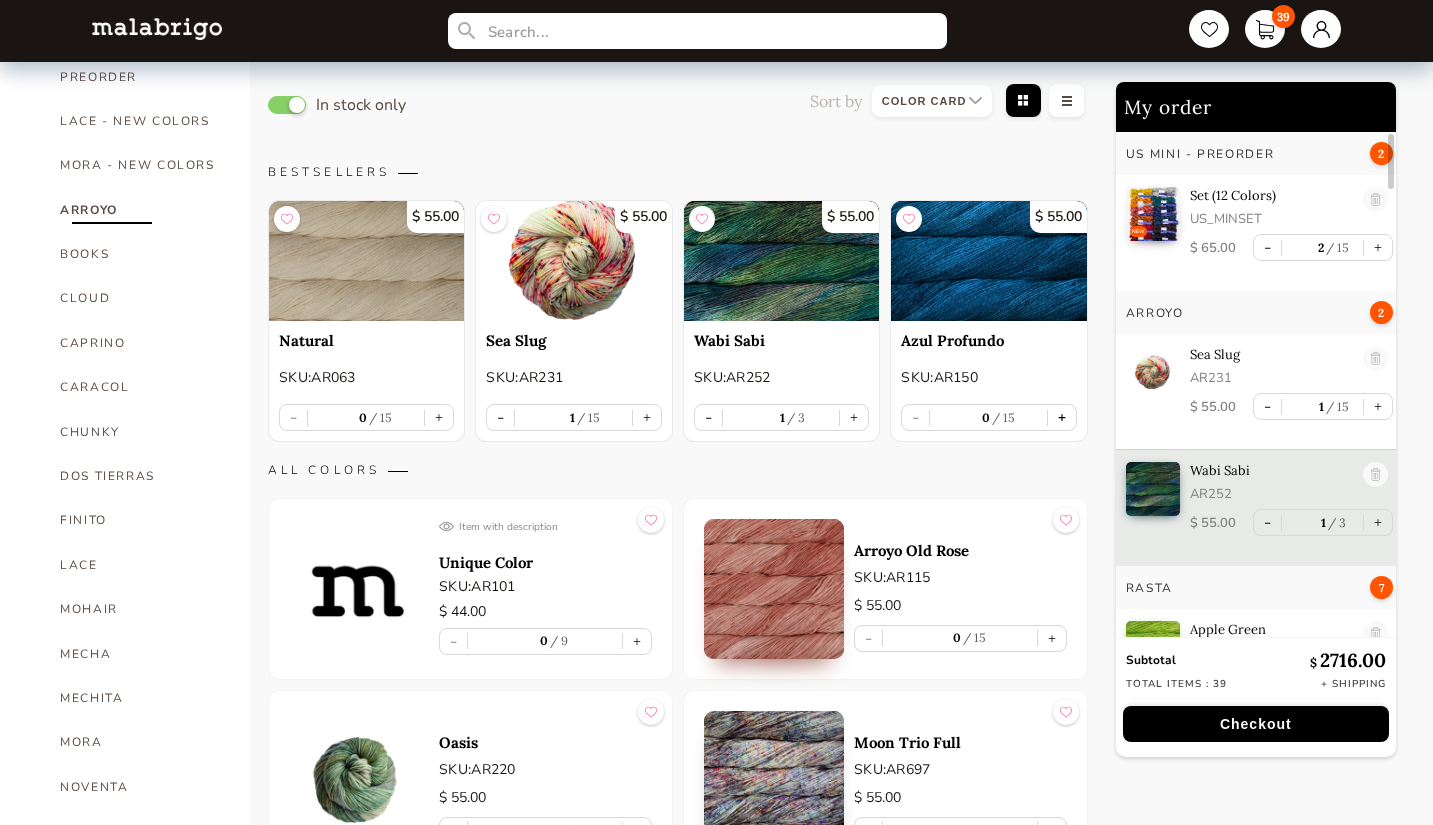 click on "+" at bounding box center (1062, 417) 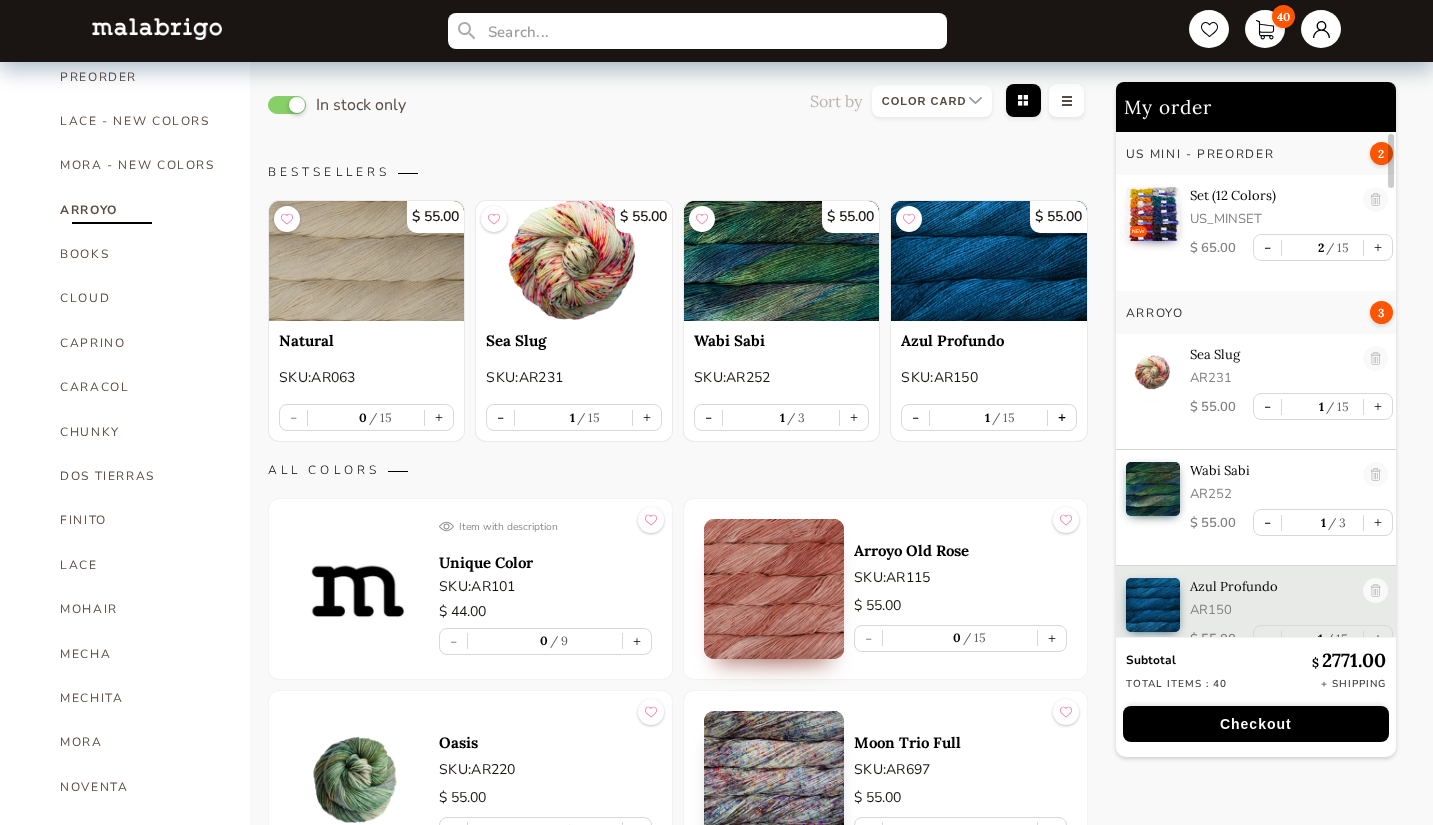 scroll, scrollTop: 20, scrollLeft: 0, axis: vertical 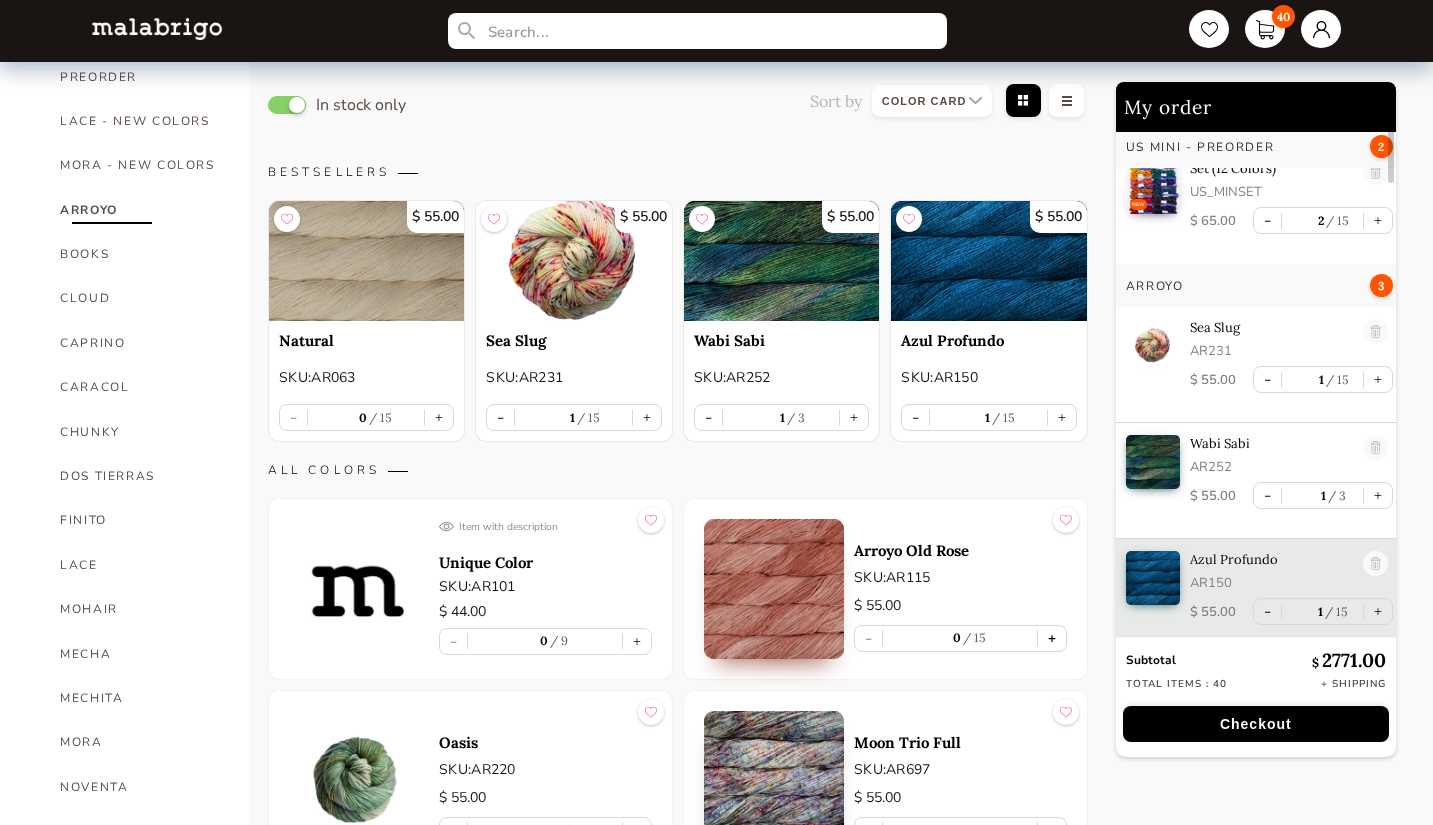 click on "+" at bounding box center (1052, 638) 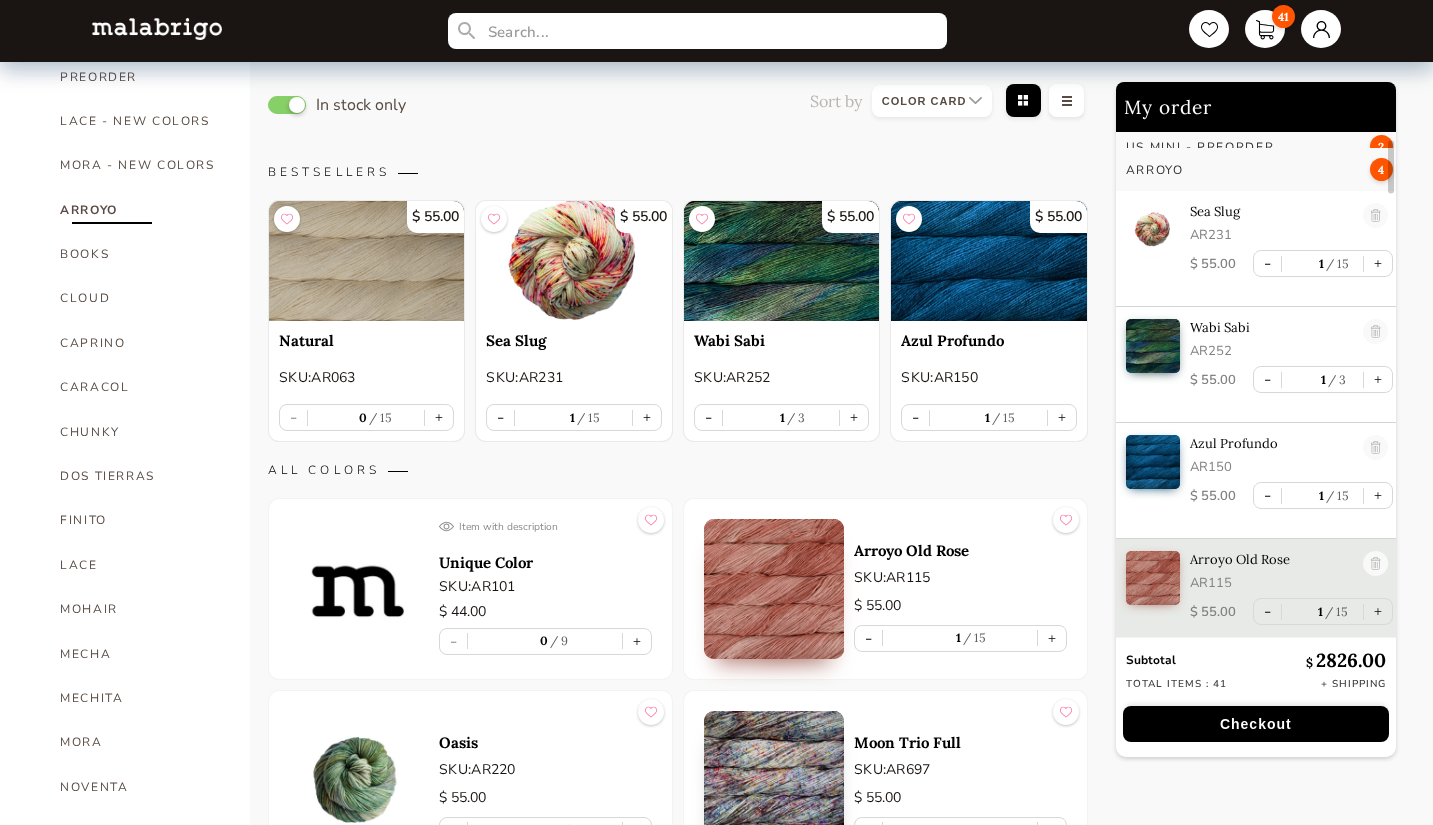 scroll, scrollTop: 136, scrollLeft: 0, axis: vertical 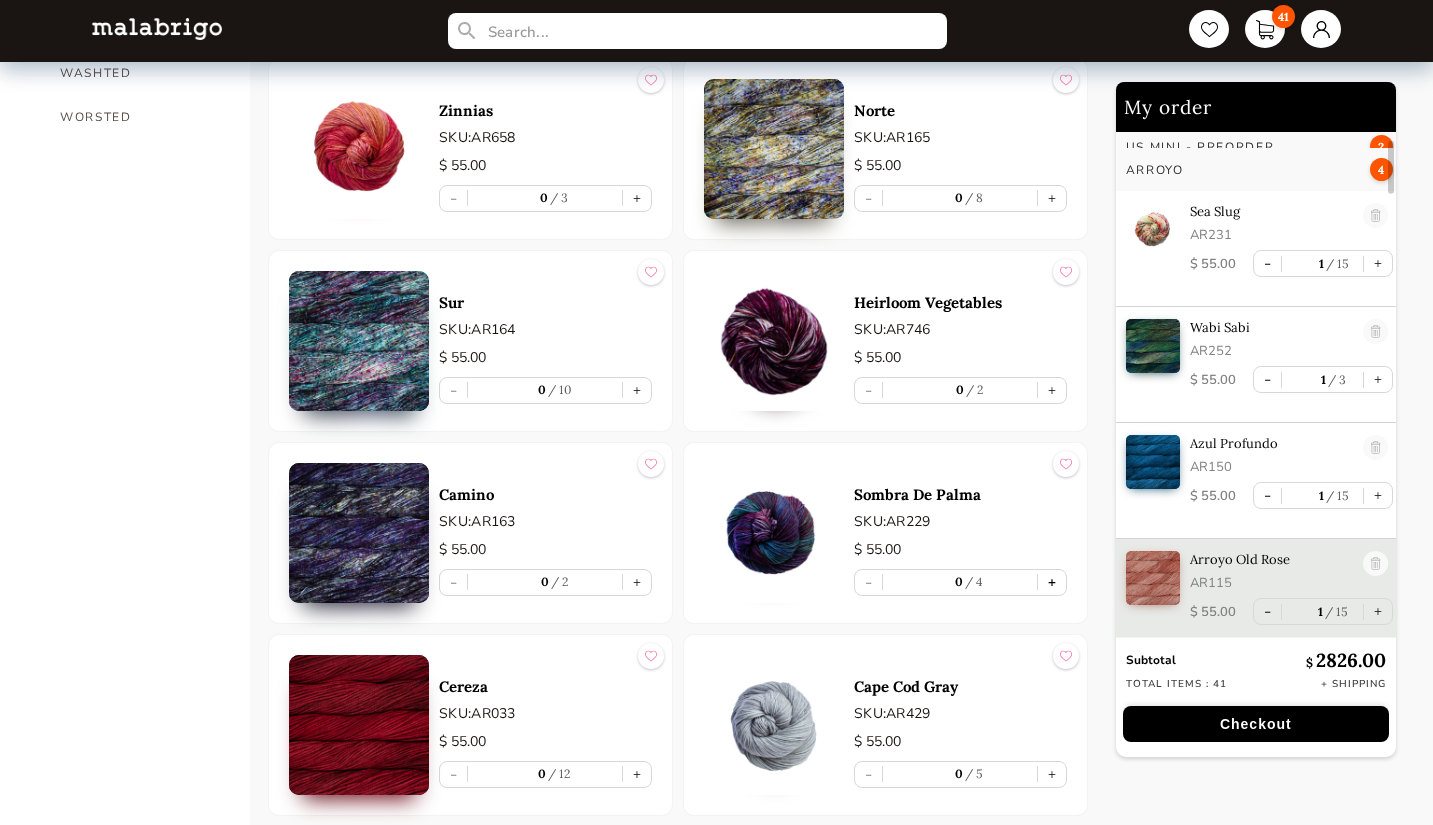 click on "+" at bounding box center [1052, 582] 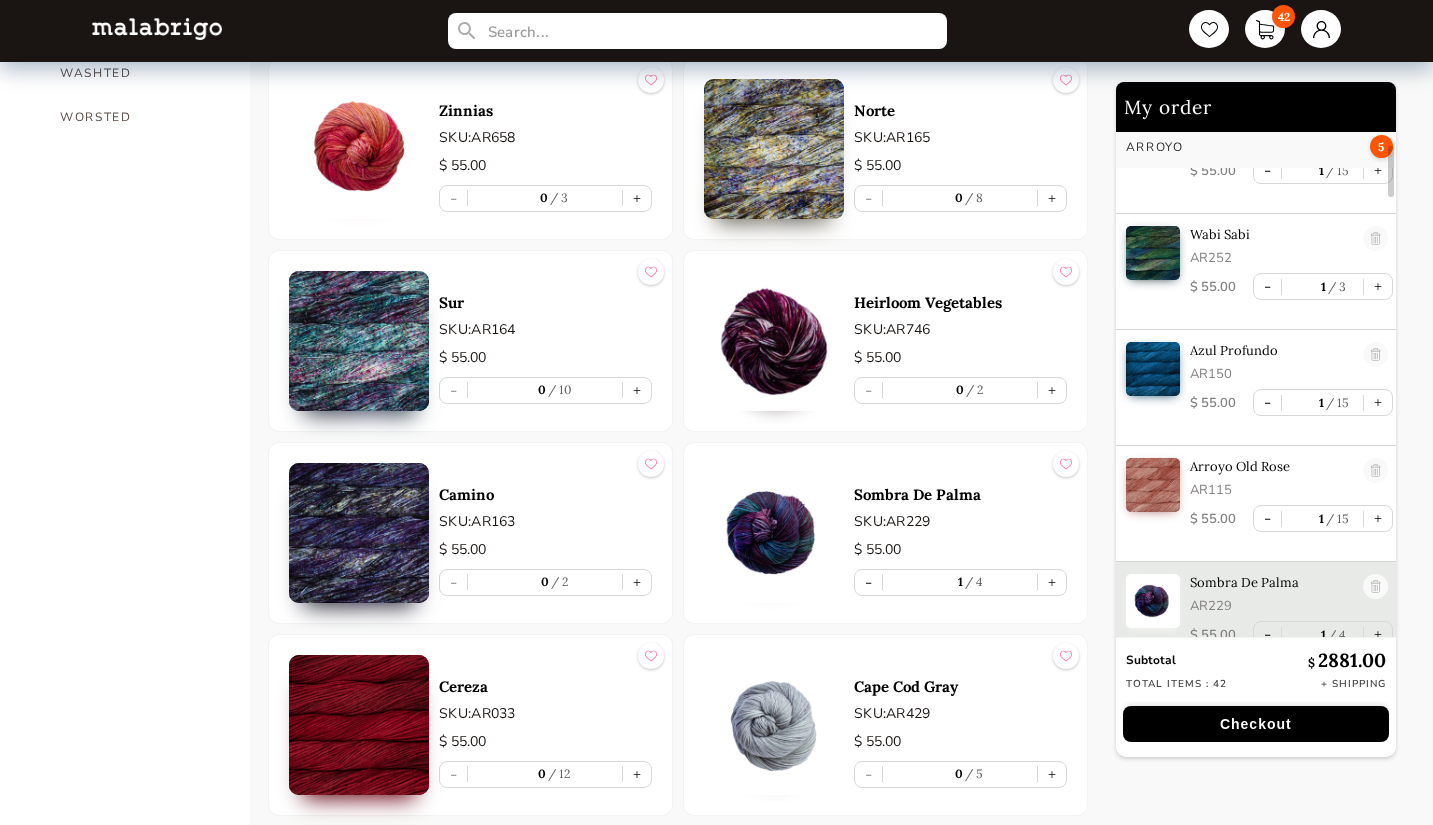 scroll, scrollTop: 252, scrollLeft: 0, axis: vertical 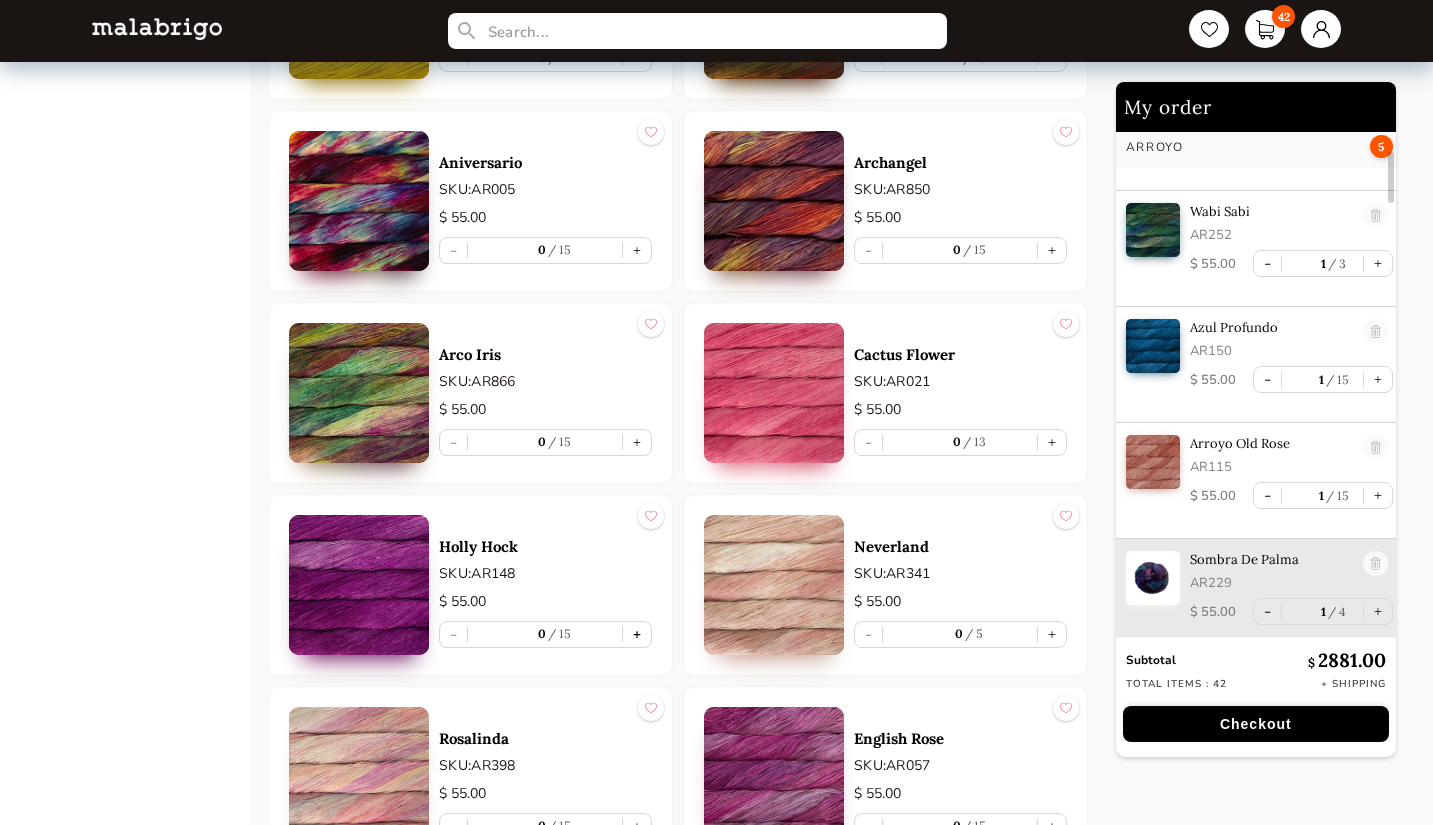 click on "+" at bounding box center (637, 634) 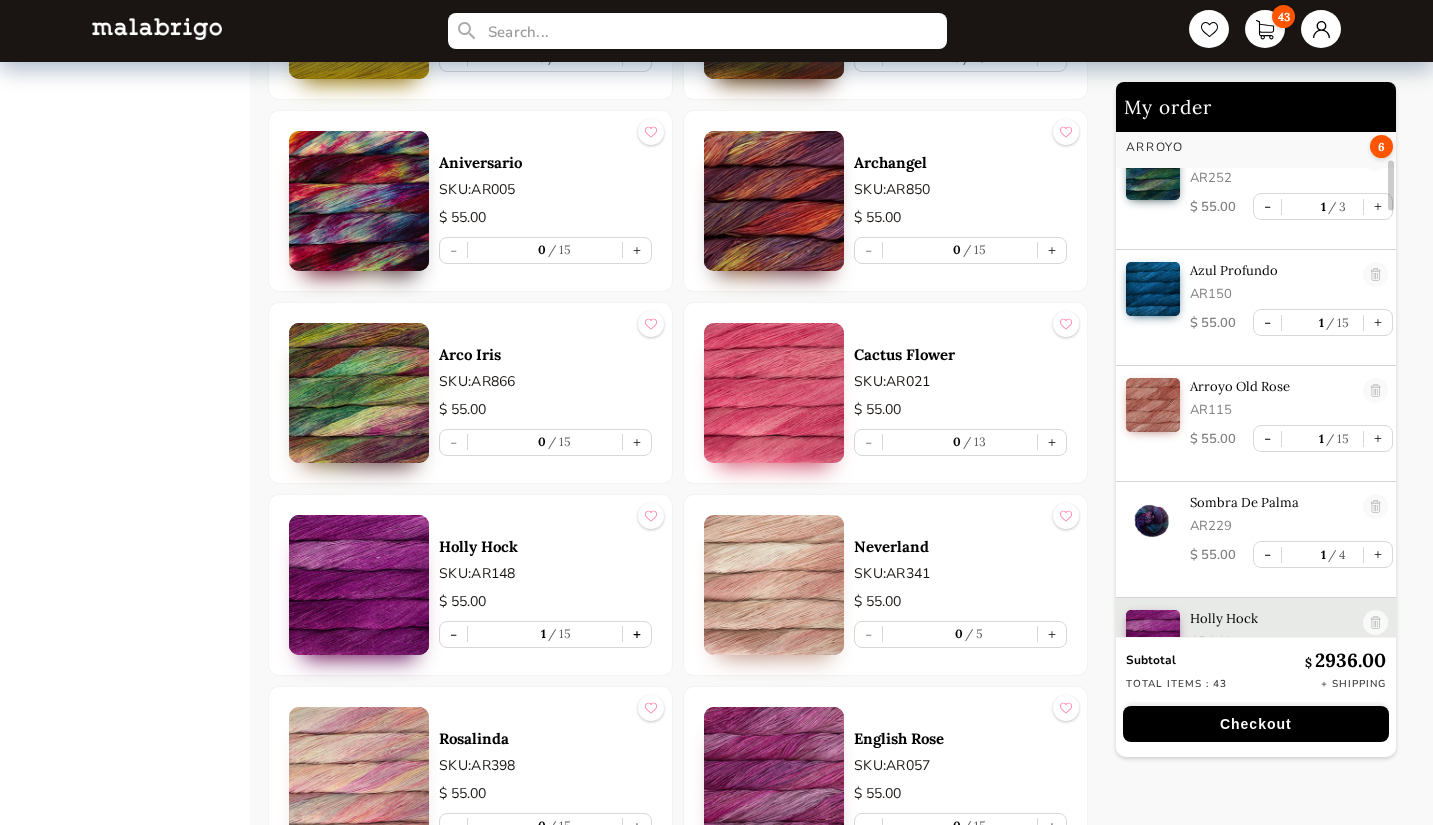 scroll, scrollTop: 369, scrollLeft: 0, axis: vertical 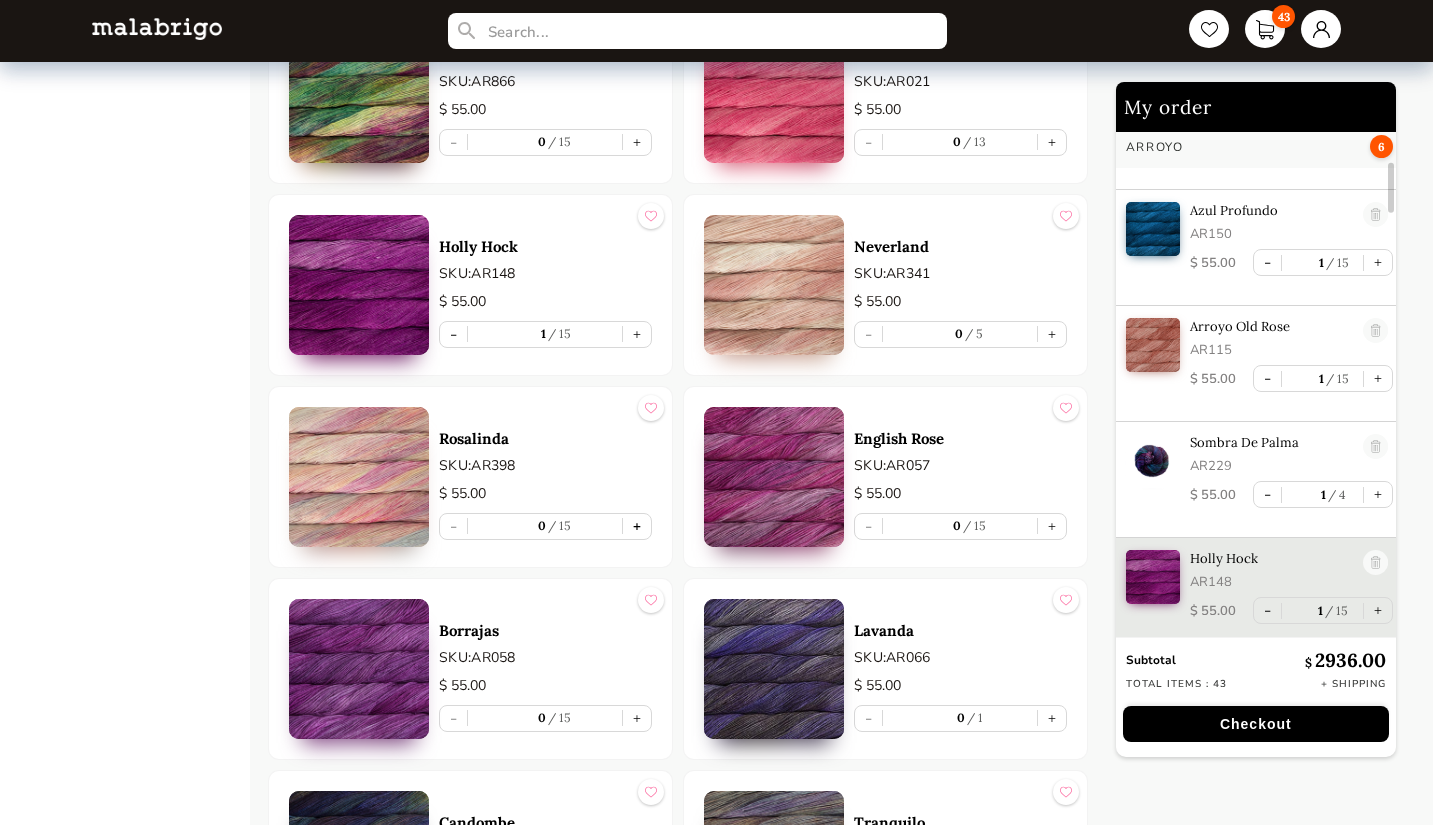 click on "+" at bounding box center (637, 526) 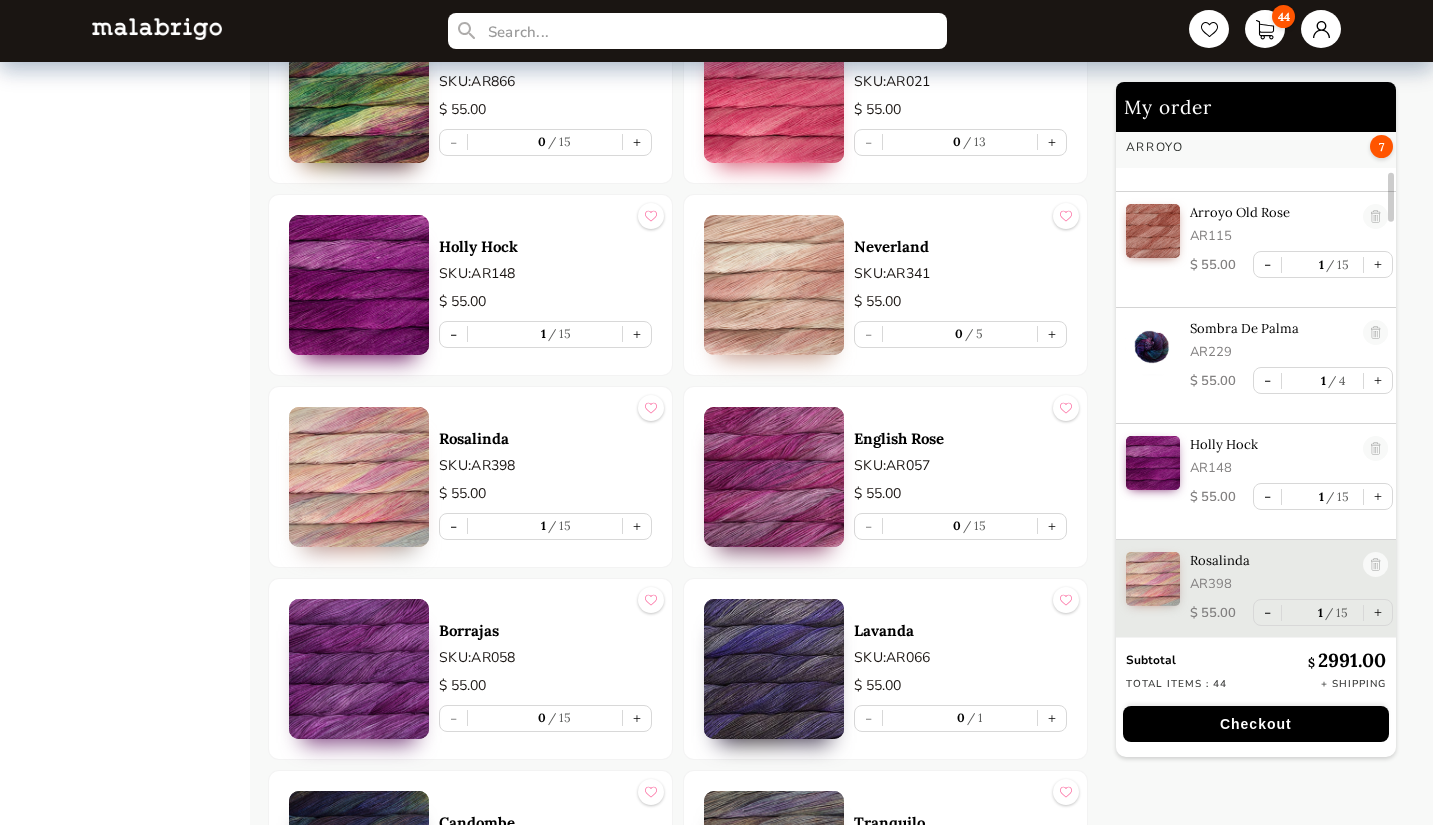 scroll, scrollTop: 484, scrollLeft: 0, axis: vertical 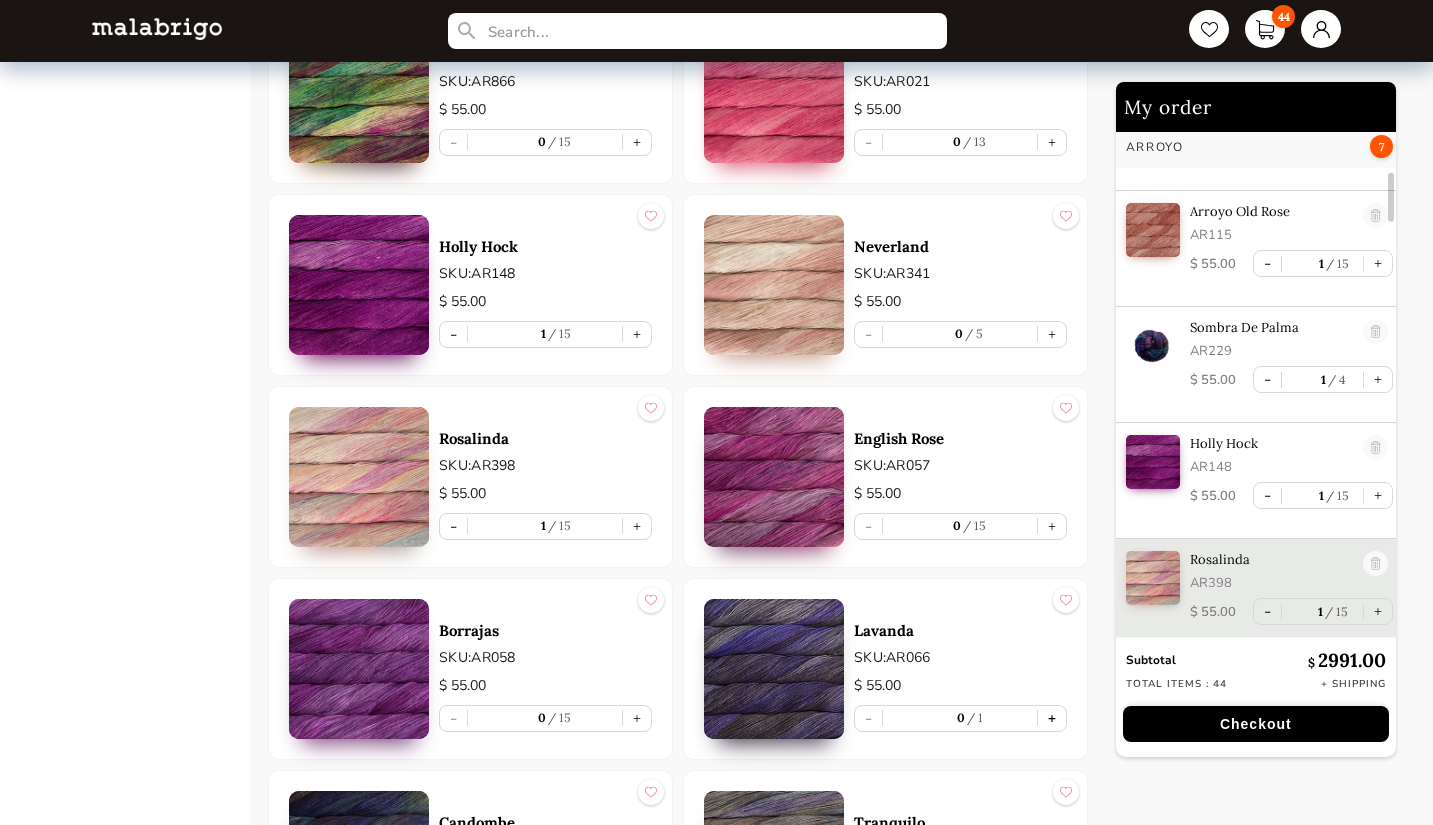 click on "+" at bounding box center (1052, 718) 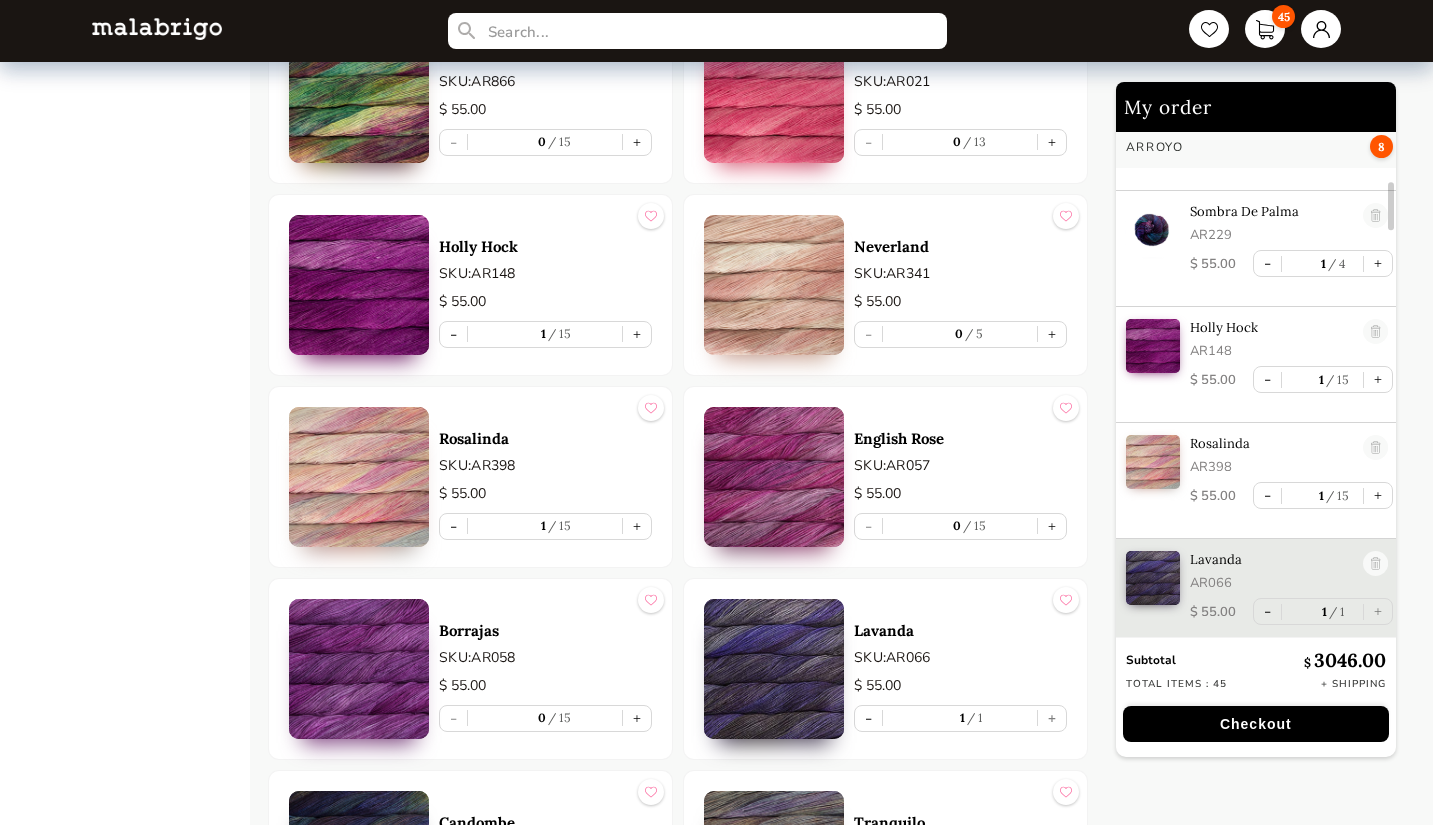 scroll, scrollTop: 602, scrollLeft: 0, axis: vertical 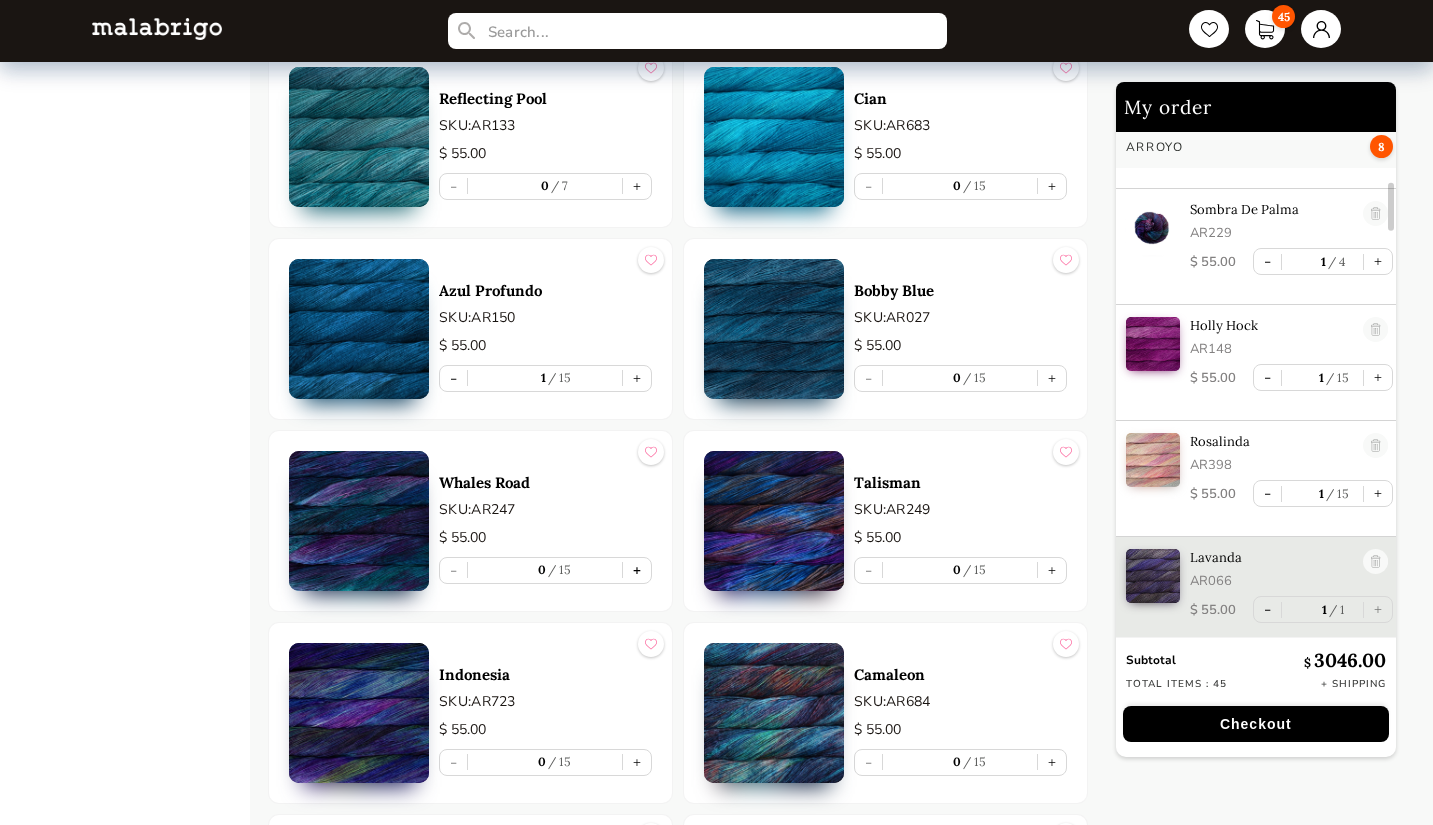 click on "+" at bounding box center [637, 570] 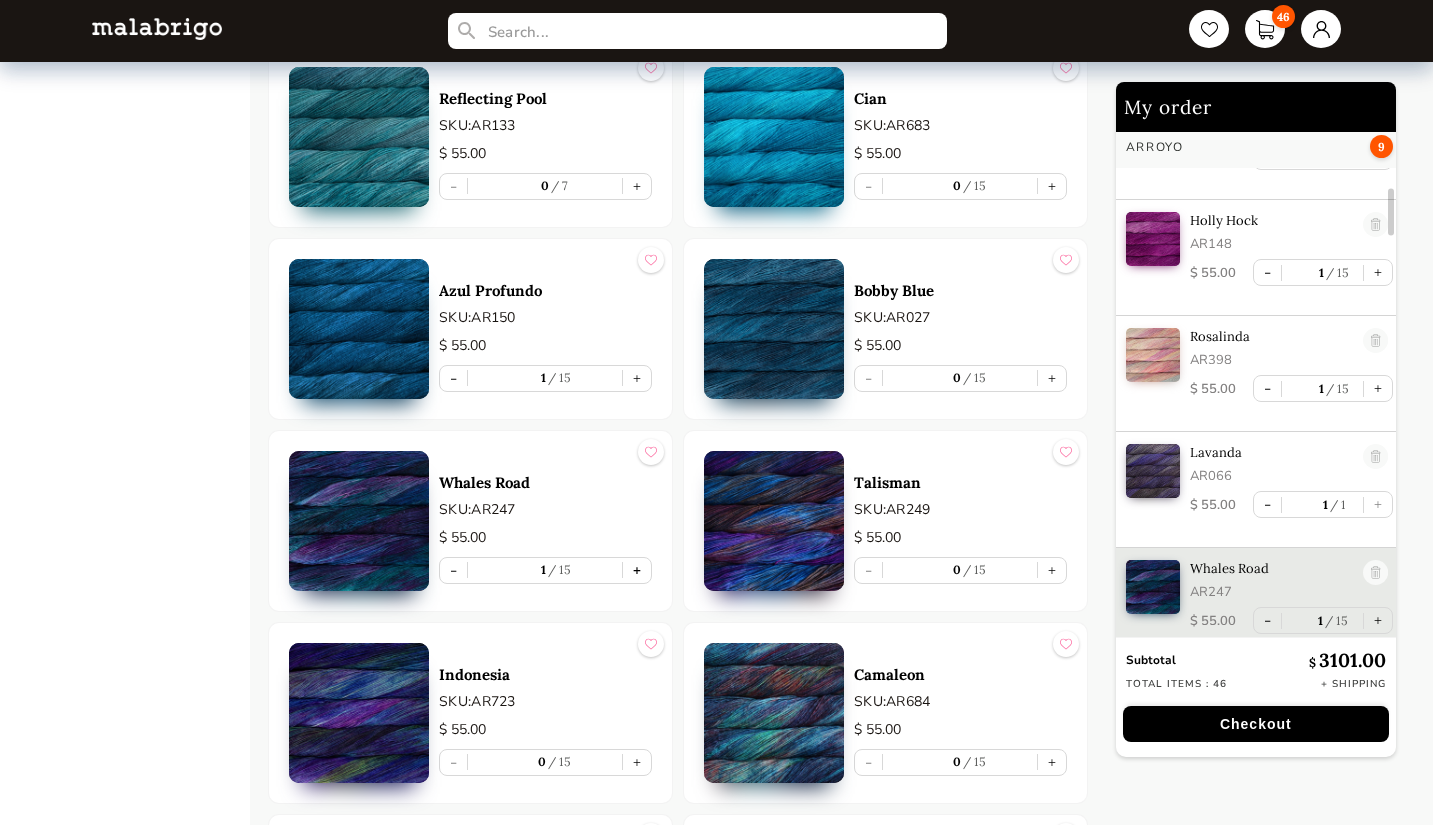 scroll, scrollTop: 716, scrollLeft: 0, axis: vertical 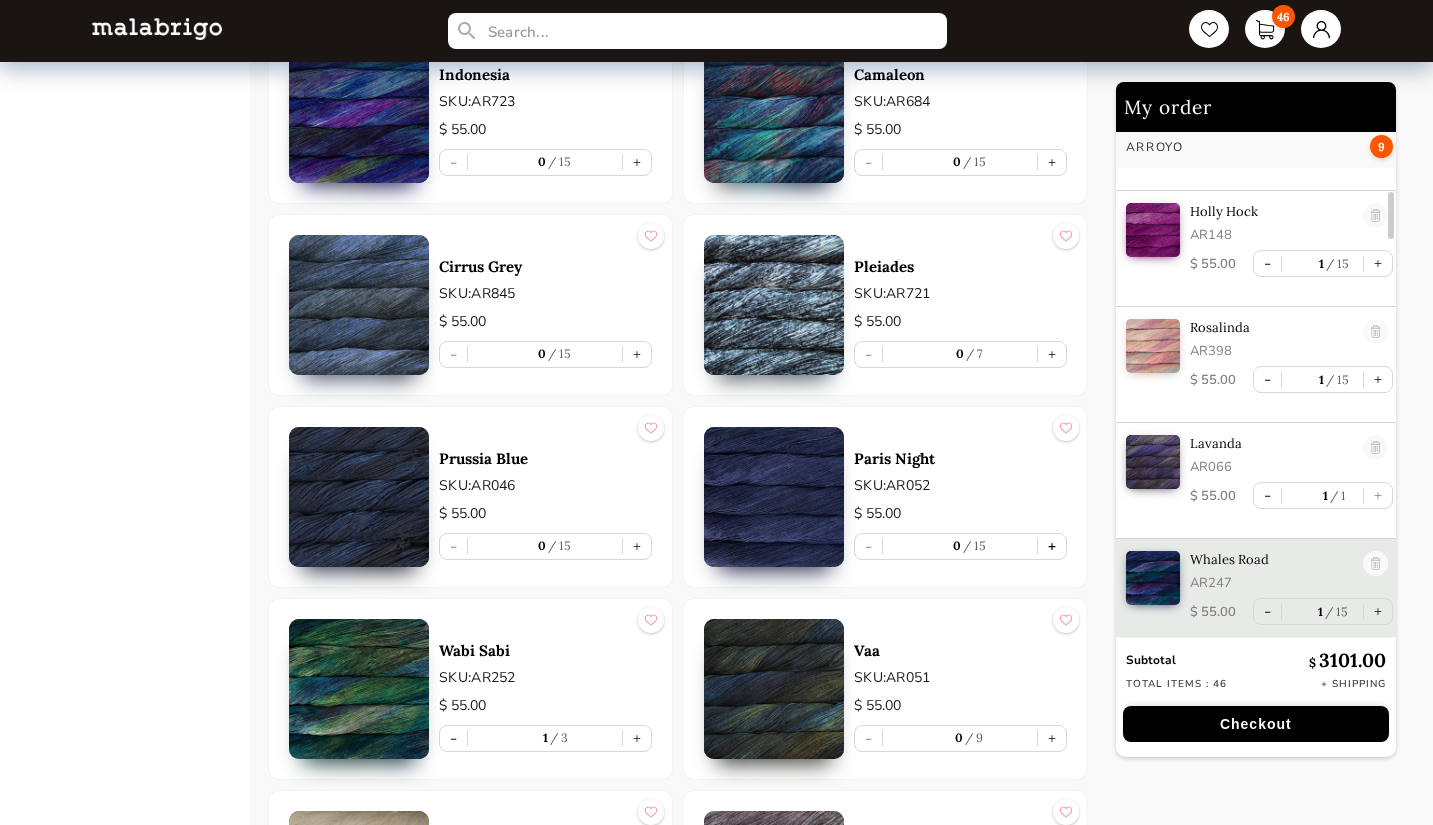 click on "+" at bounding box center (1052, 546) 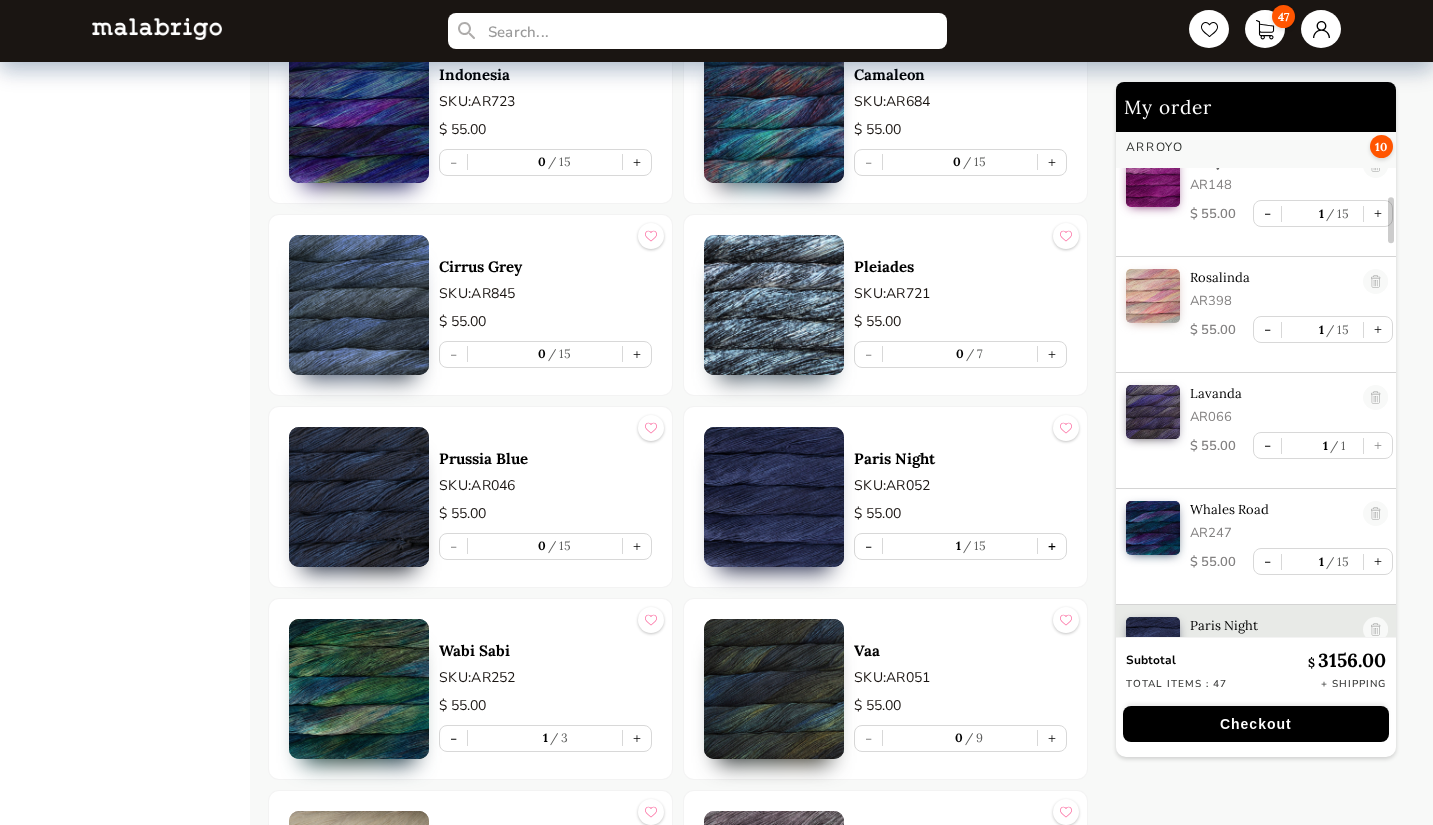 scroll, scrollTop: 832, scrollLeft: 0, axis: vertical 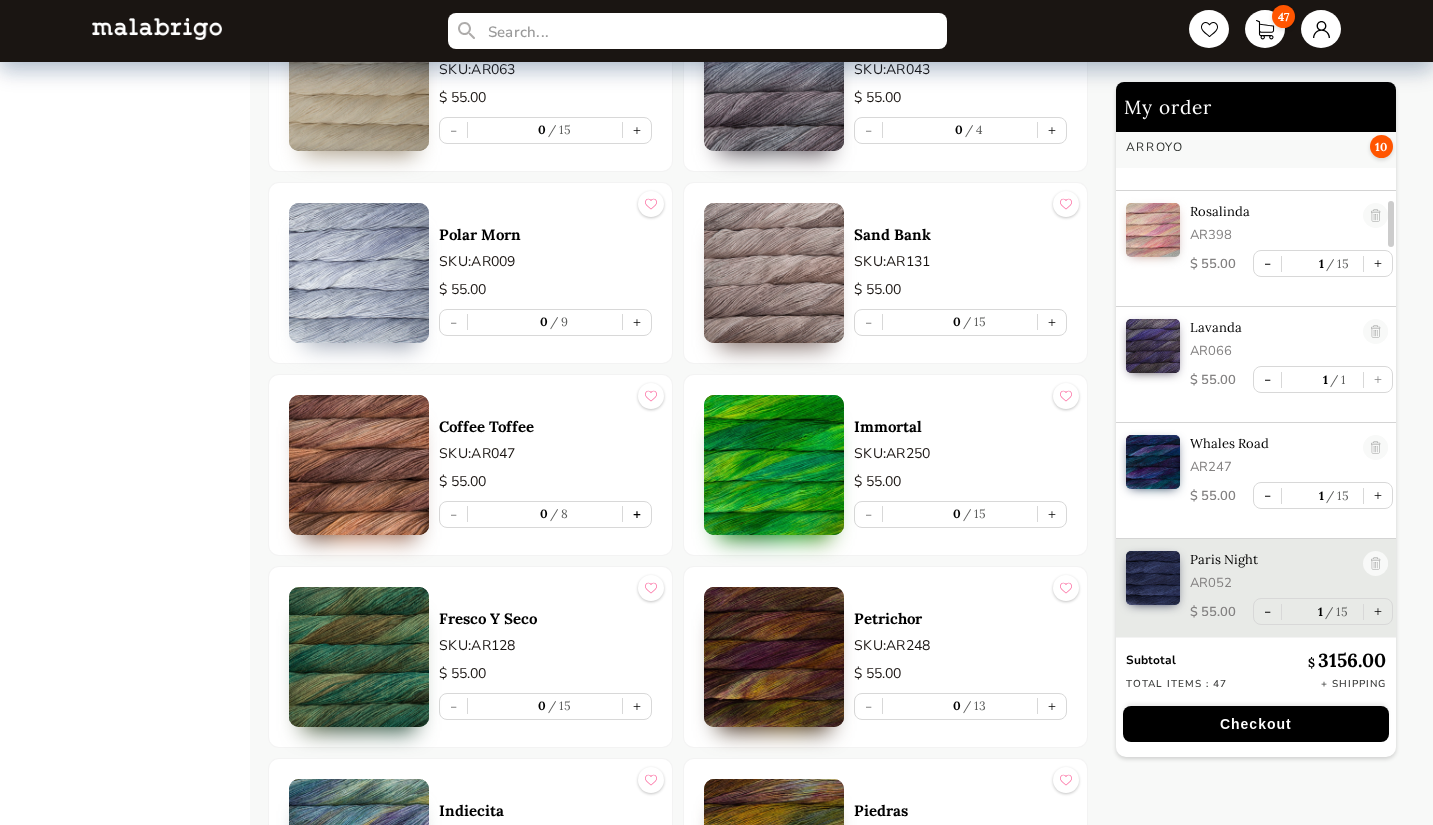 click on "+" at bounding box center [637, 514] 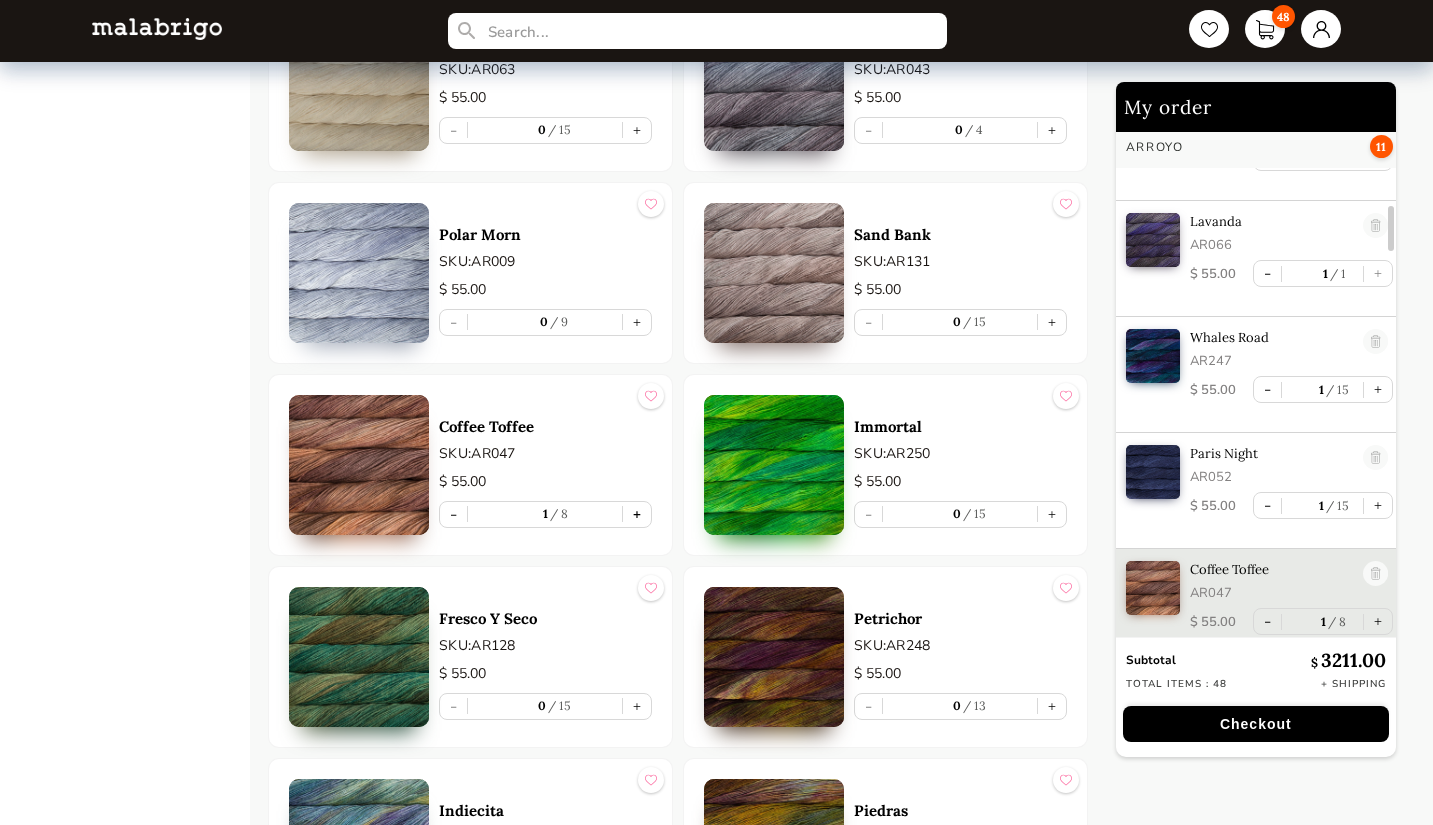 scroll, scrollTop: 948, scrollLeft: 0, axis: vertical 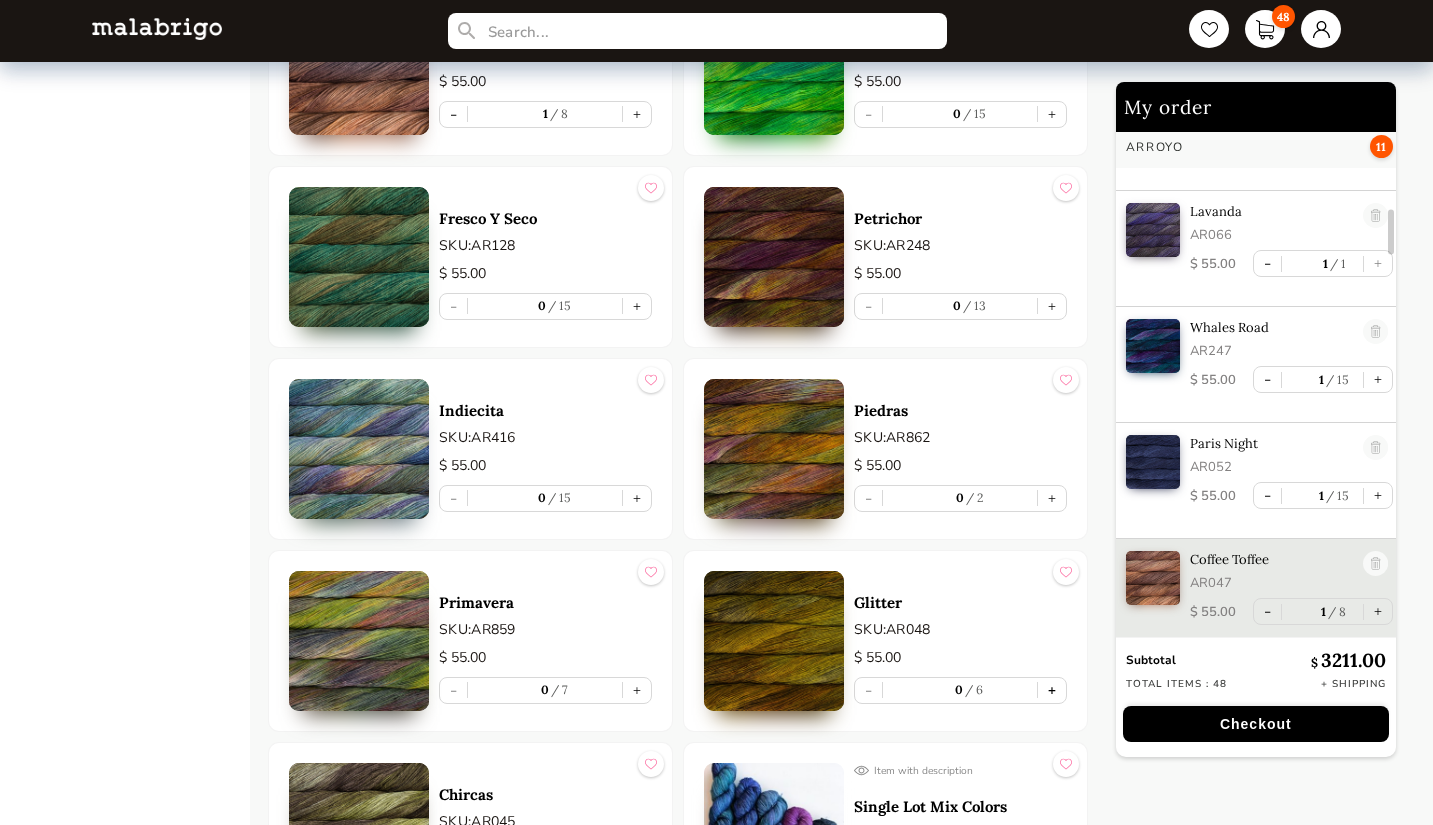 click on "+" at bounding box center (1052, 690) 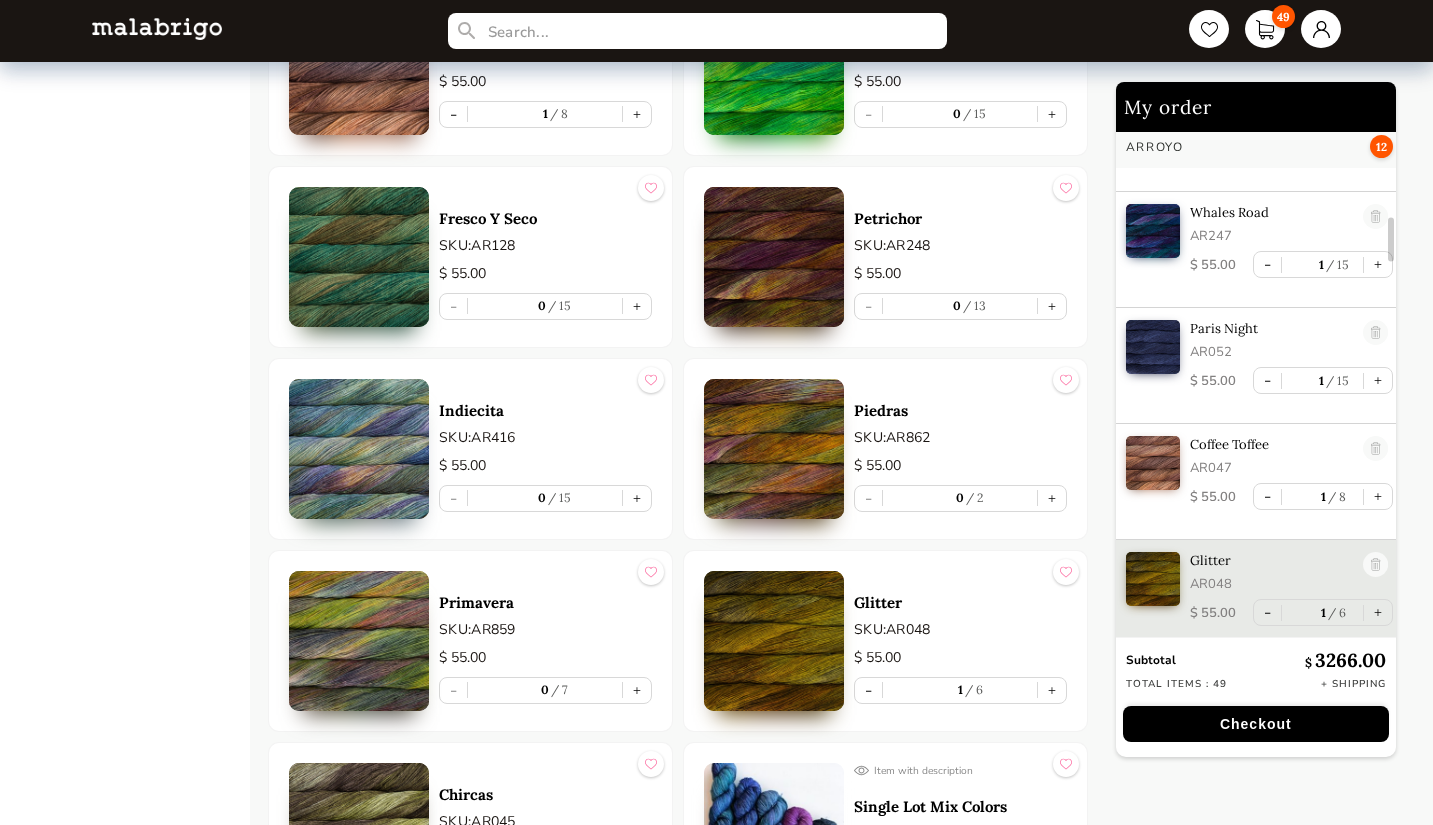 scroll, scrollTop: 1064, scrollLeft: 0, axis: vertical 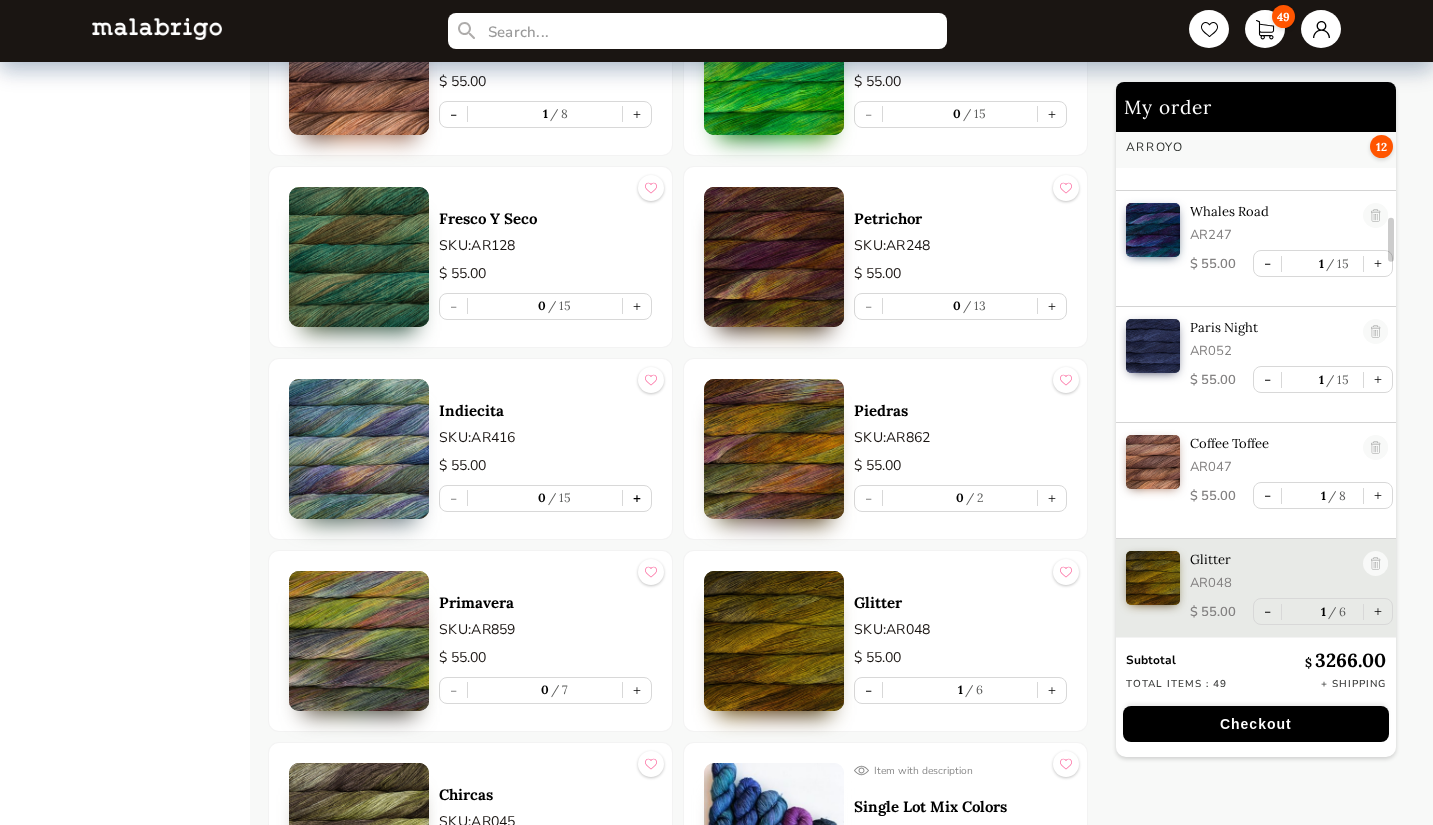 click on "+" at bounding box center [637, 498] 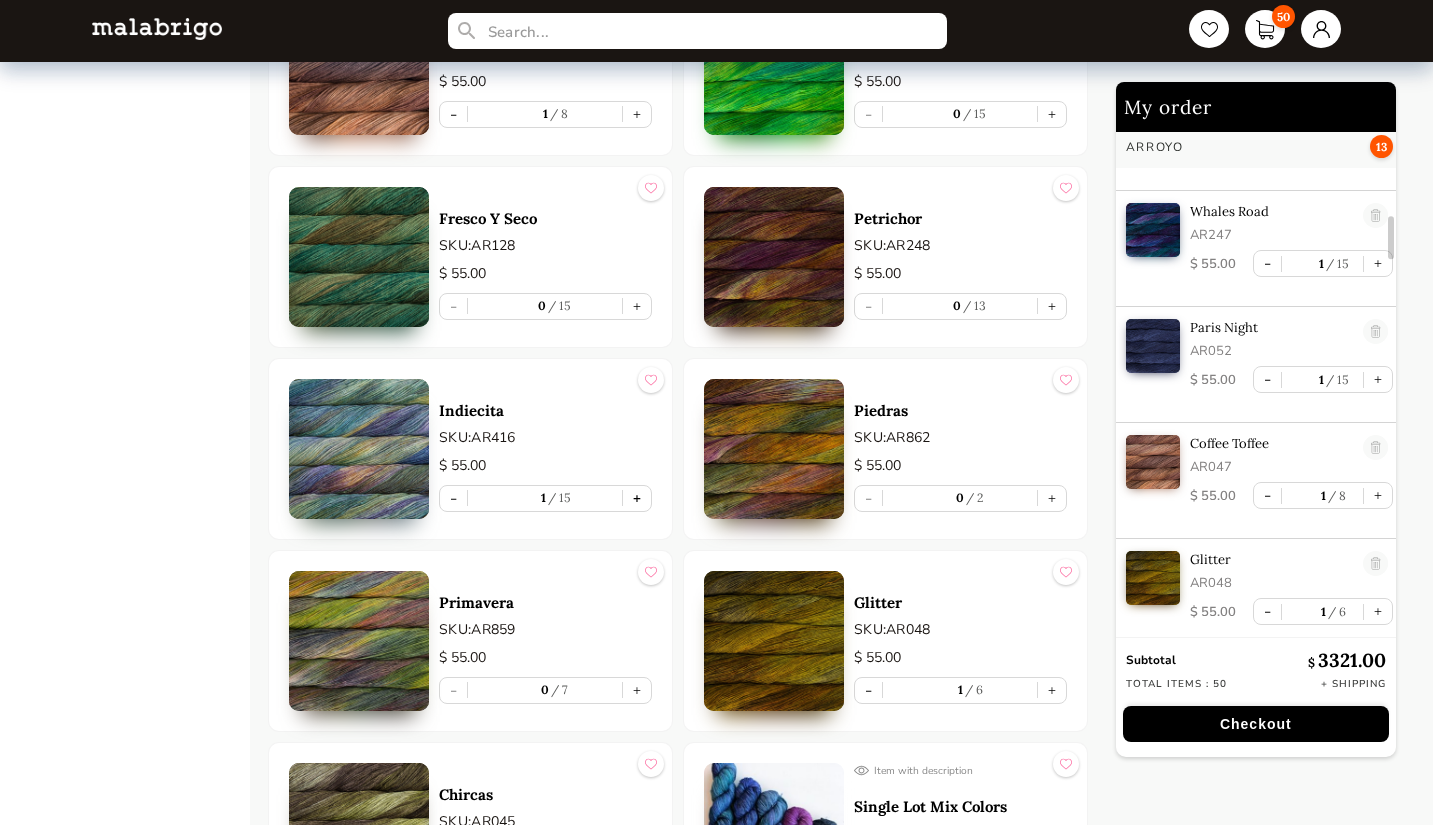type on "1" 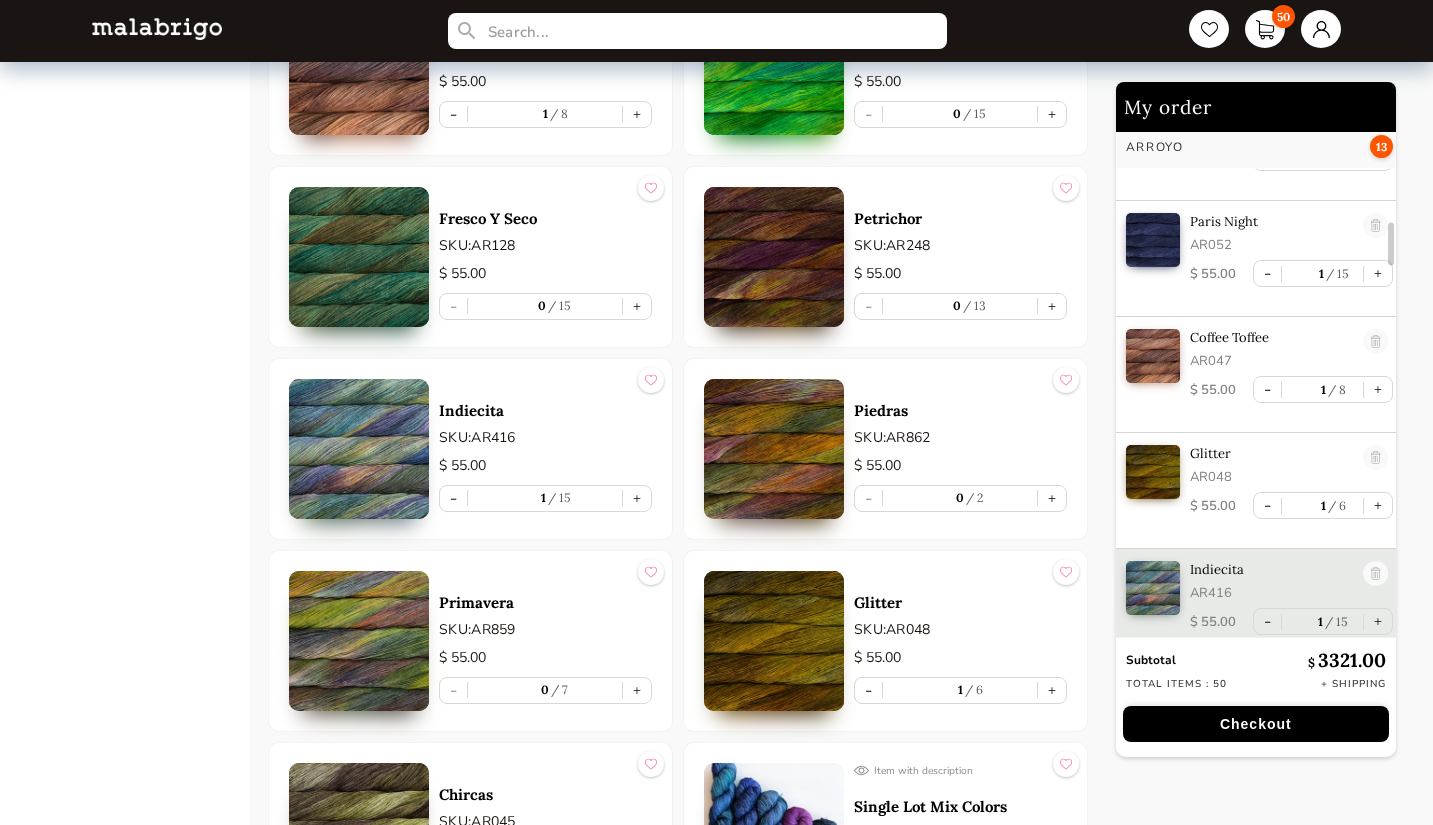 scroll, scrollTop: 1180, scrollLeft: 0, axis: vertical 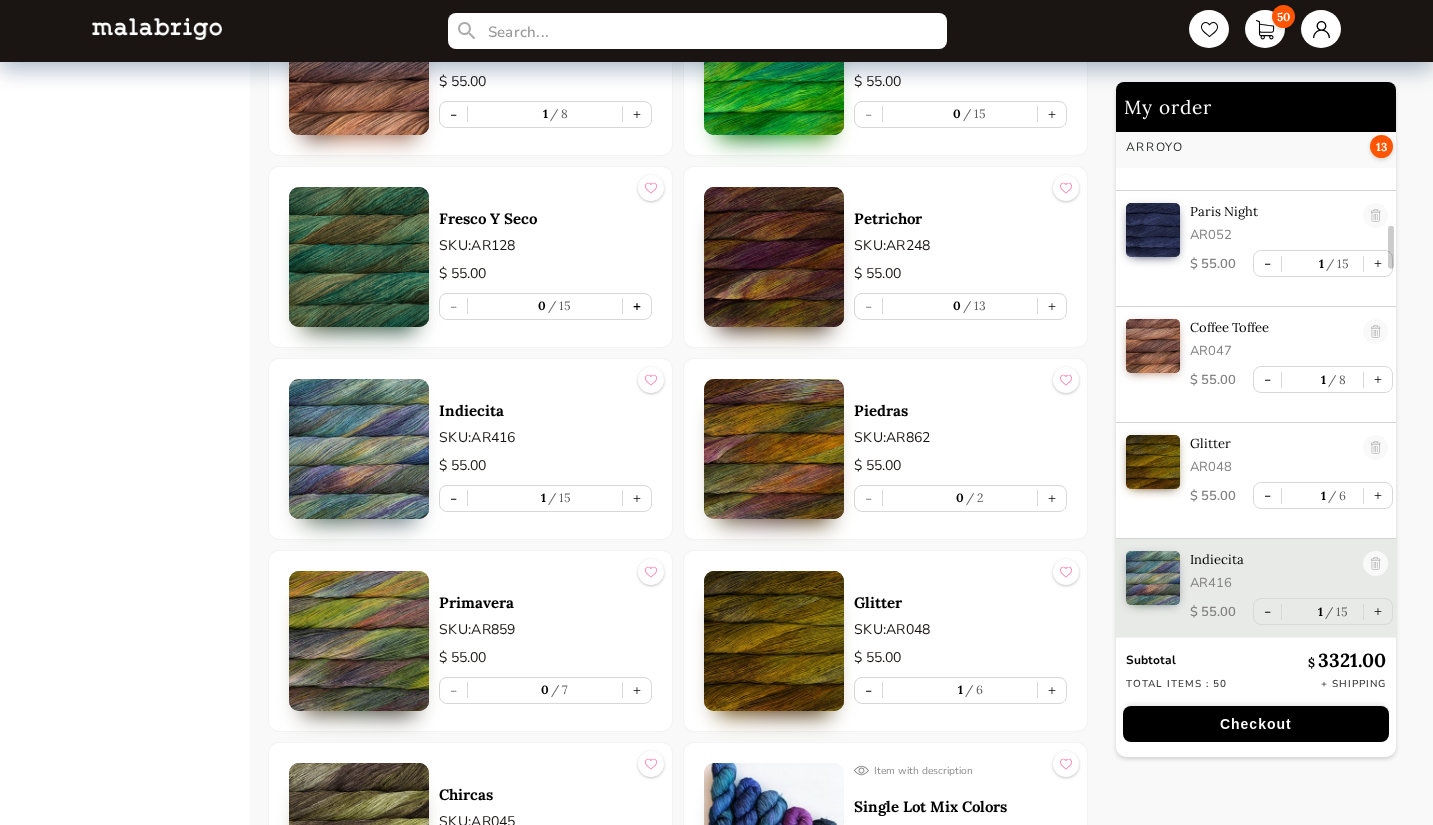 click on "+" at bounding box center (637, 306) 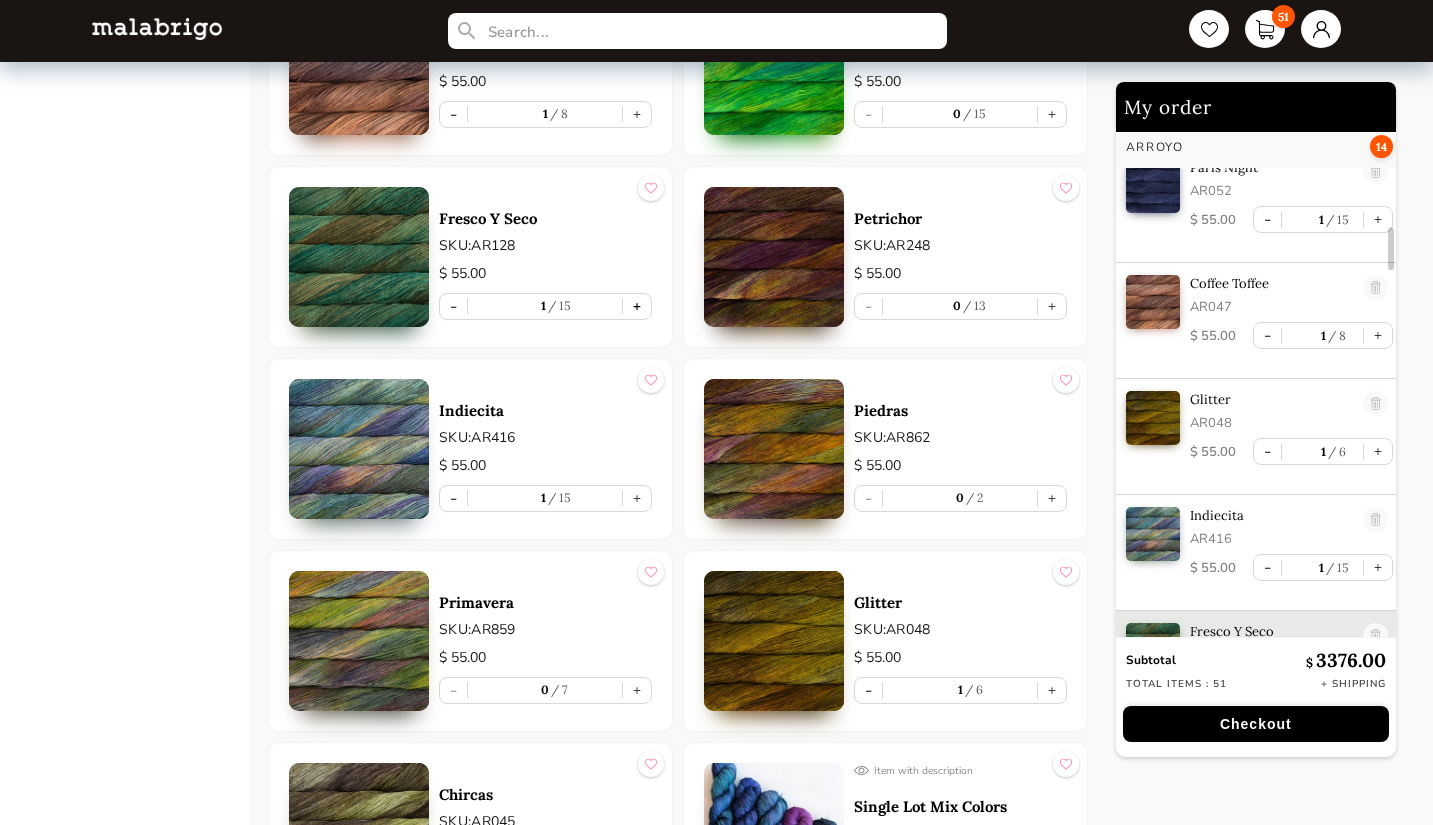 scroll, scrollTop: 1296, scrollLeft: 0, axis: vertical 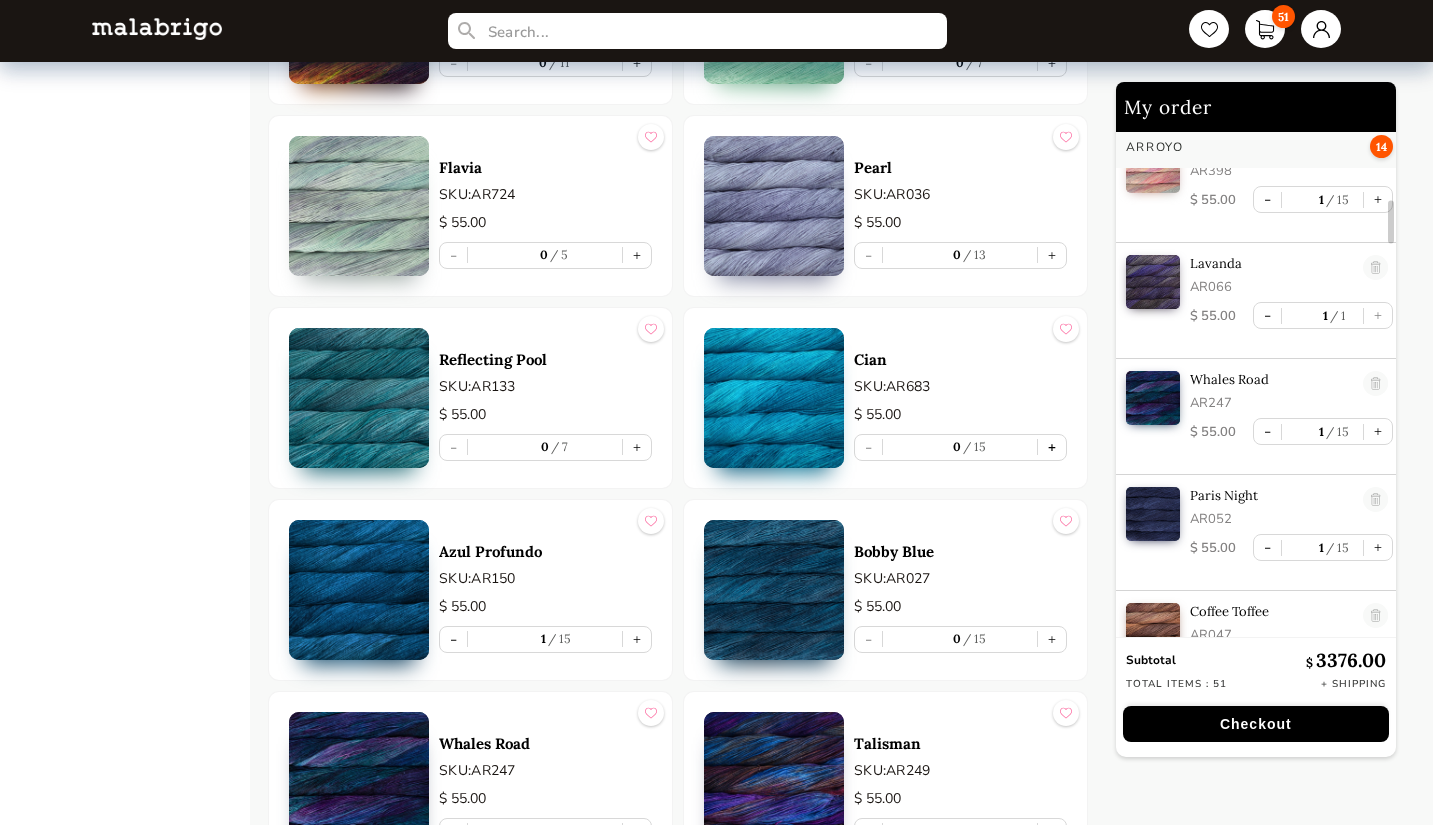 click on "+" at bounding box center [1052, 447] 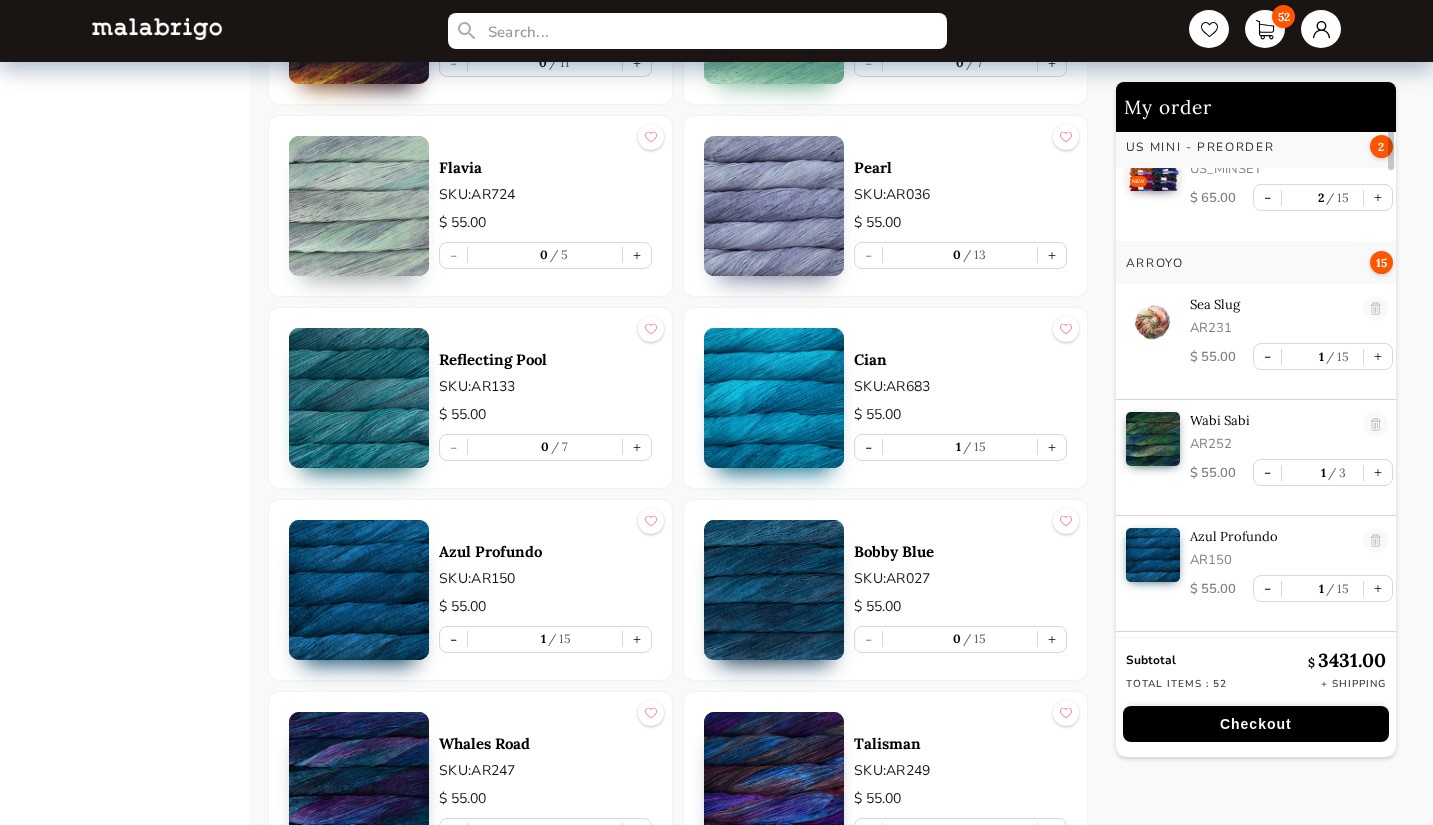 scroll, scrollTop: 0, scrollLeft: 0, axis: both 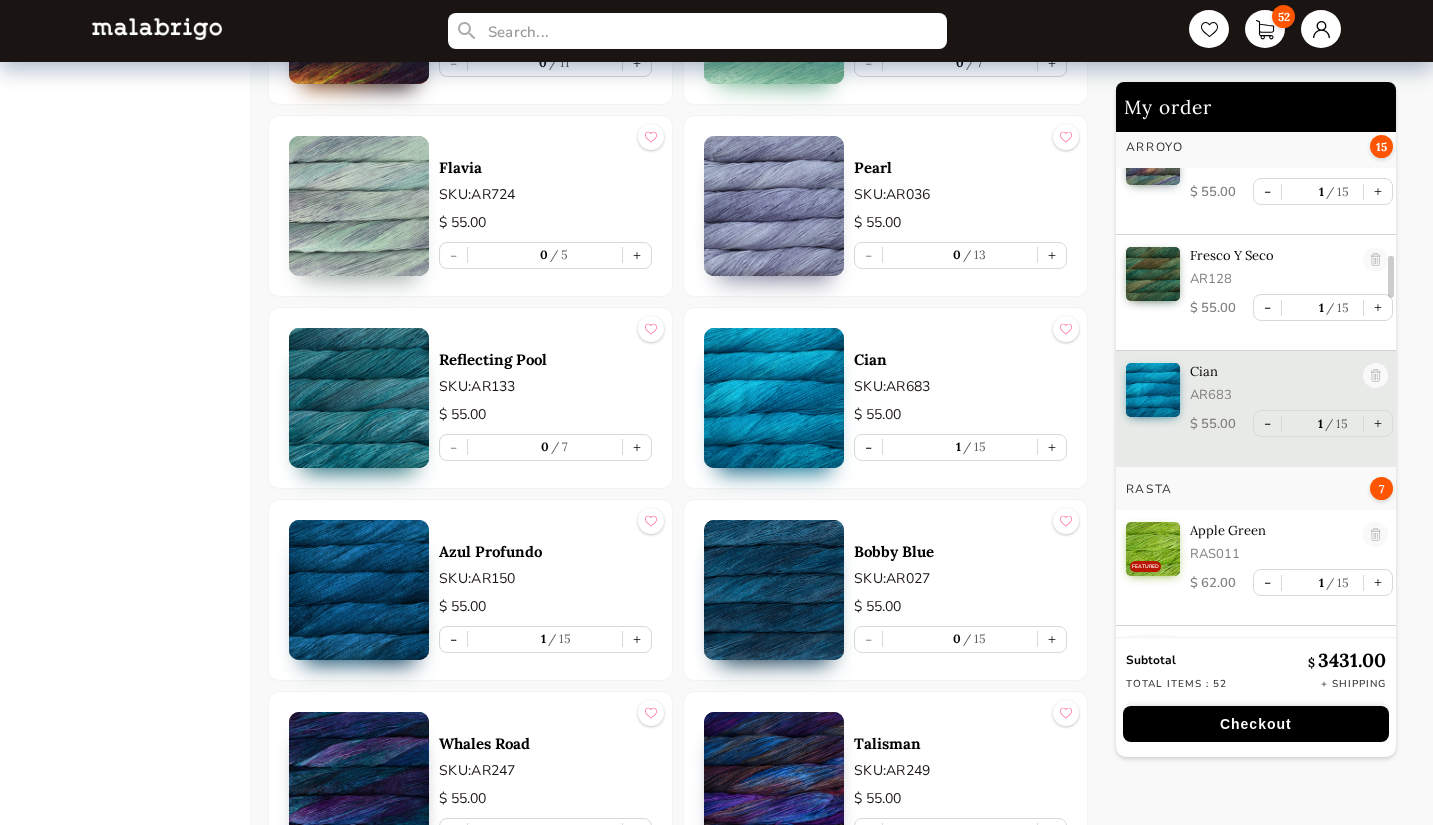 click at bounding box center (1375, 376) 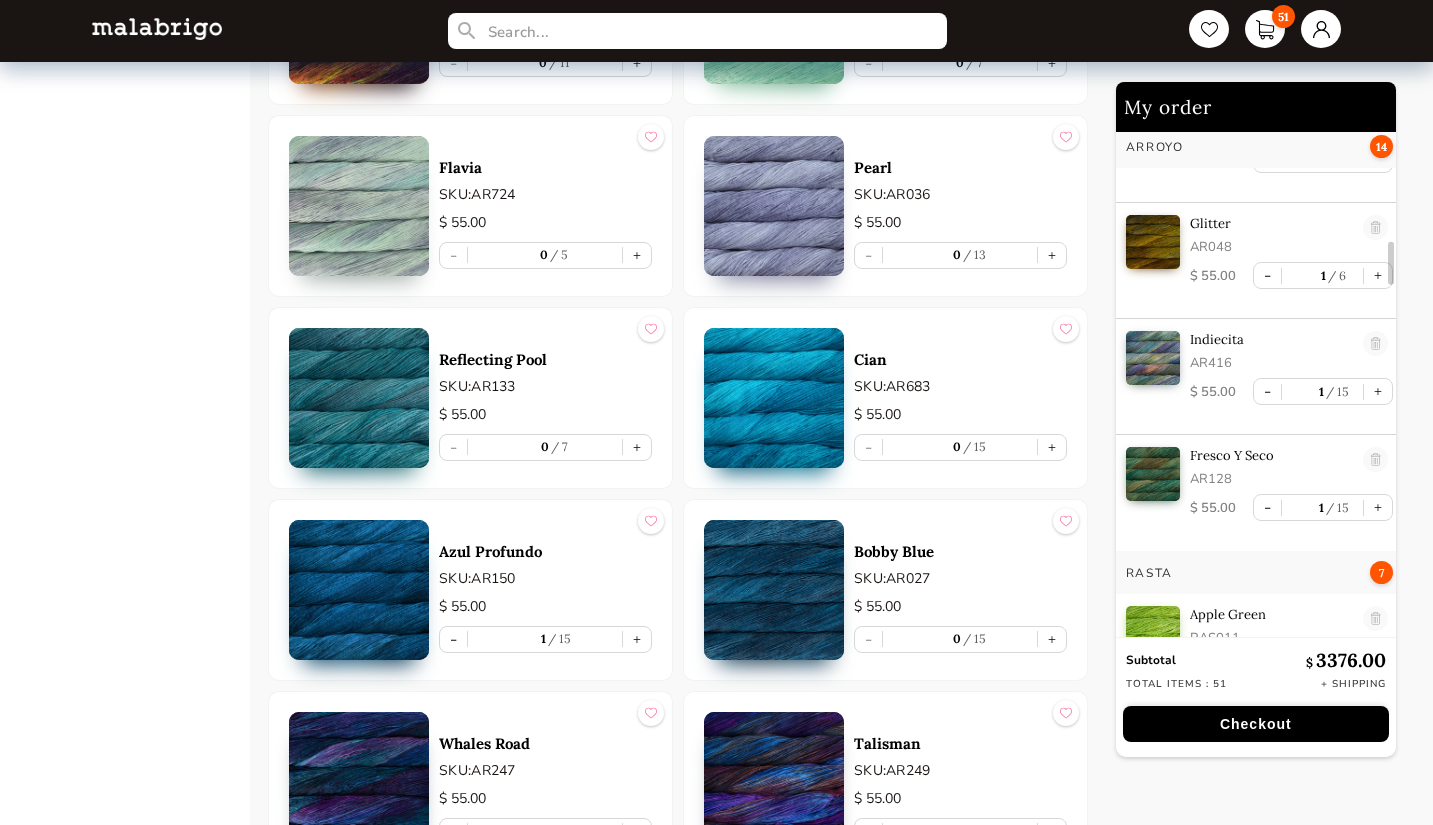 scroll, scrollTop: 1300, scrollLeft: 0, axis: vertical 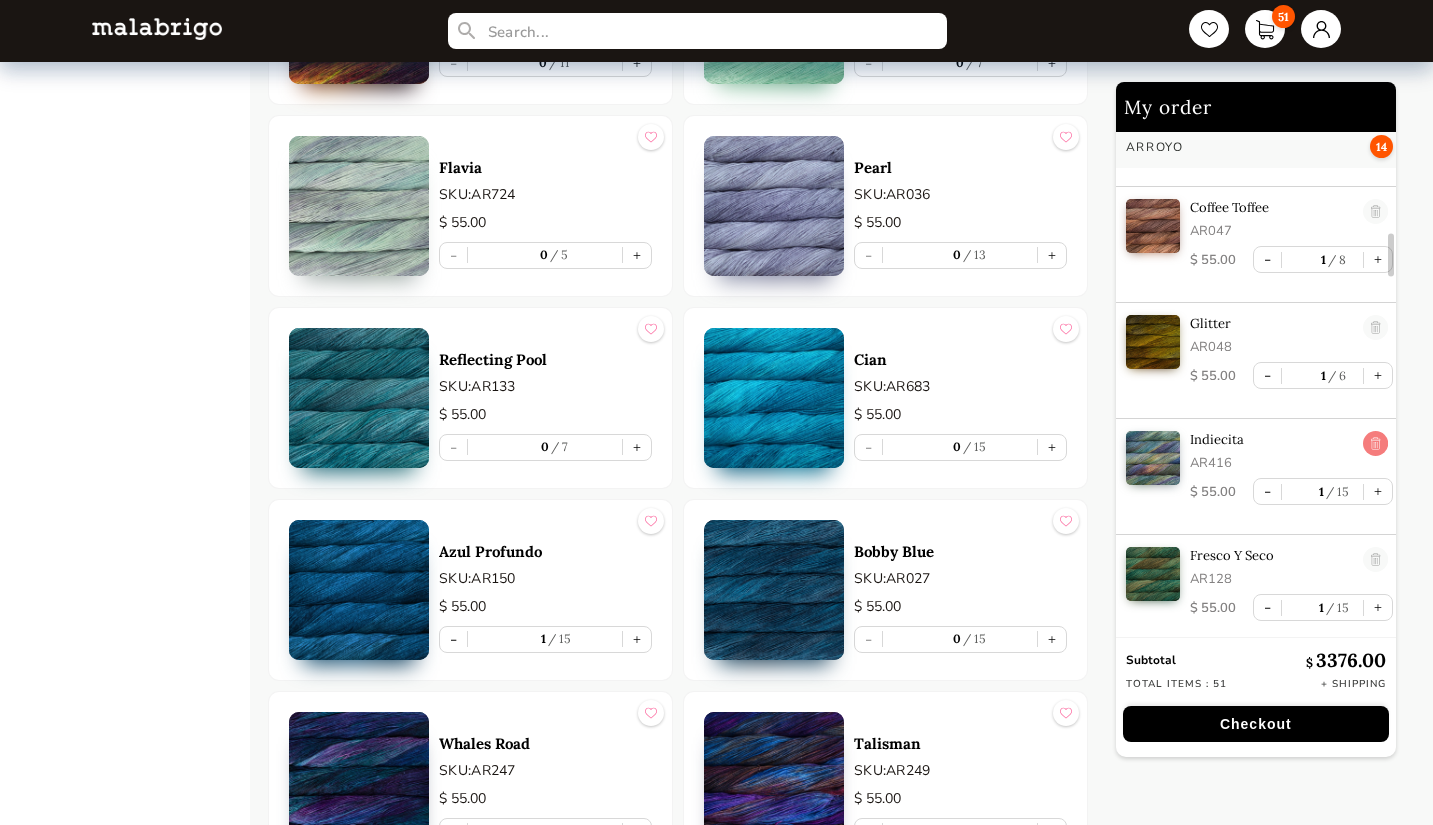 click at bounding box center [1375, 444] 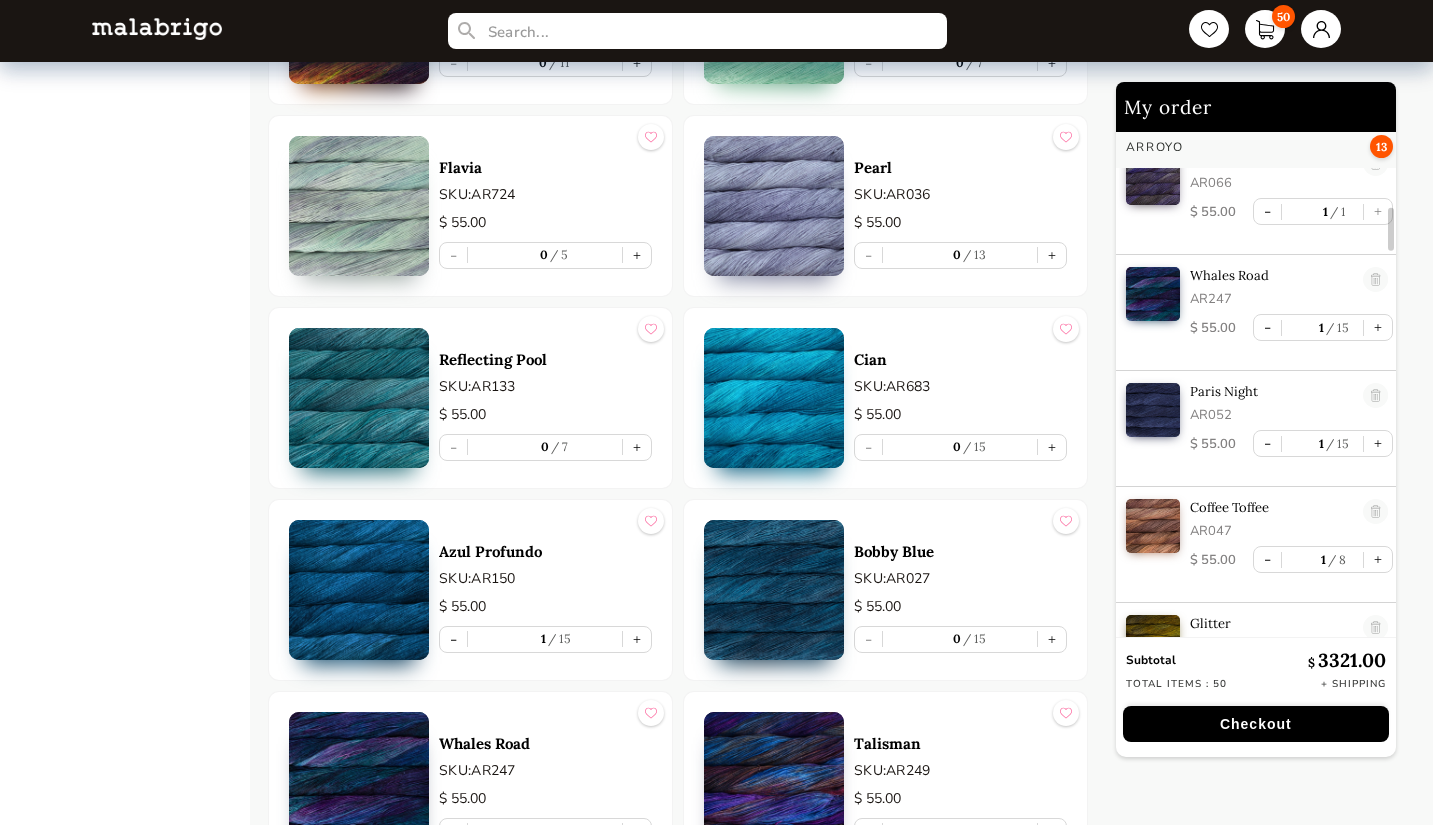 scroll, scrollTop: 900, scrollLeft: 0, axis: vertical 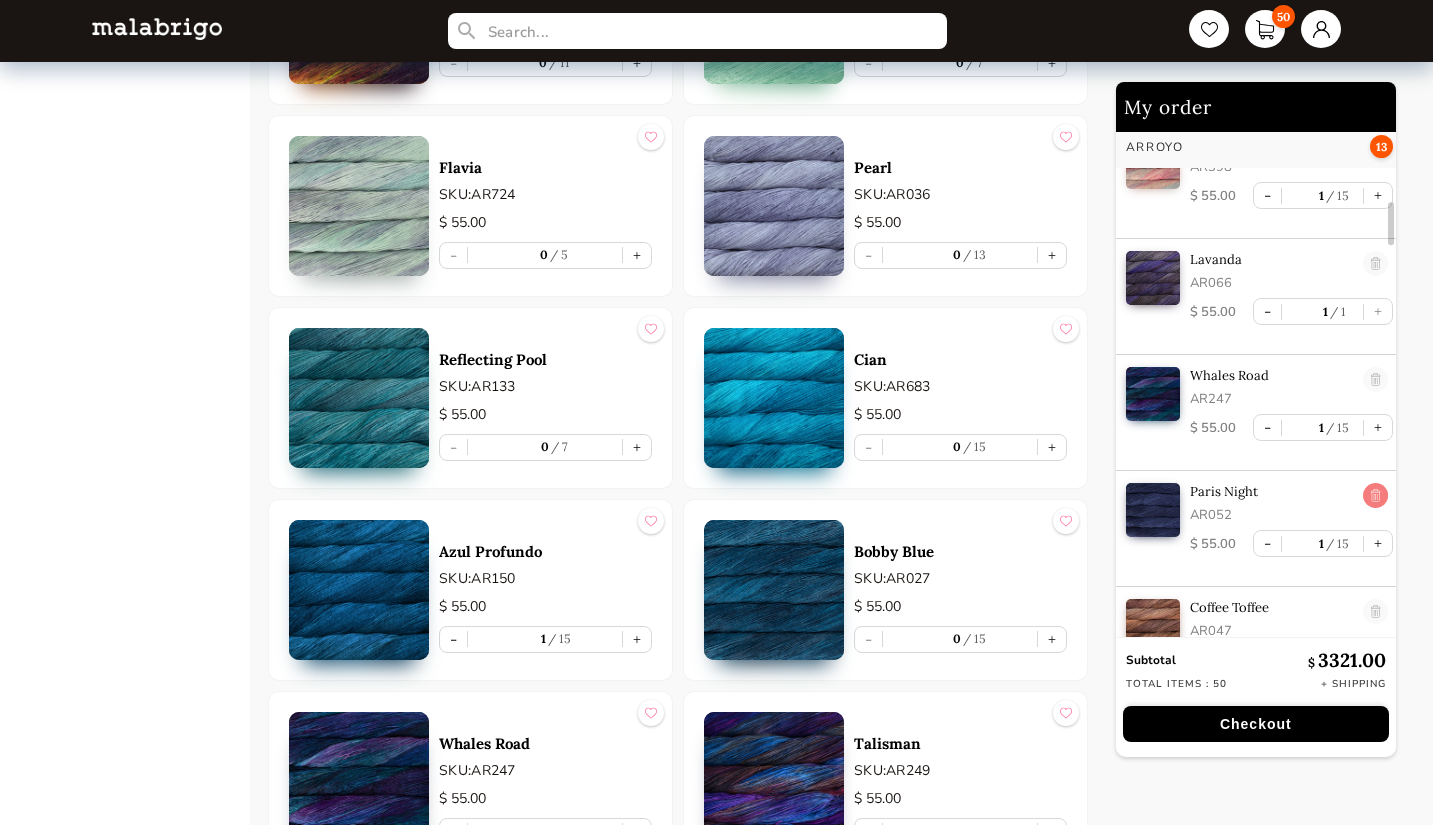 click at bounding box center [1375, 496] 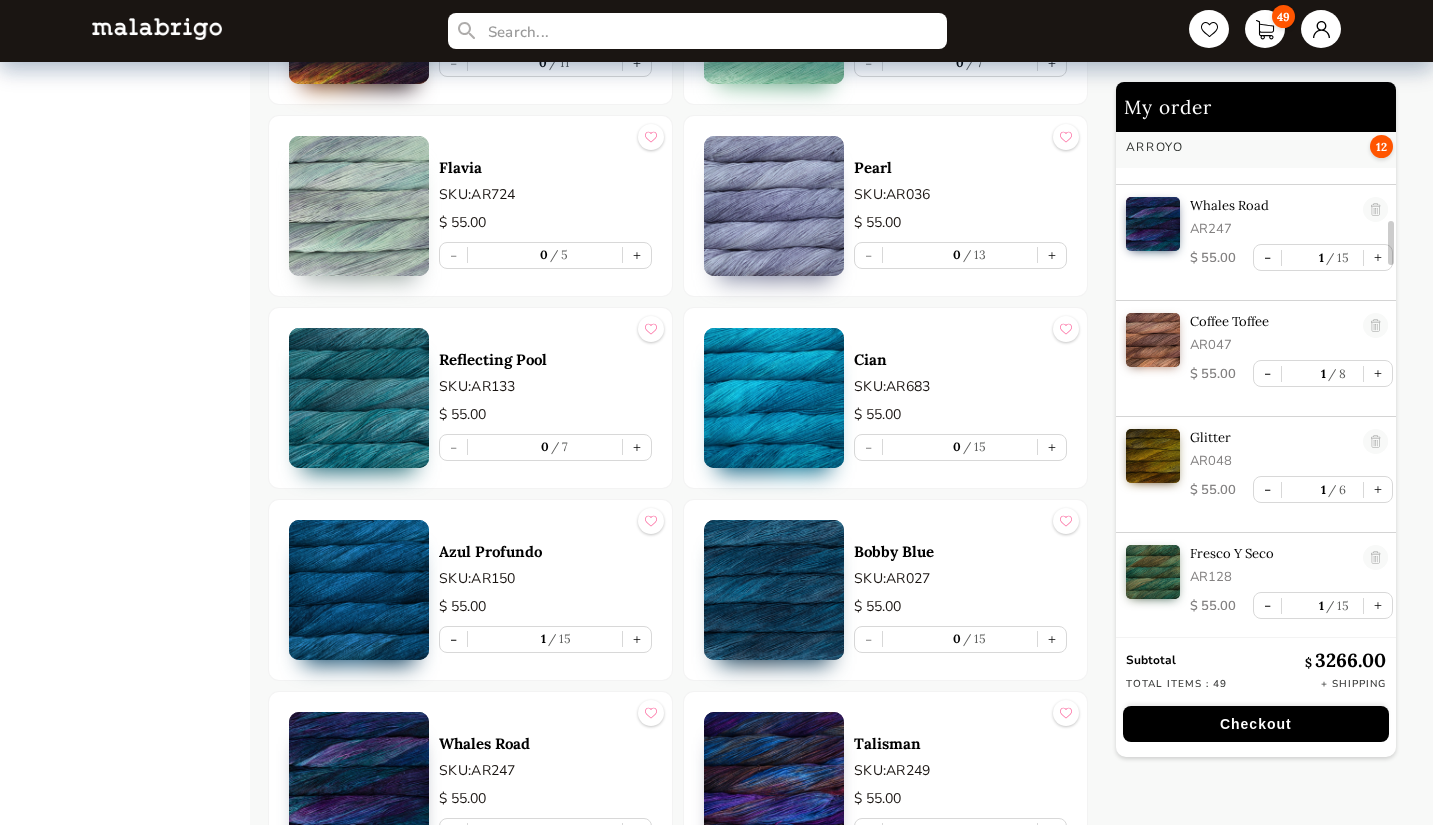 scroll, scrollTop: 1100, scrollLeft: 0, axis: vertical 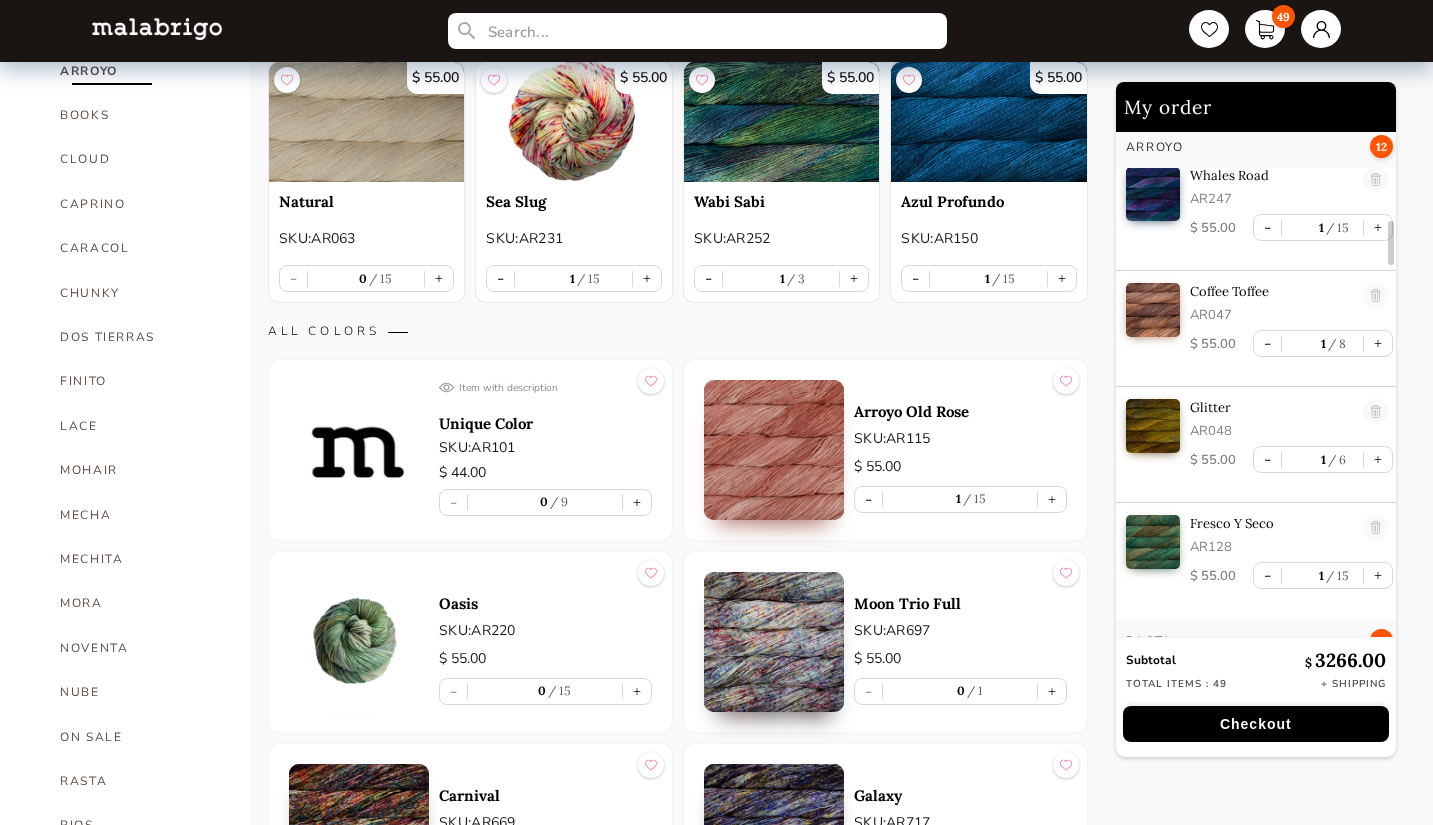 click on "Unique Color" at bounding box center (545, 423) 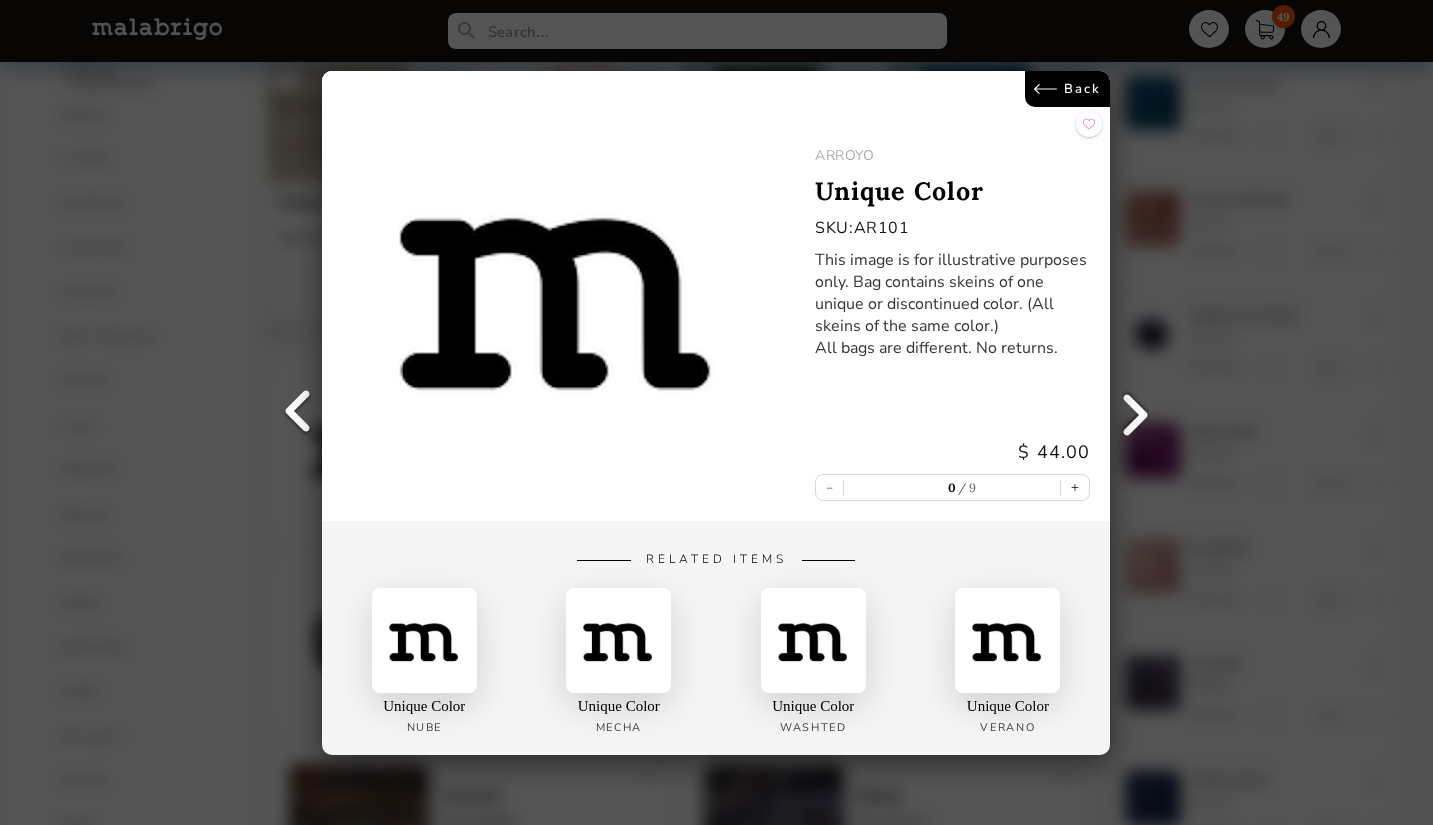scroll, scrollTop: 0, scrollLeft: 0, axis: both 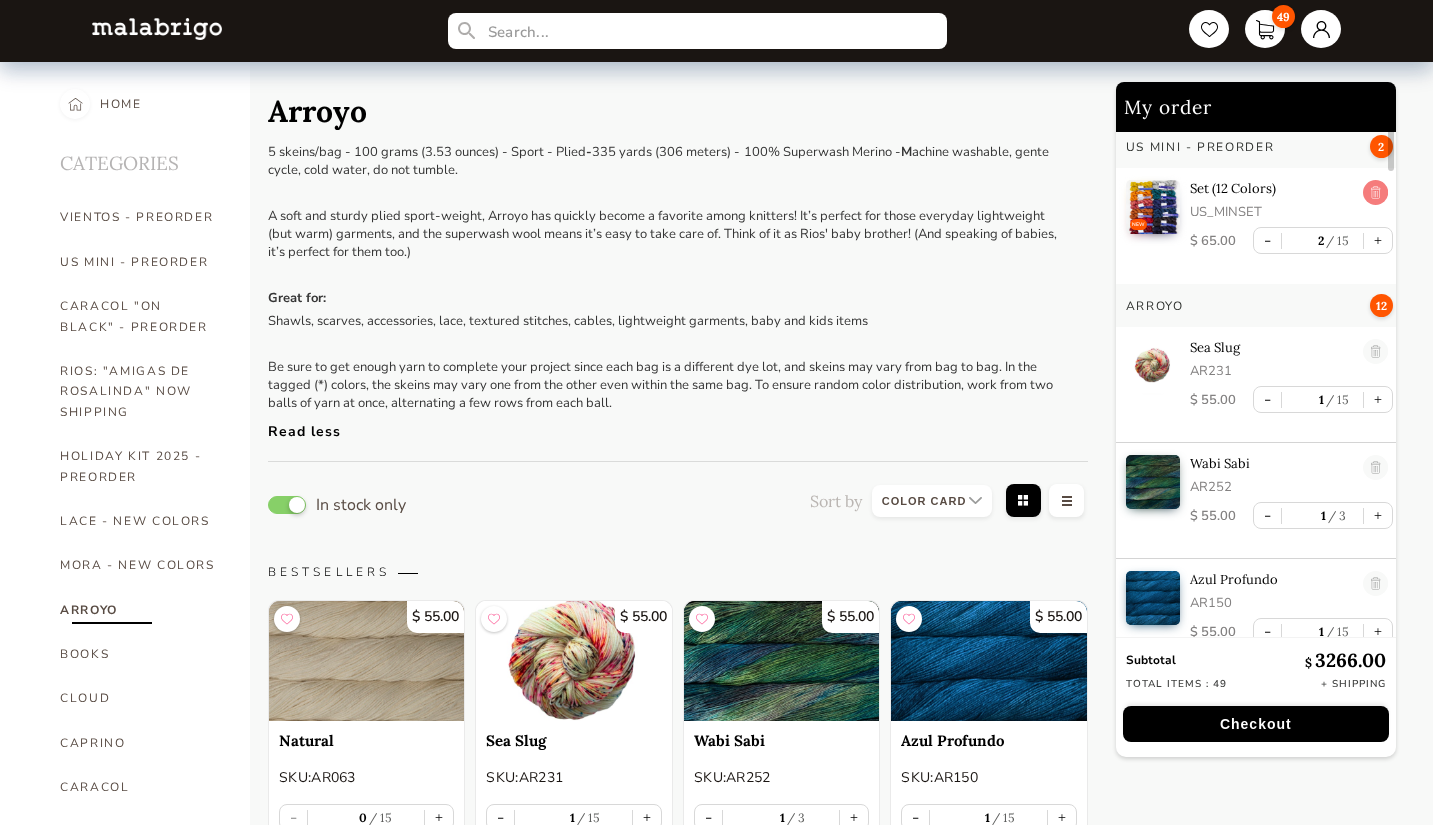click at bounding box center [1375, 193] 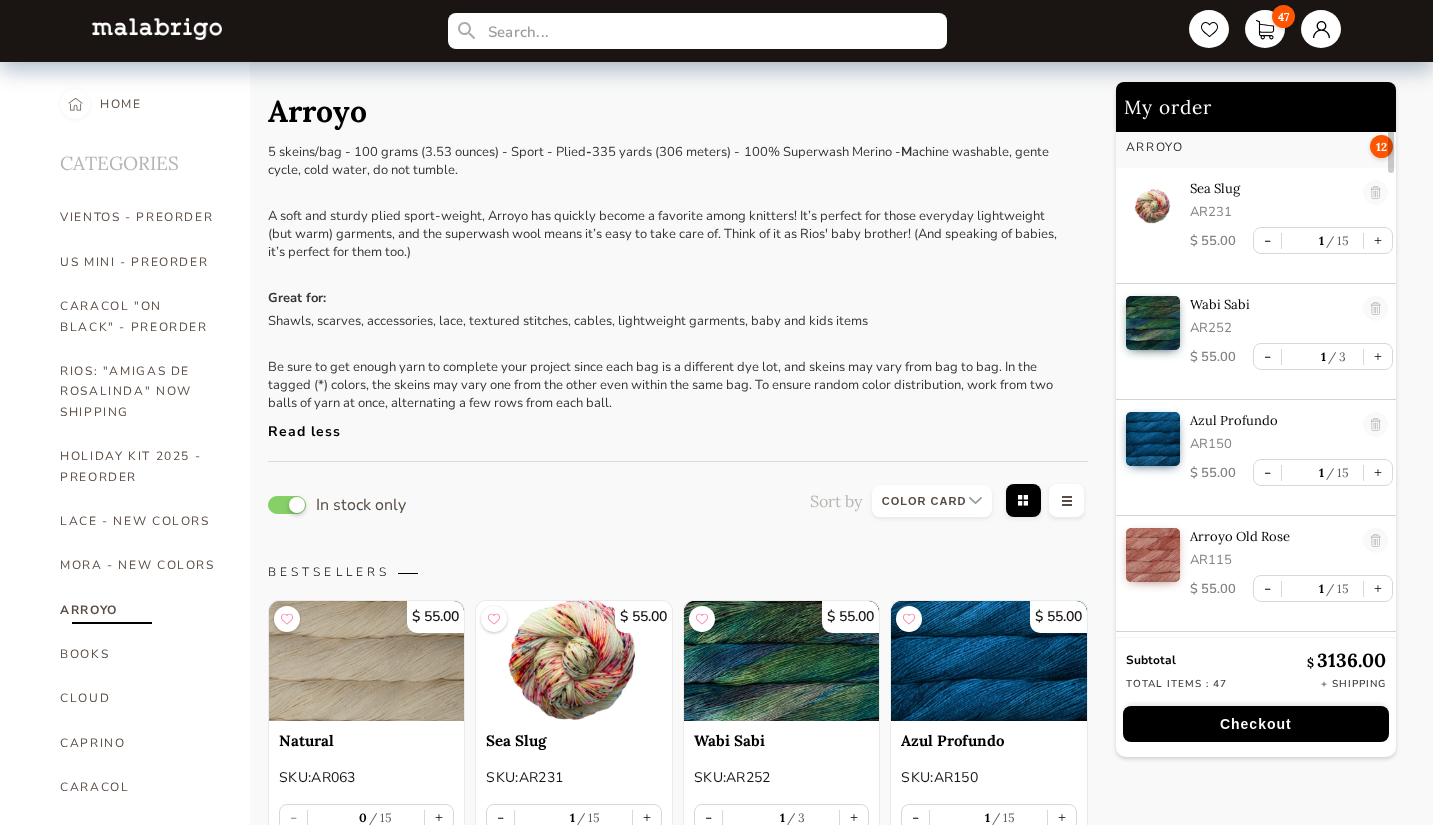 scroll, scrollTop: 0, scrollLeft: 0, axis: both 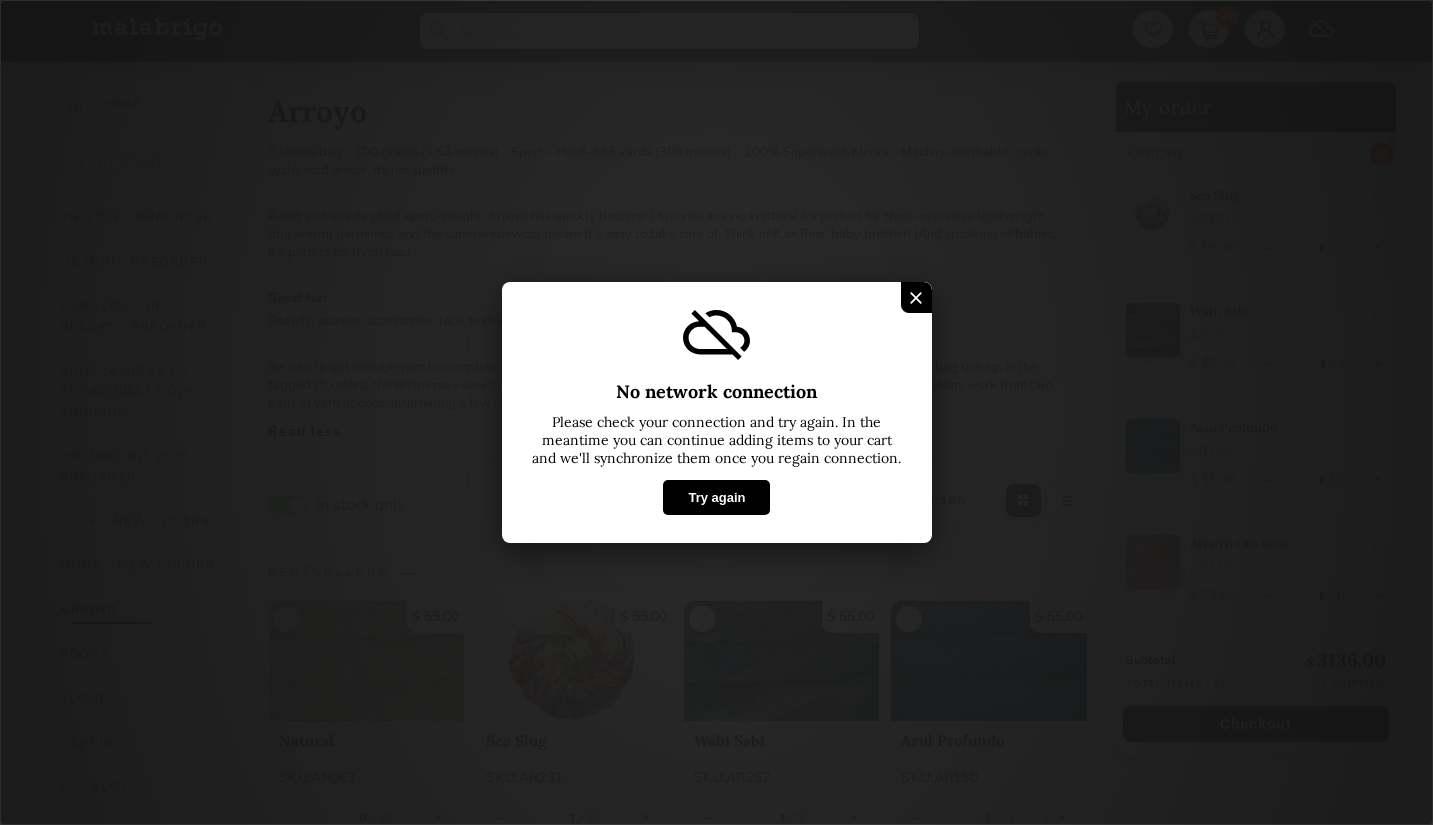 select on "INDEX" 